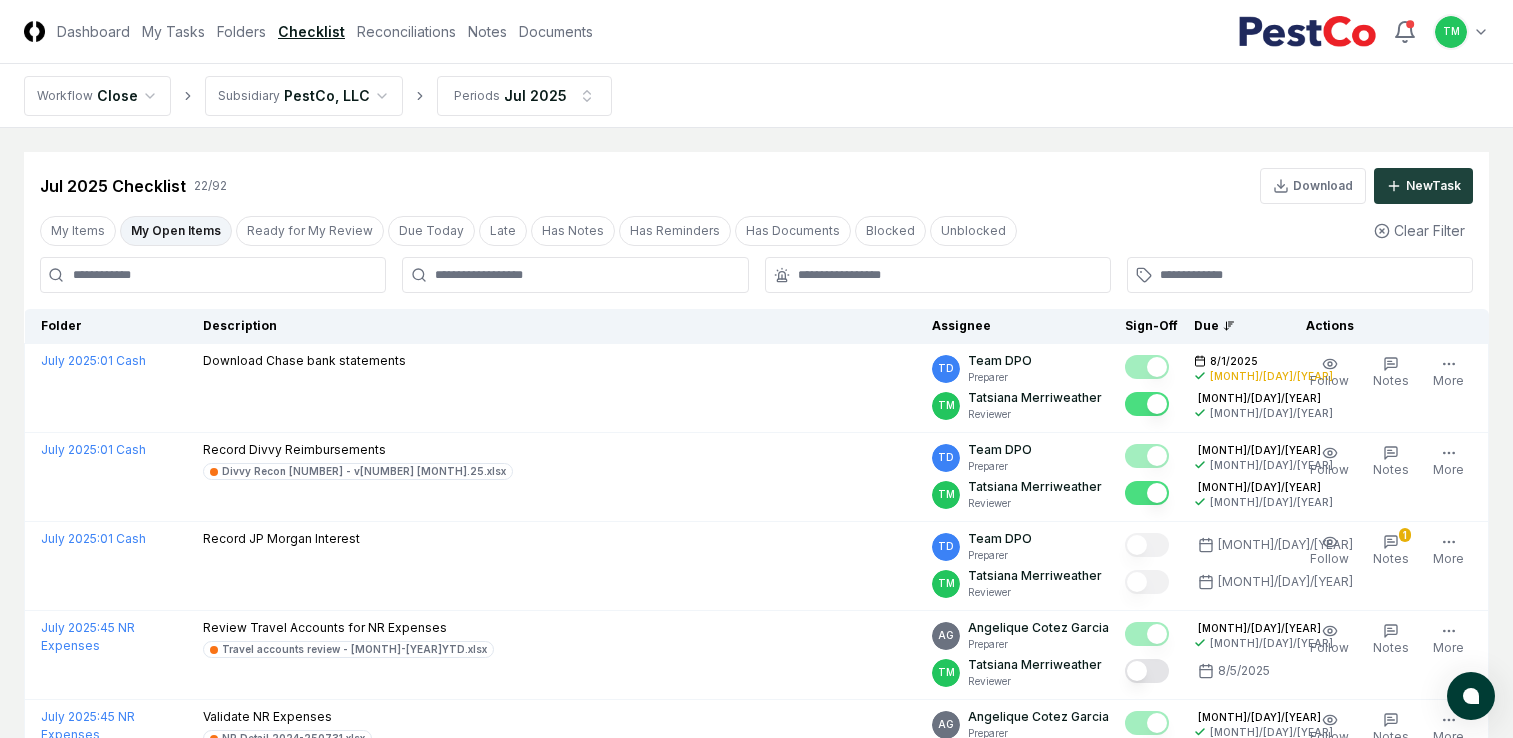 scroll, scrollTop: 200, scrollLeft: 0, axis: vertical 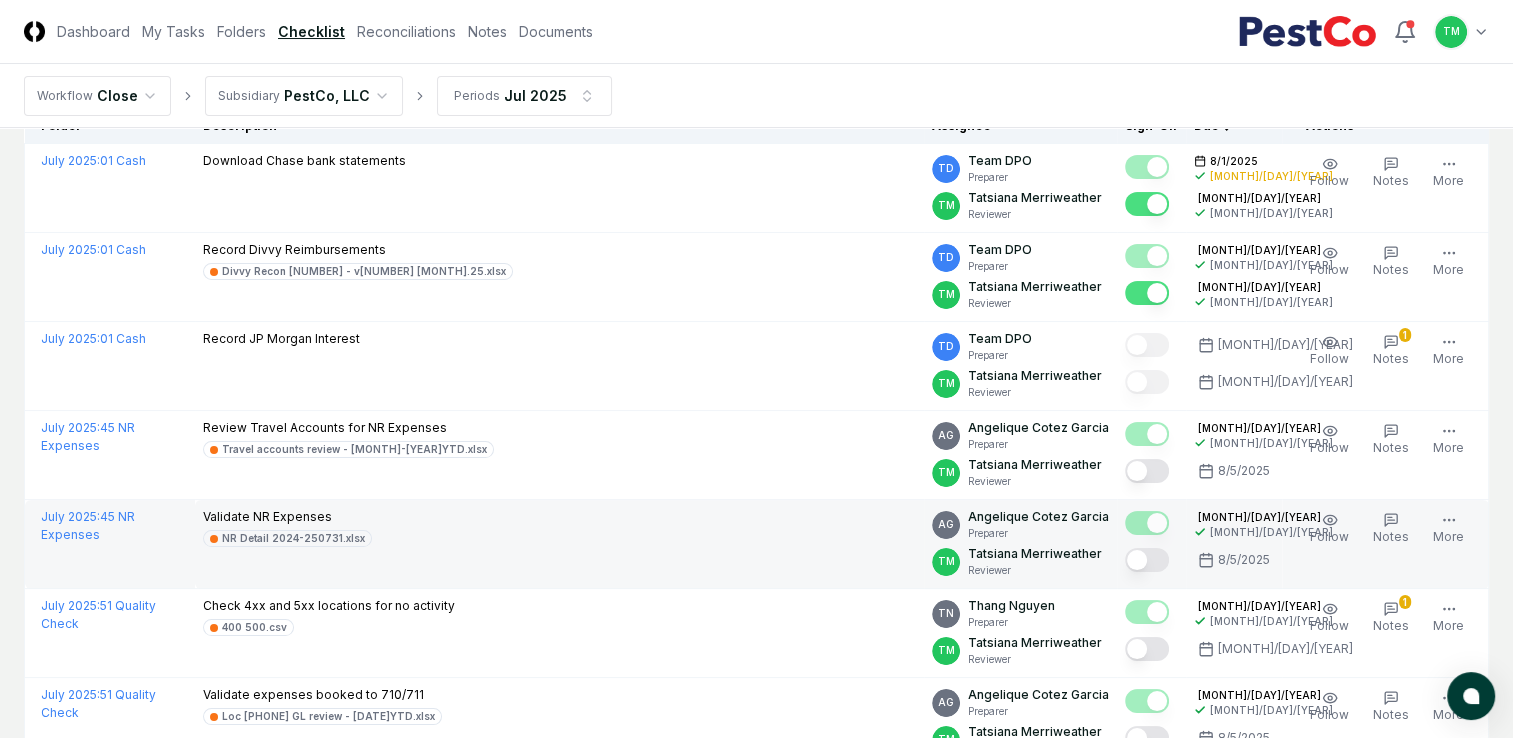 drag, startPoint x: 1157, startPoint y: 475, endPoint x: 1163, endPoint y: 560, distance: 85.2115 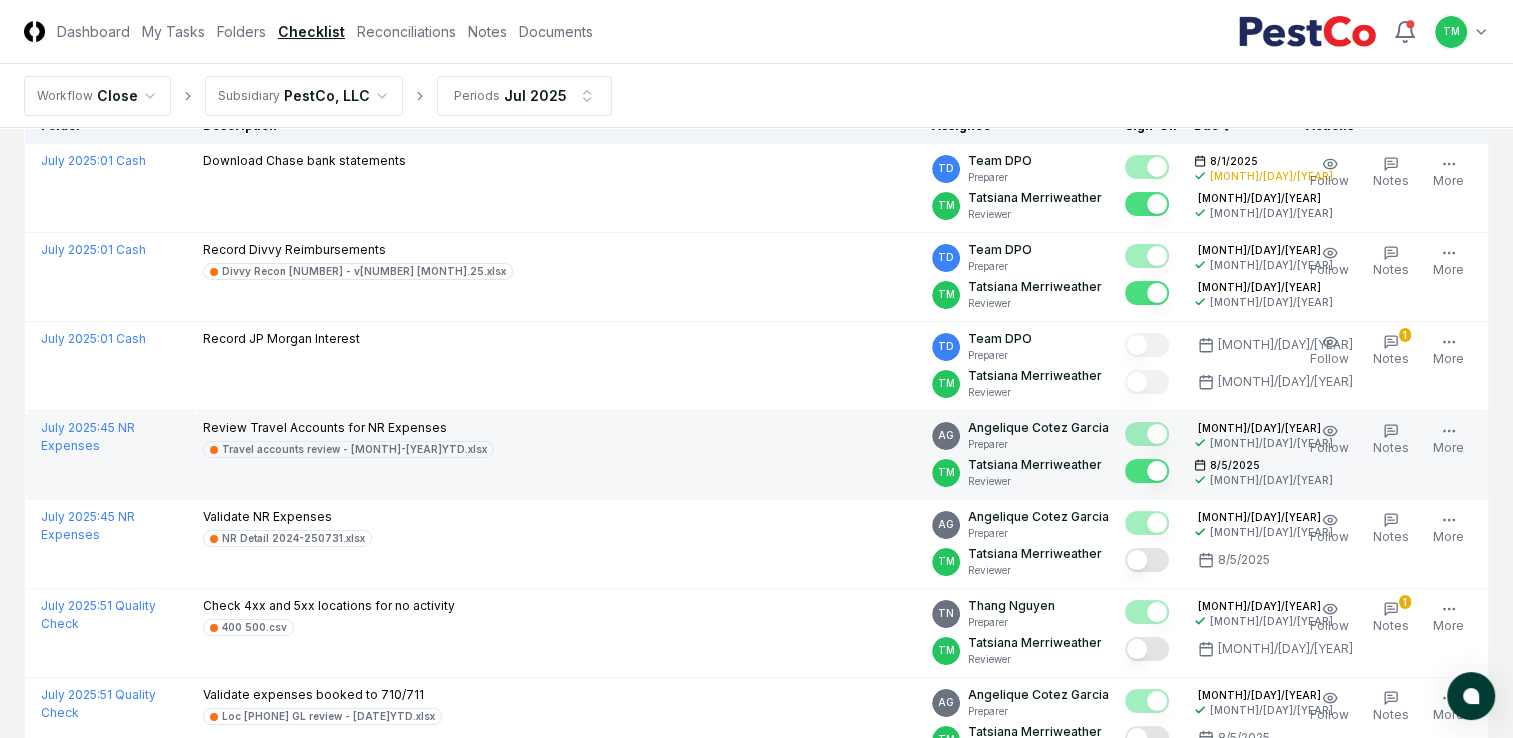 click at bounding box center (1147, 471) 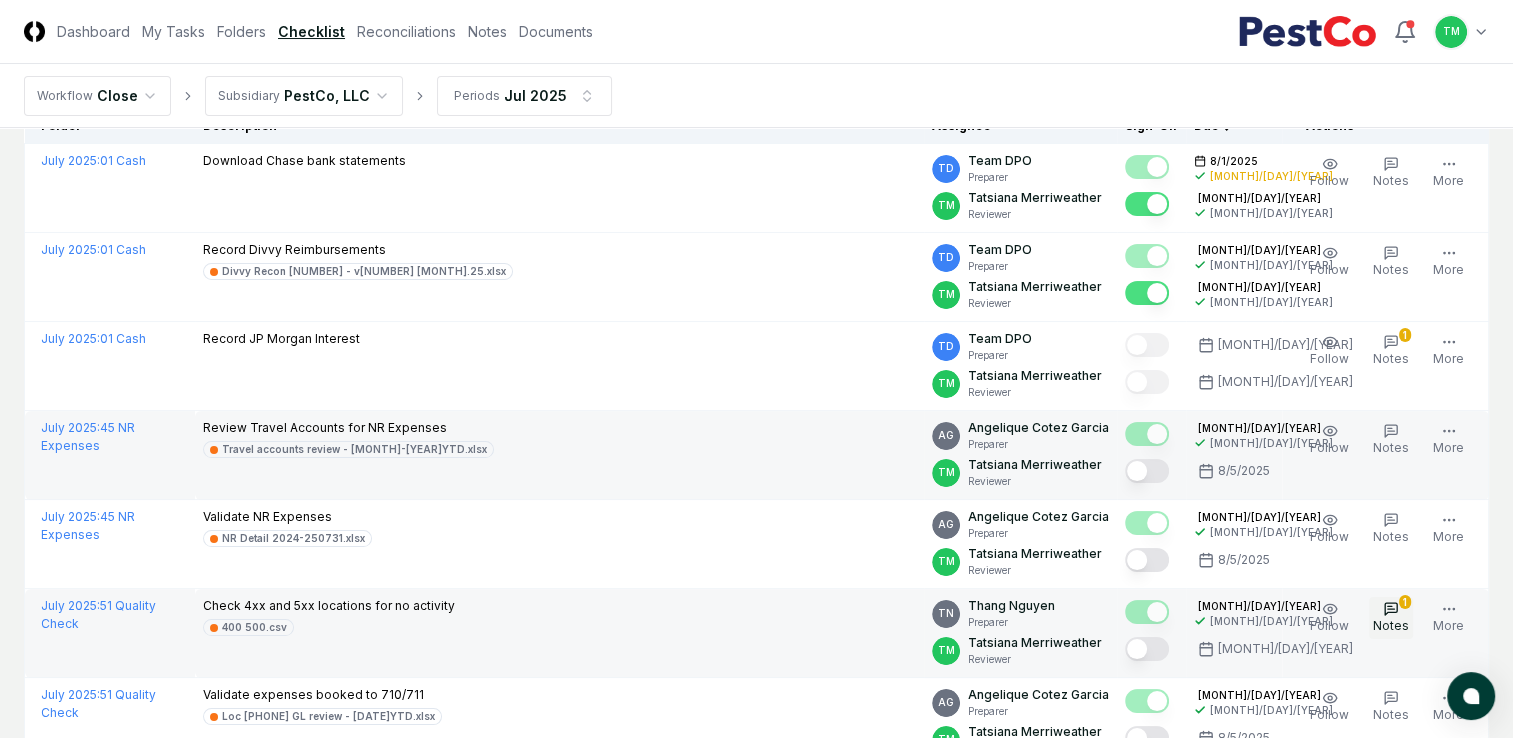 click on "Notes" at bounding box center [1391, 625] 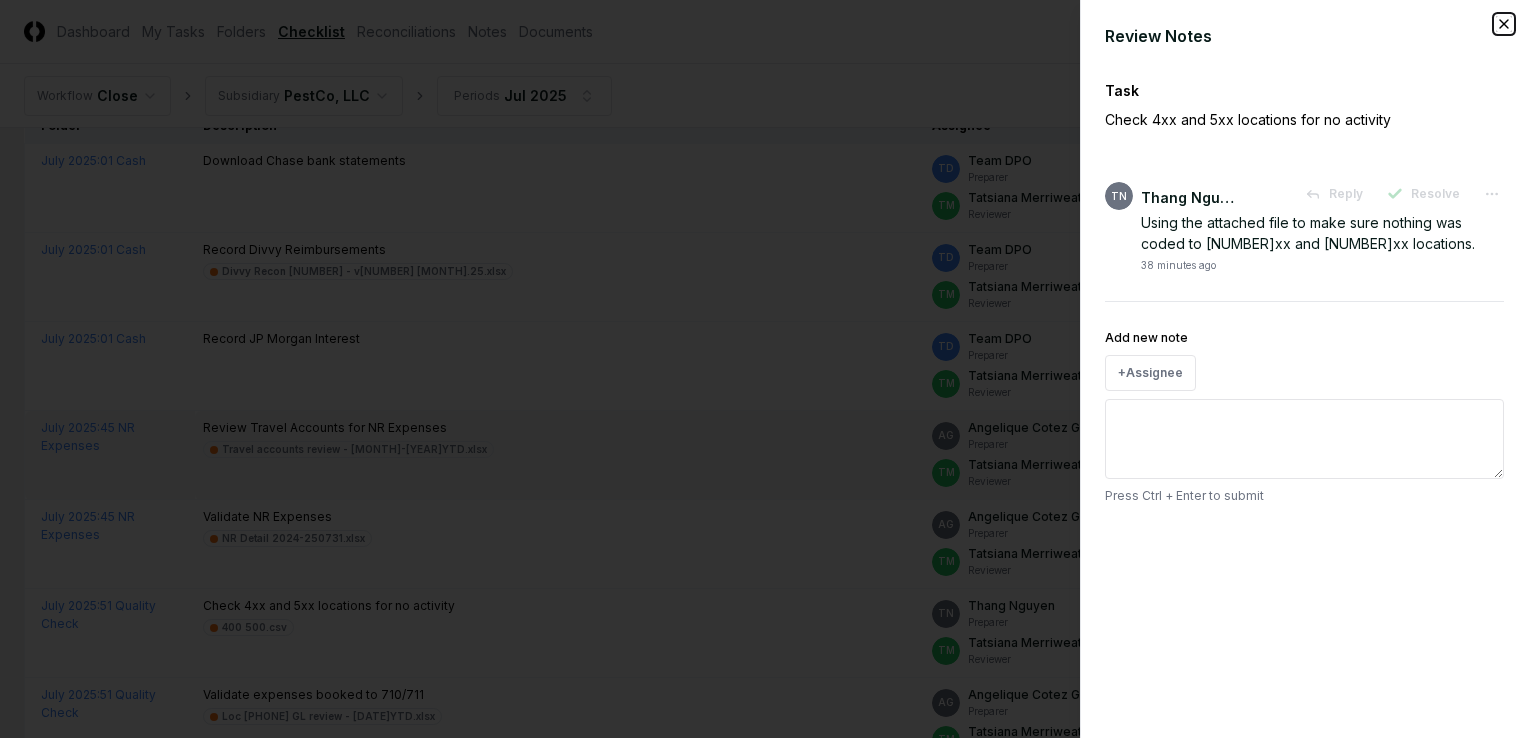 click 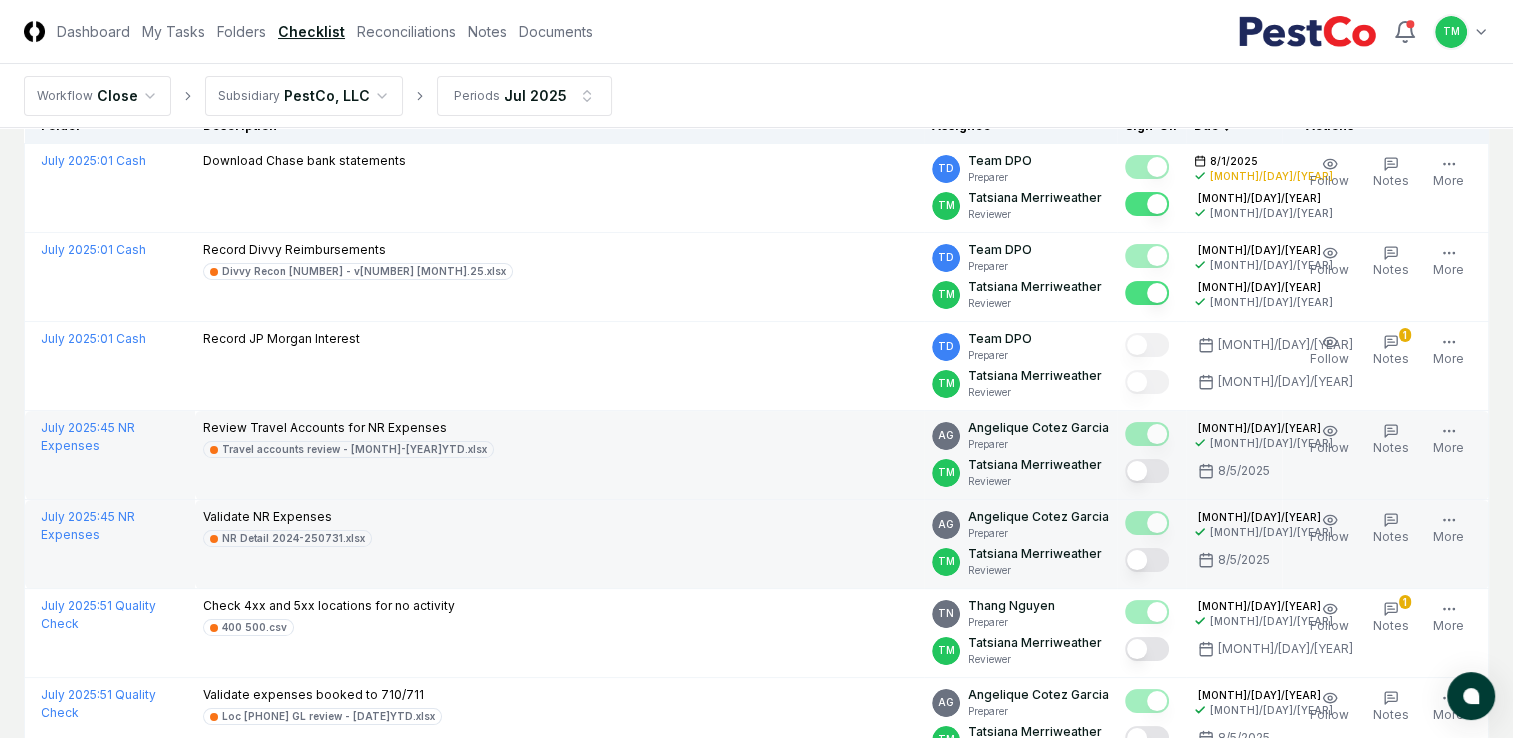 click at bounding box center [1147, 560] 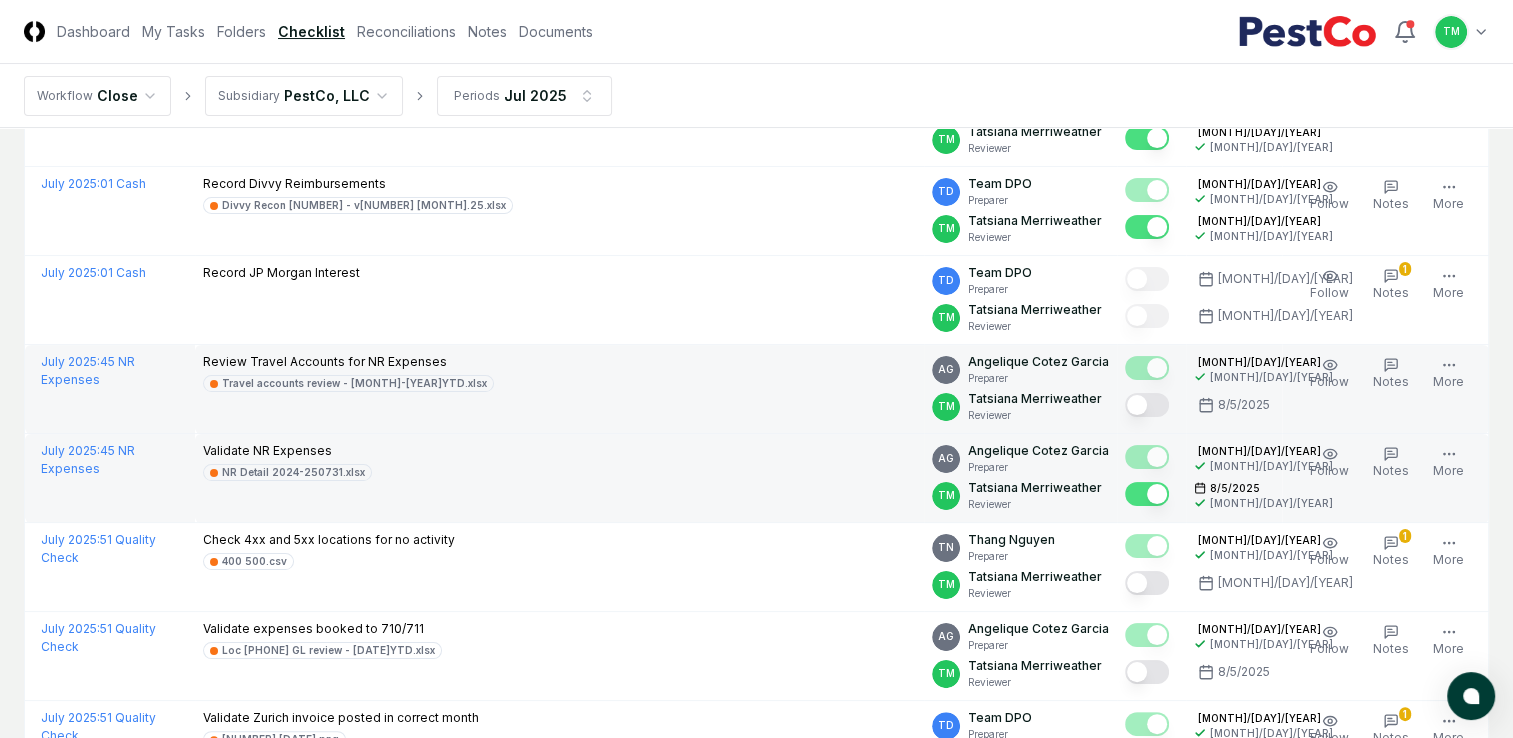 scroll, scrollTop: 300, scrollLeft: 0, axis: vertical 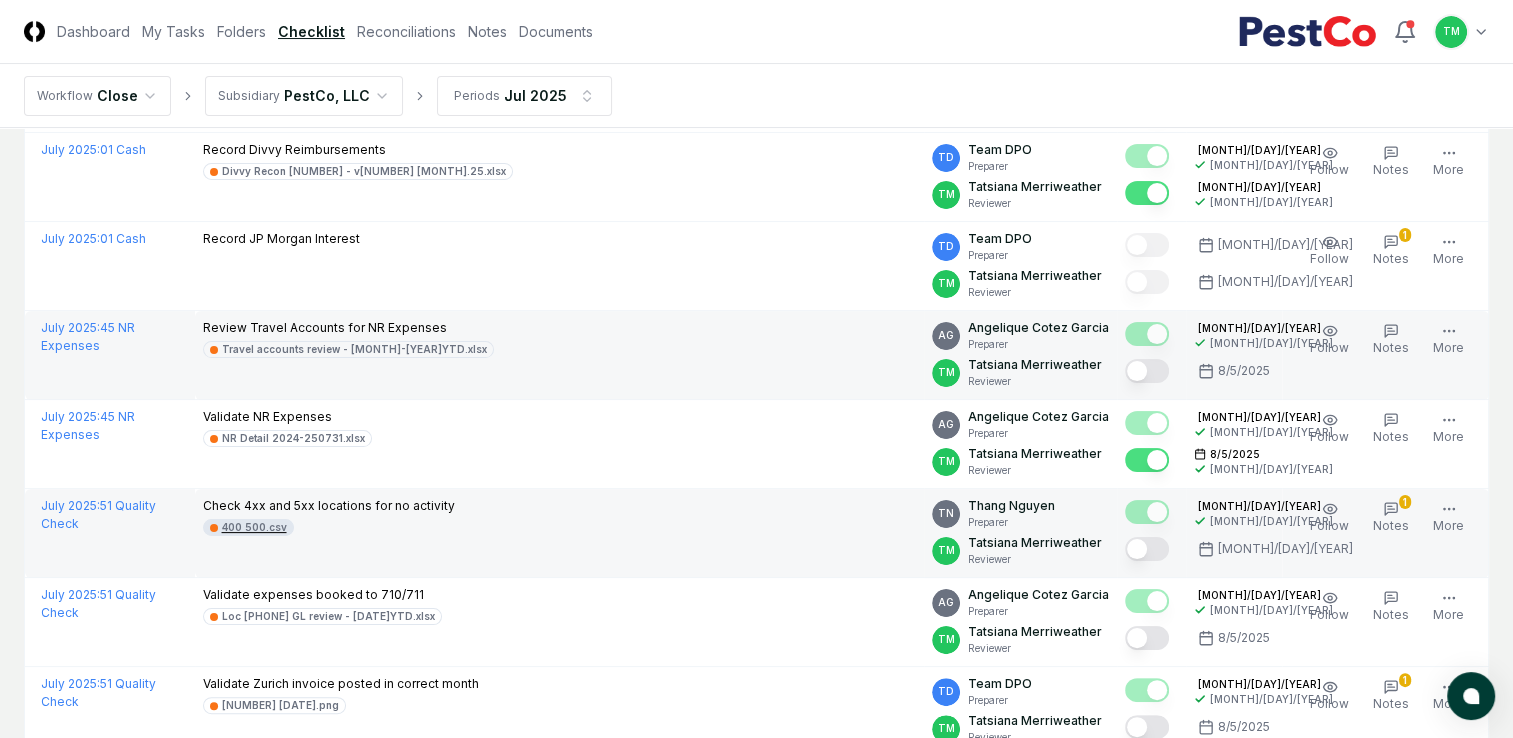 click on "400 500.csv" at bounding box center [254, 527] 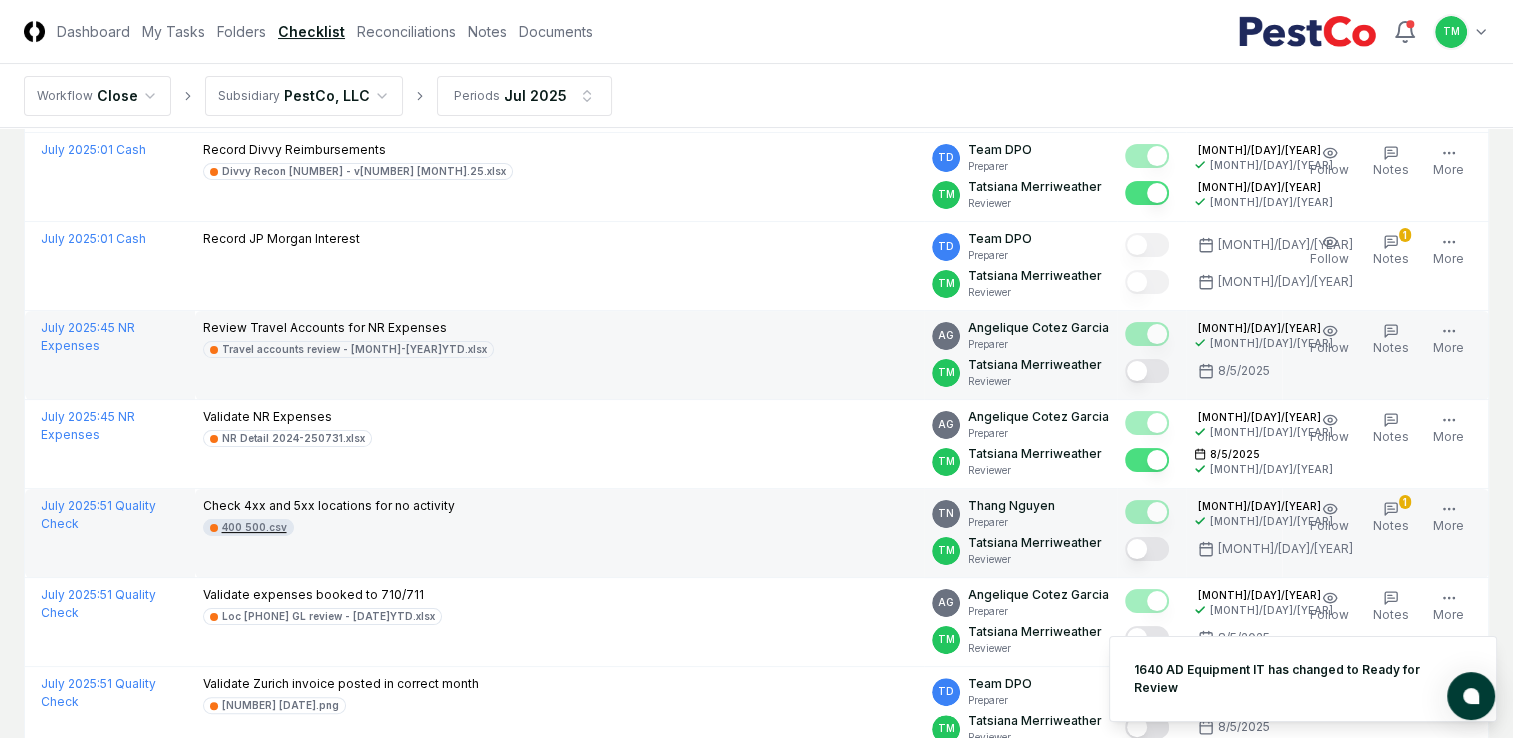 click on "400 500.csv" at bounding box center [254, 527] 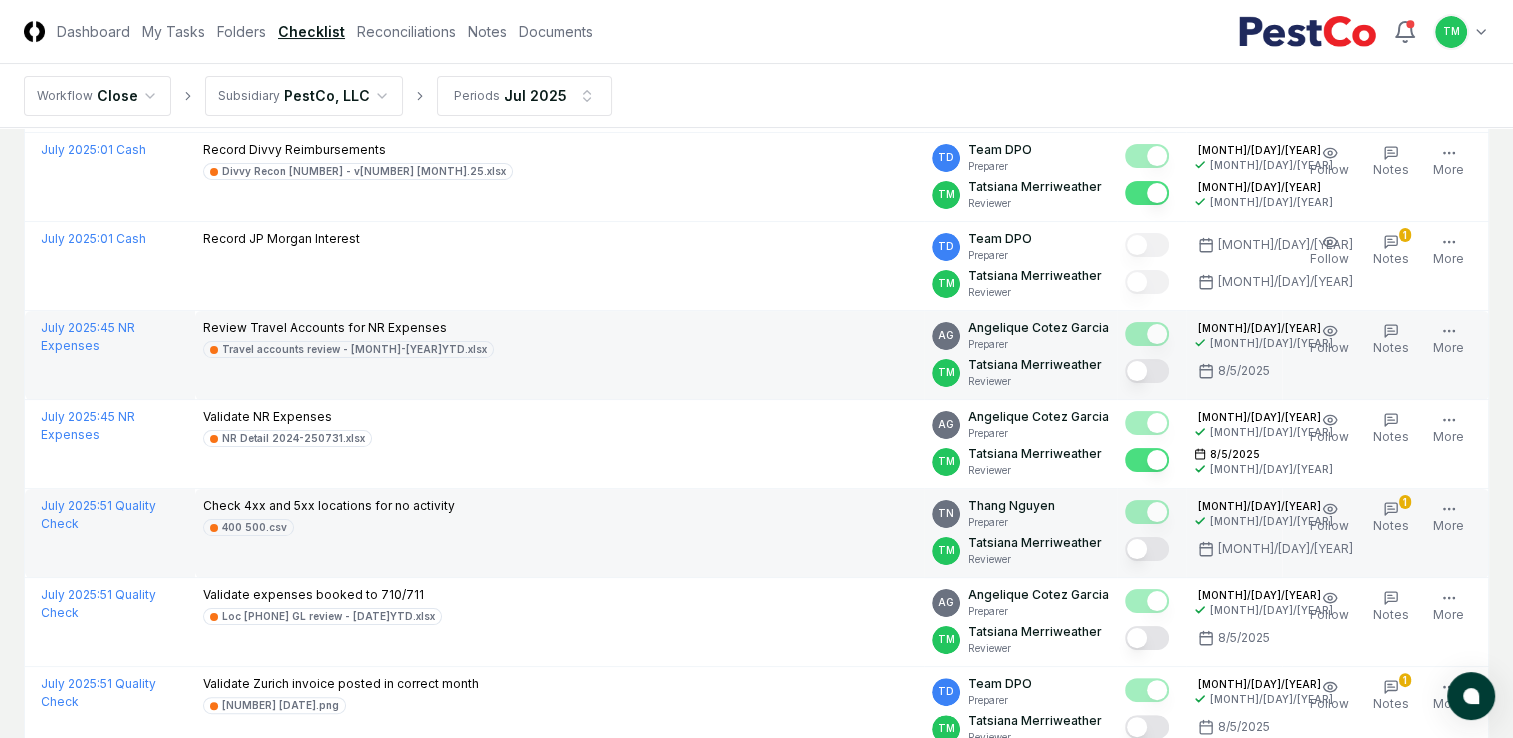 click at bounding box center [1147, 549] 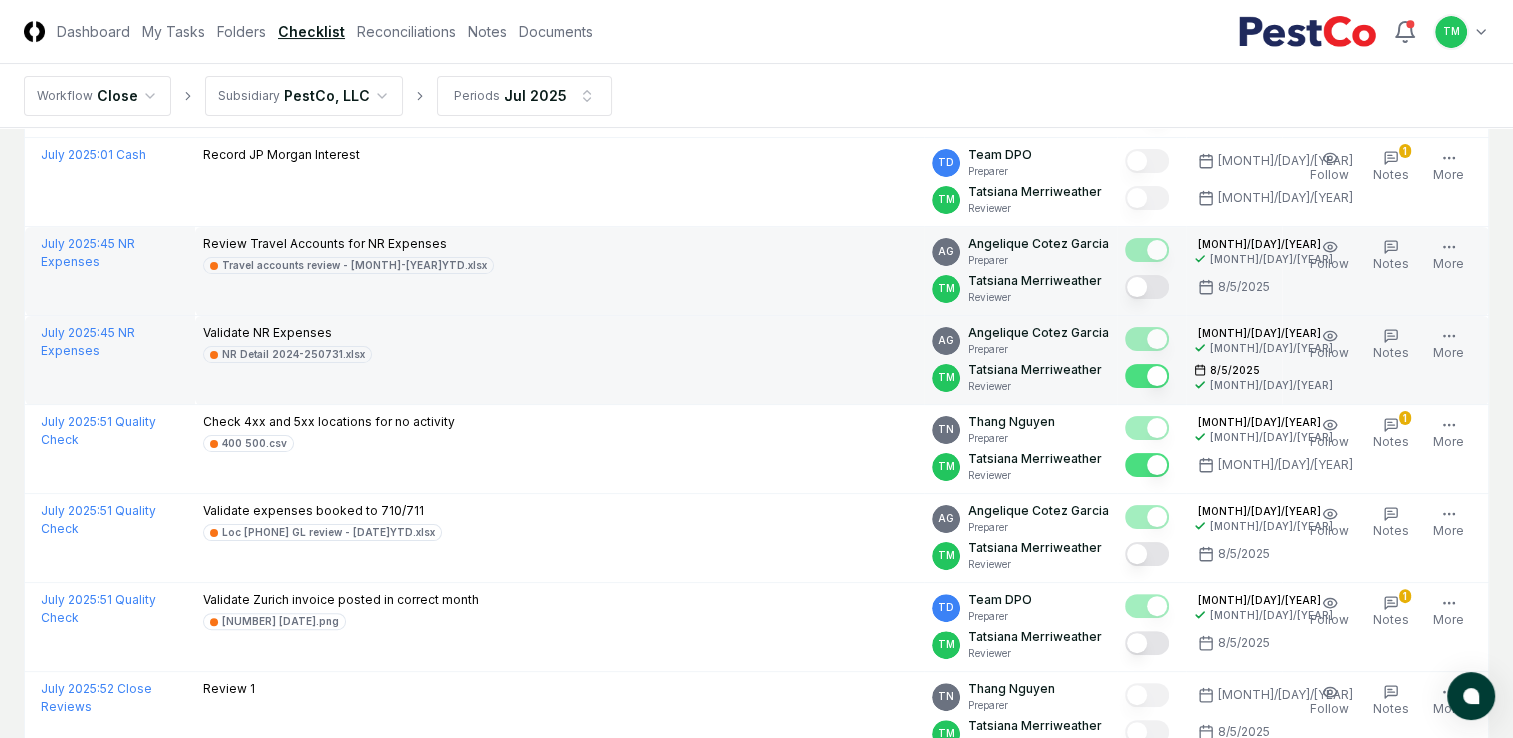 scroll, scrollTop: 500, scrollLeft: 0, axis: vertical 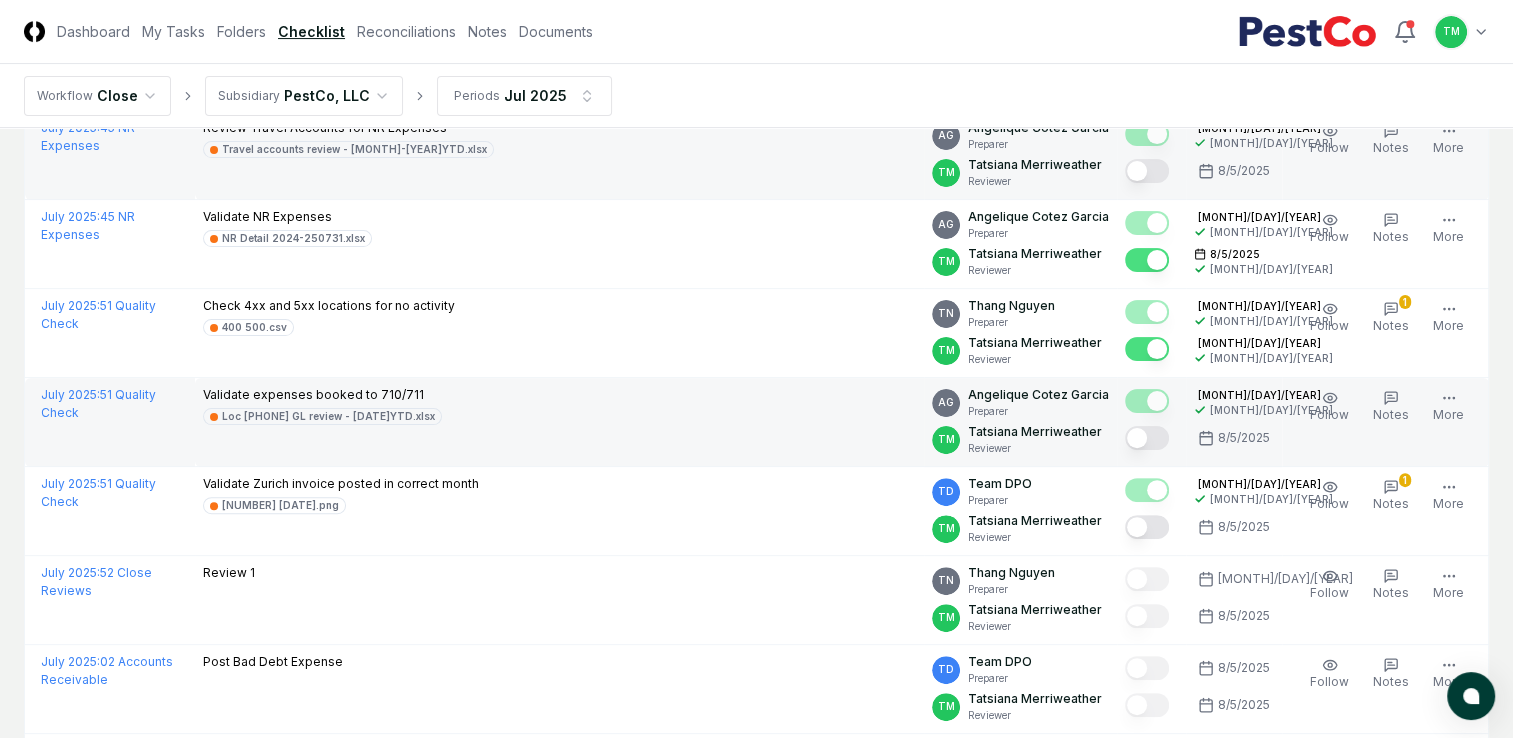 click at bounding box center [1147, 438] 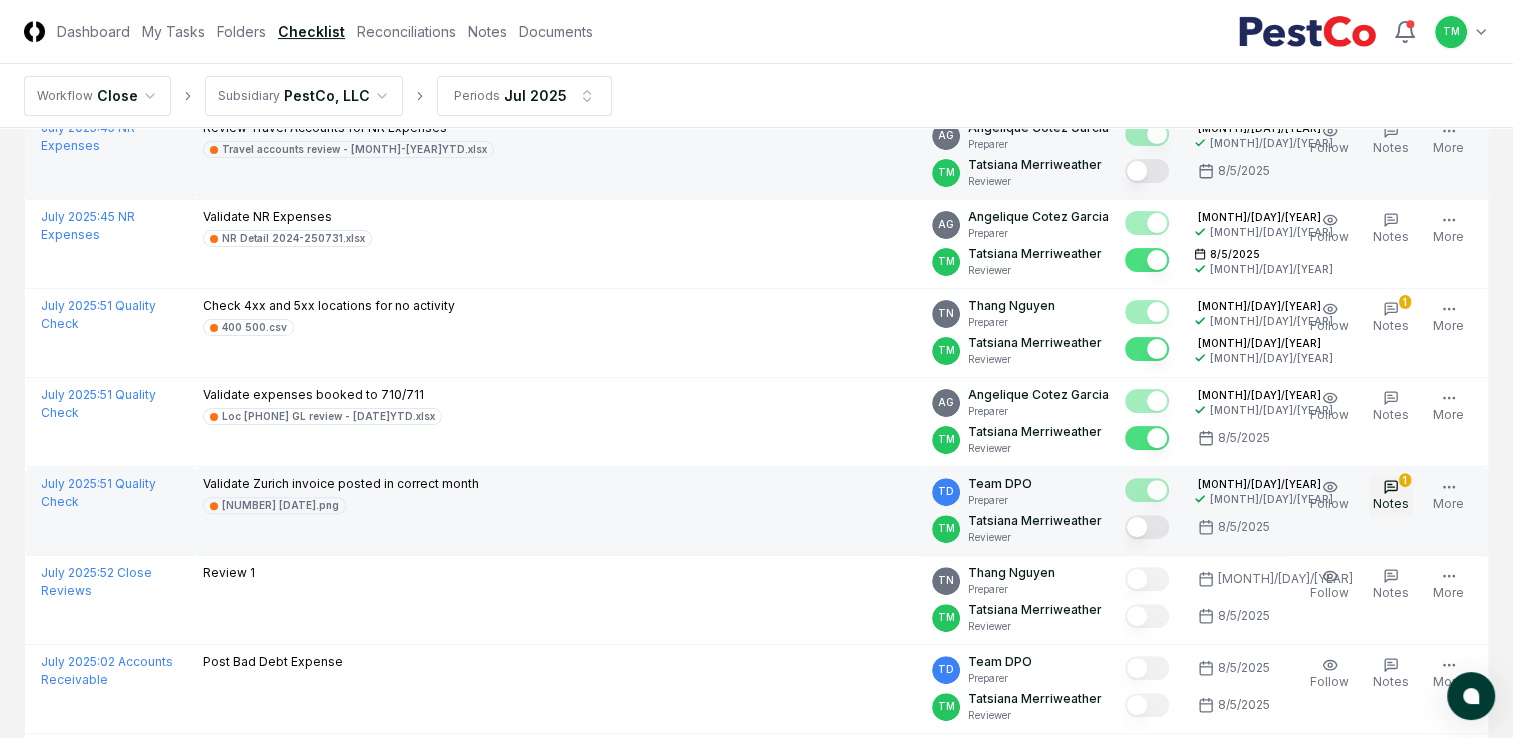 click 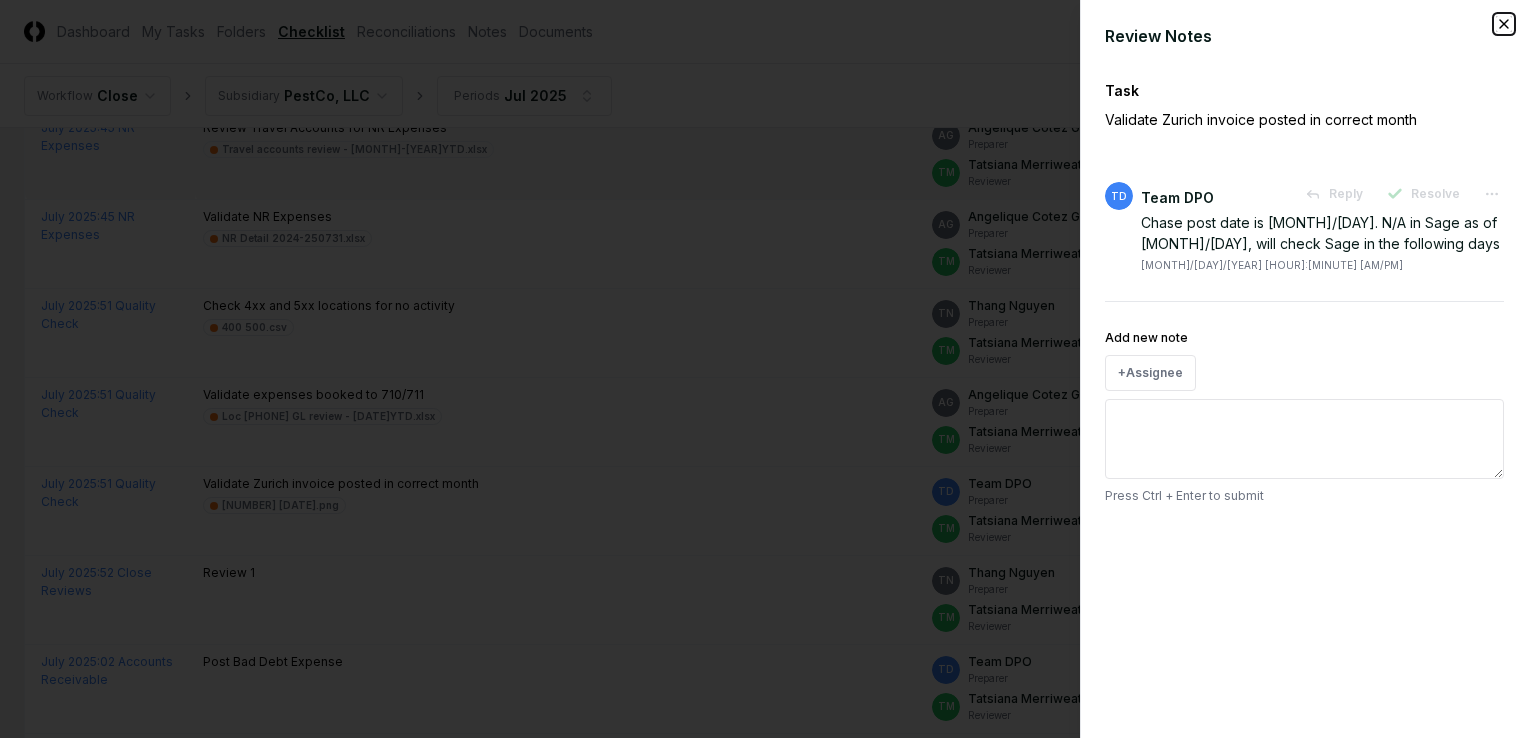 click 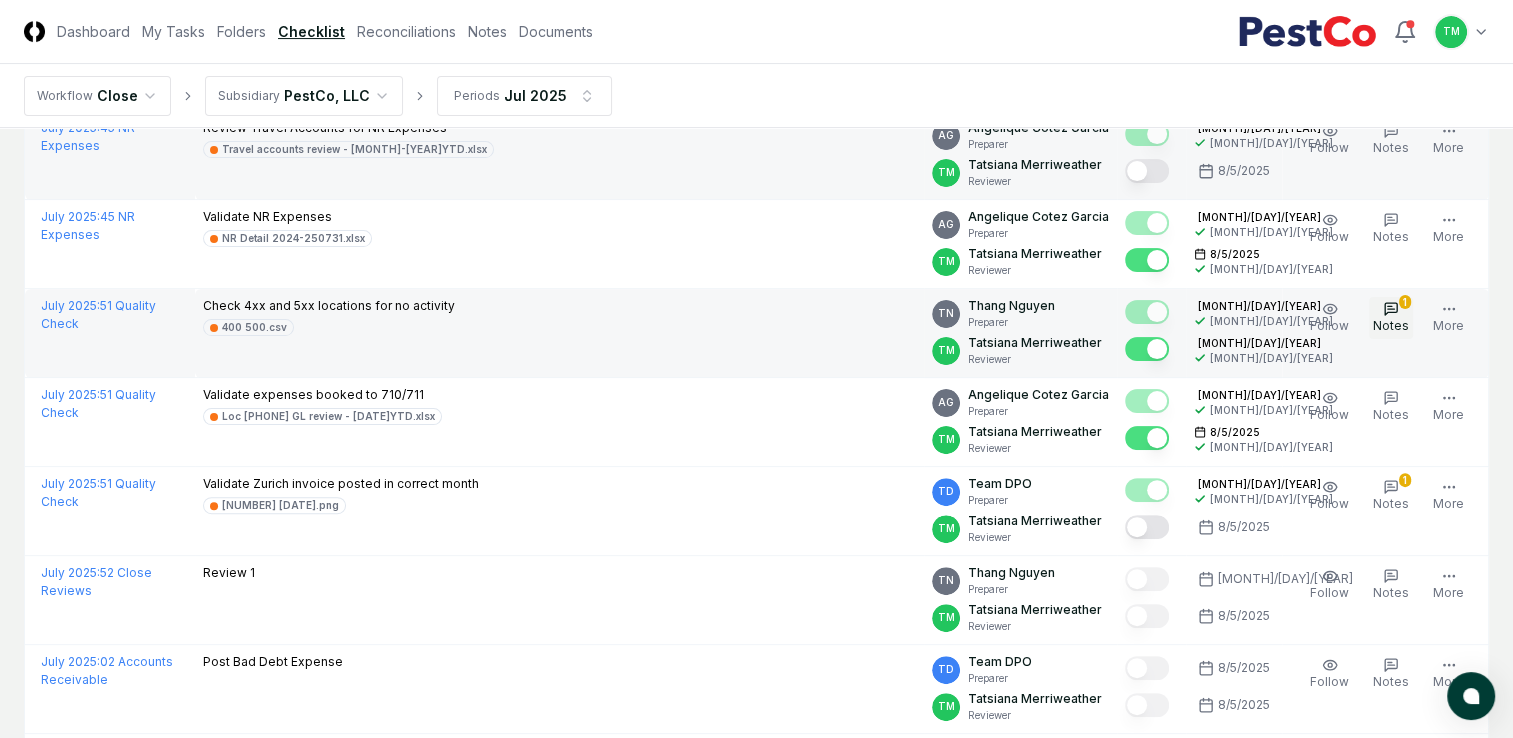 click 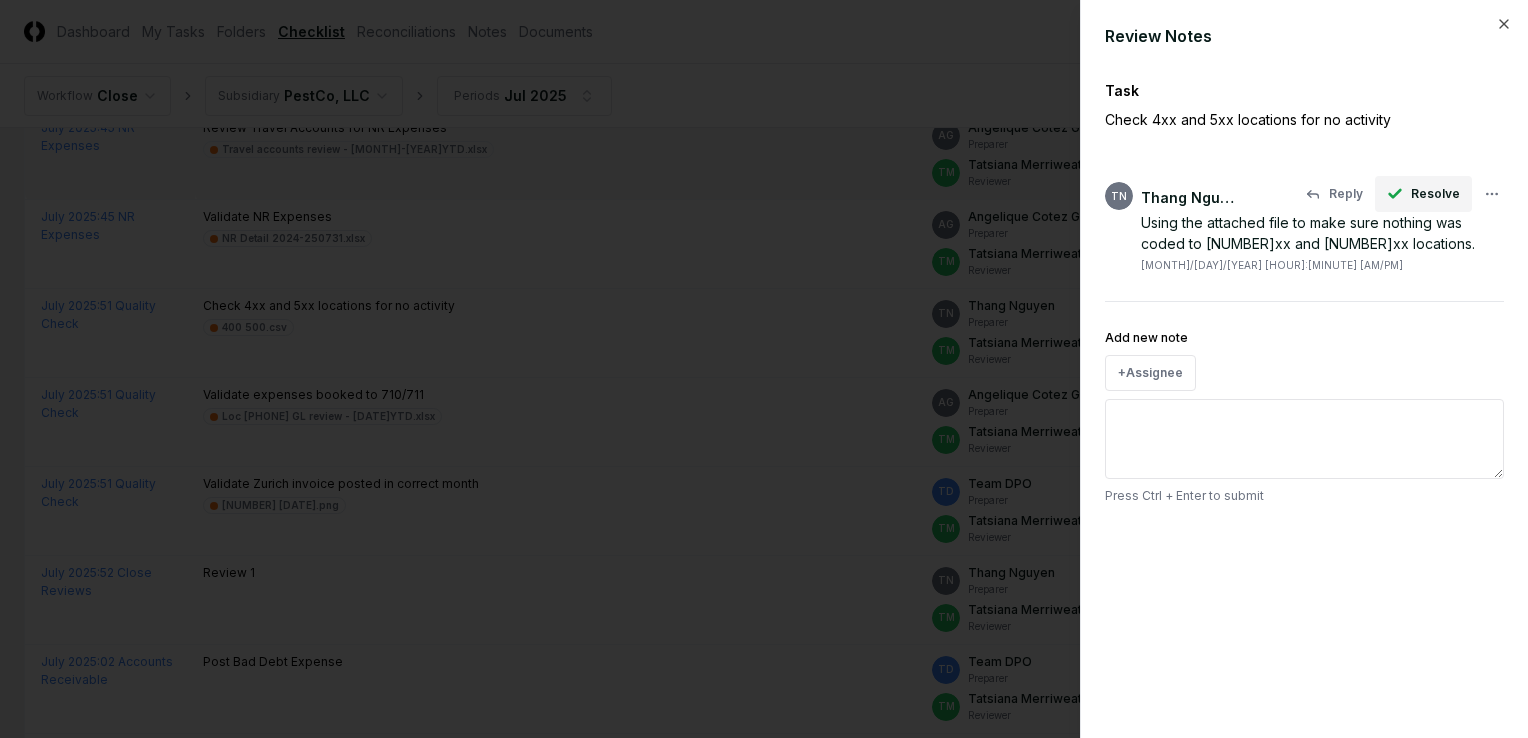 click on "Resolve" at bounding box center [1435, 194] 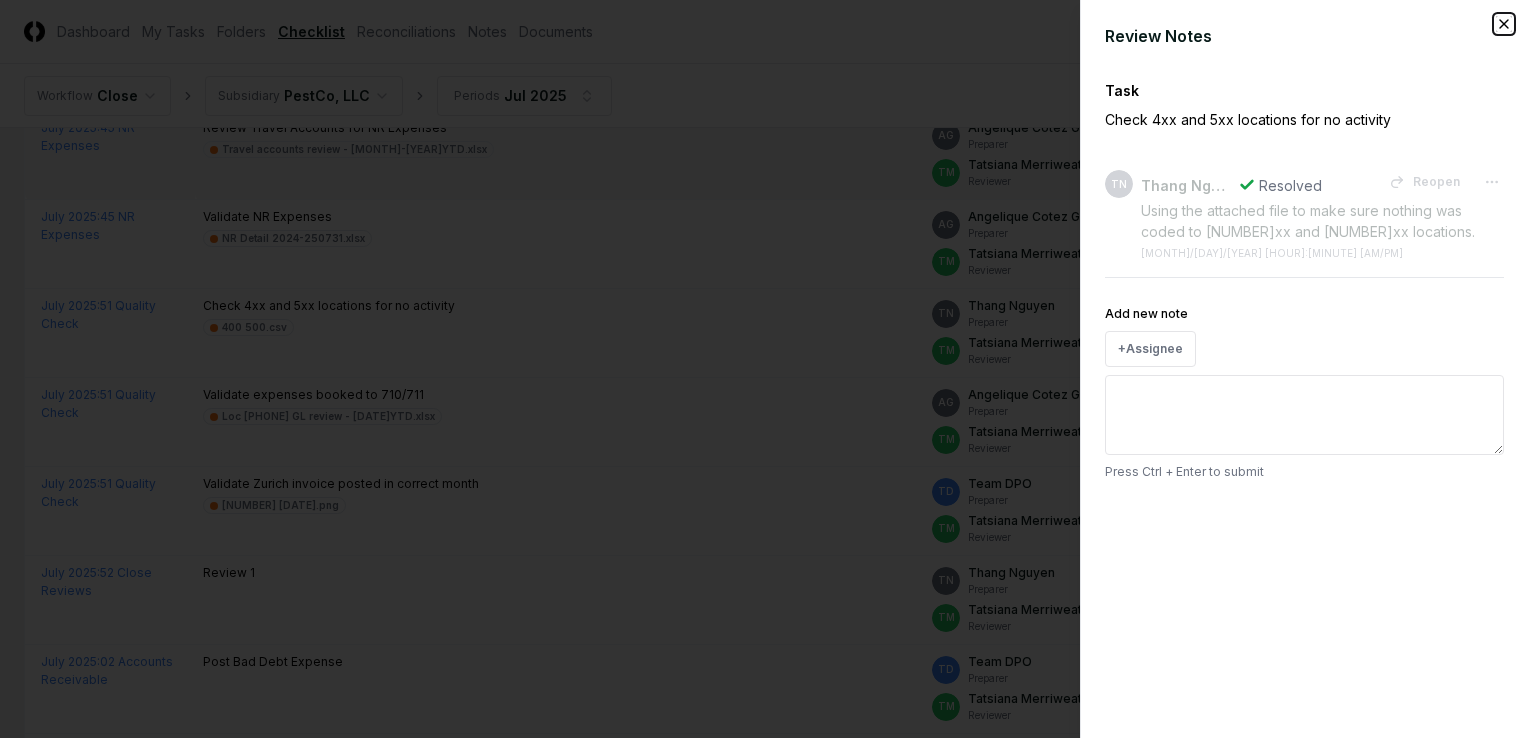 click 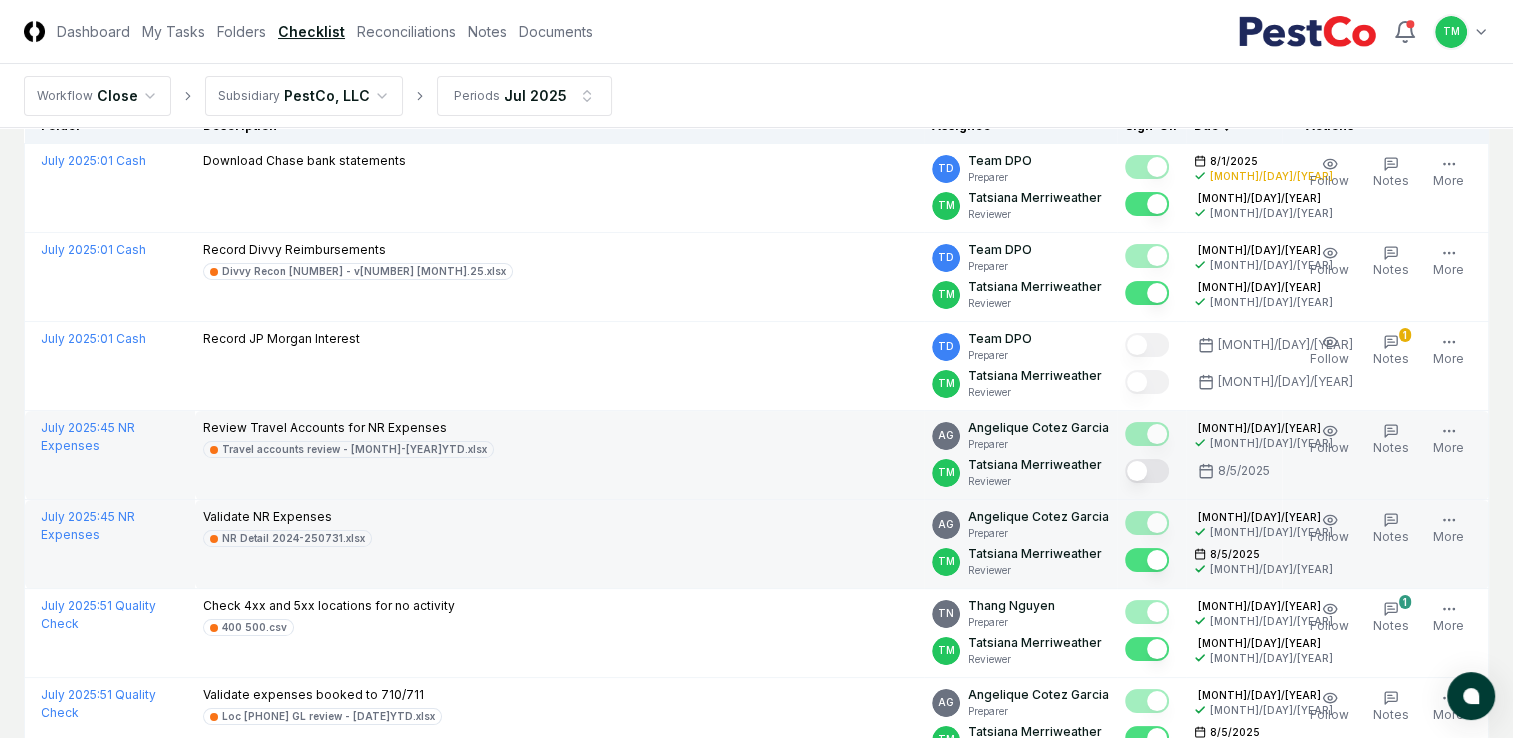 scroll, scrollTop: 400, scrollLeft: 0, axis: vertical 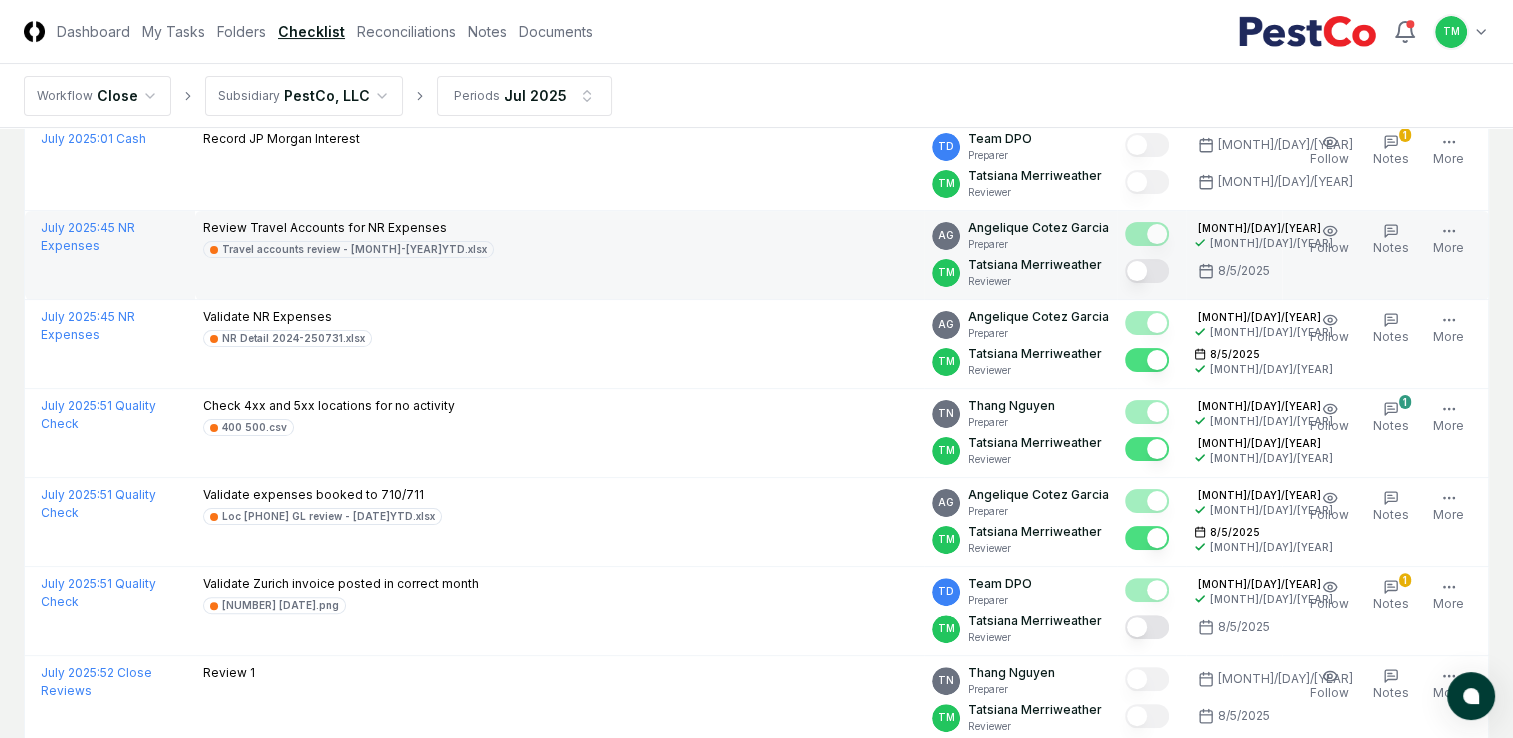 drag, startPoint x: 1154, startPoint y: 274, endPoint x: 1152, endPoint y: 286, distance: 12.165525 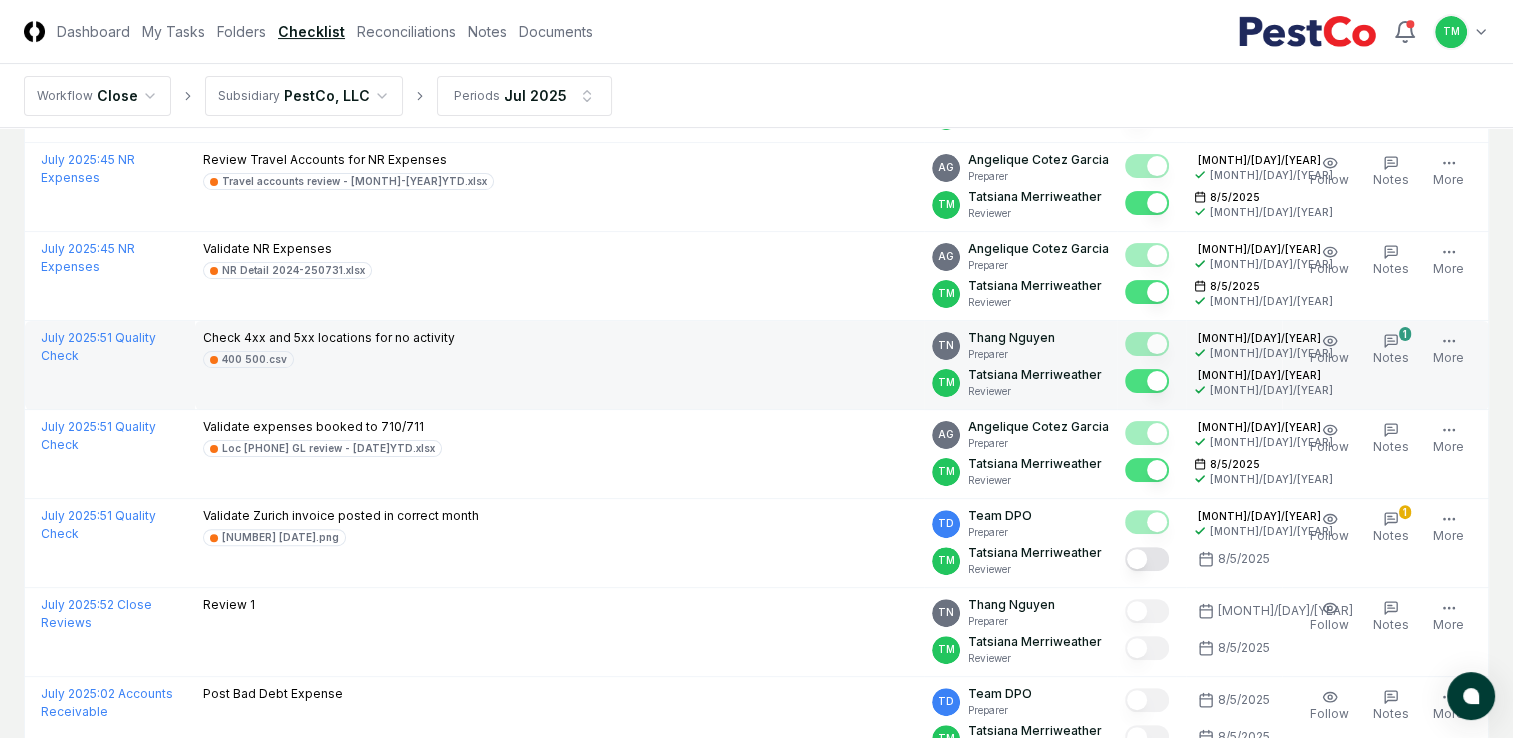 scroll, scrollTop: 500, scrollLeft: 0, axis: vertical 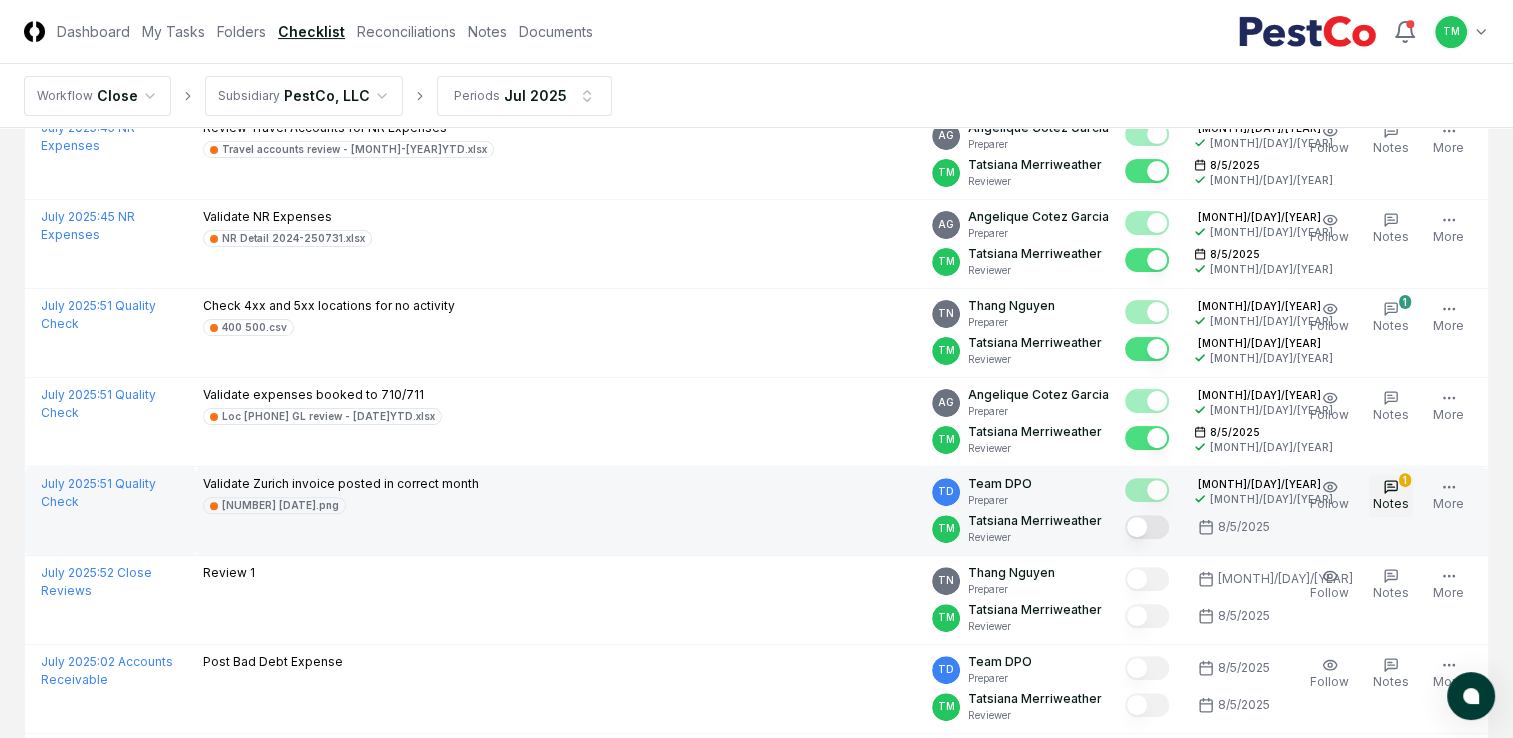 click 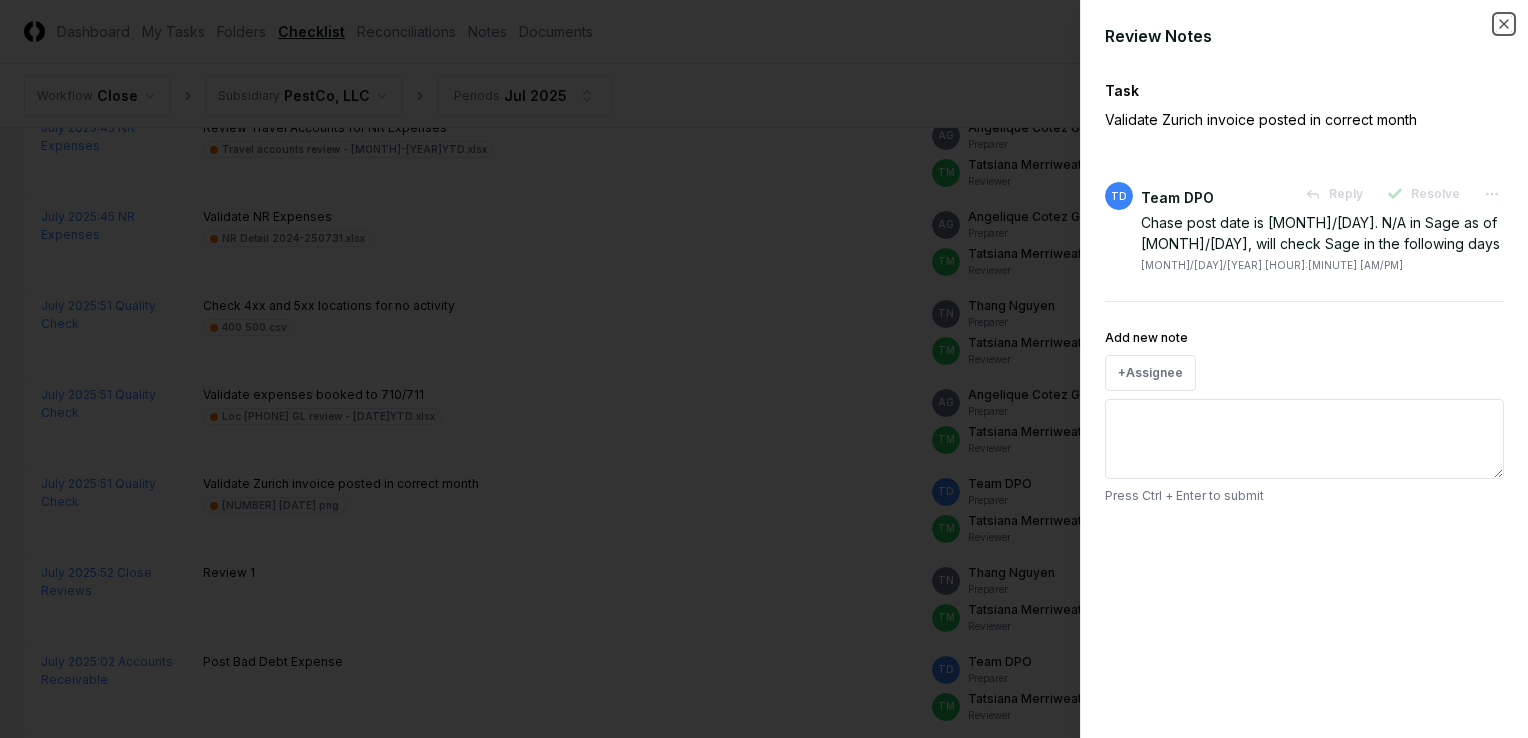 drag, startPoint x: 1501, startPoint y: 22, endPoint x: 1342, endPoint y: 306, distance: 325.47964 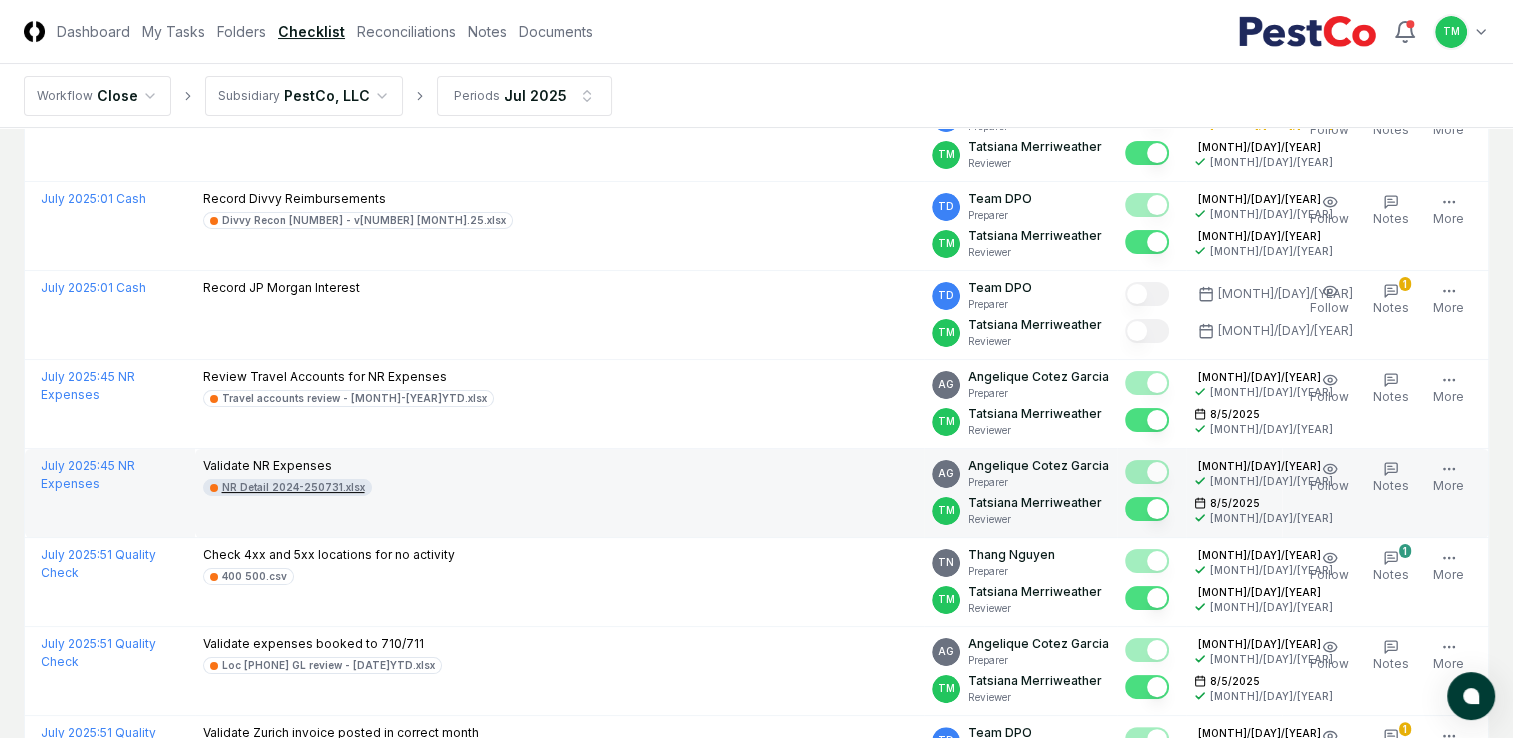 scroll, scrollTop: 100, scrollLeft: 0, axis: vertical 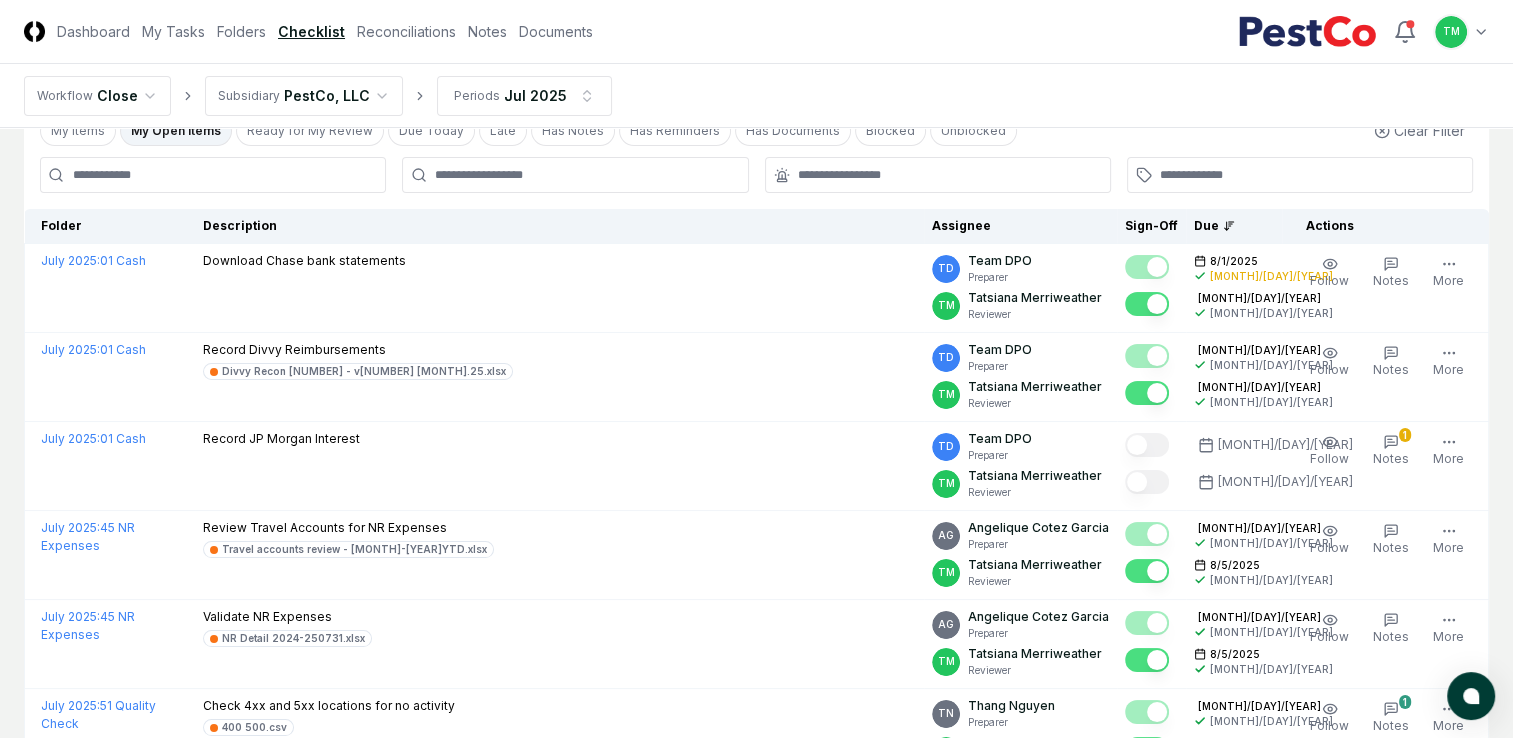 click on "My Open Items" at bounding box center [176, 131] 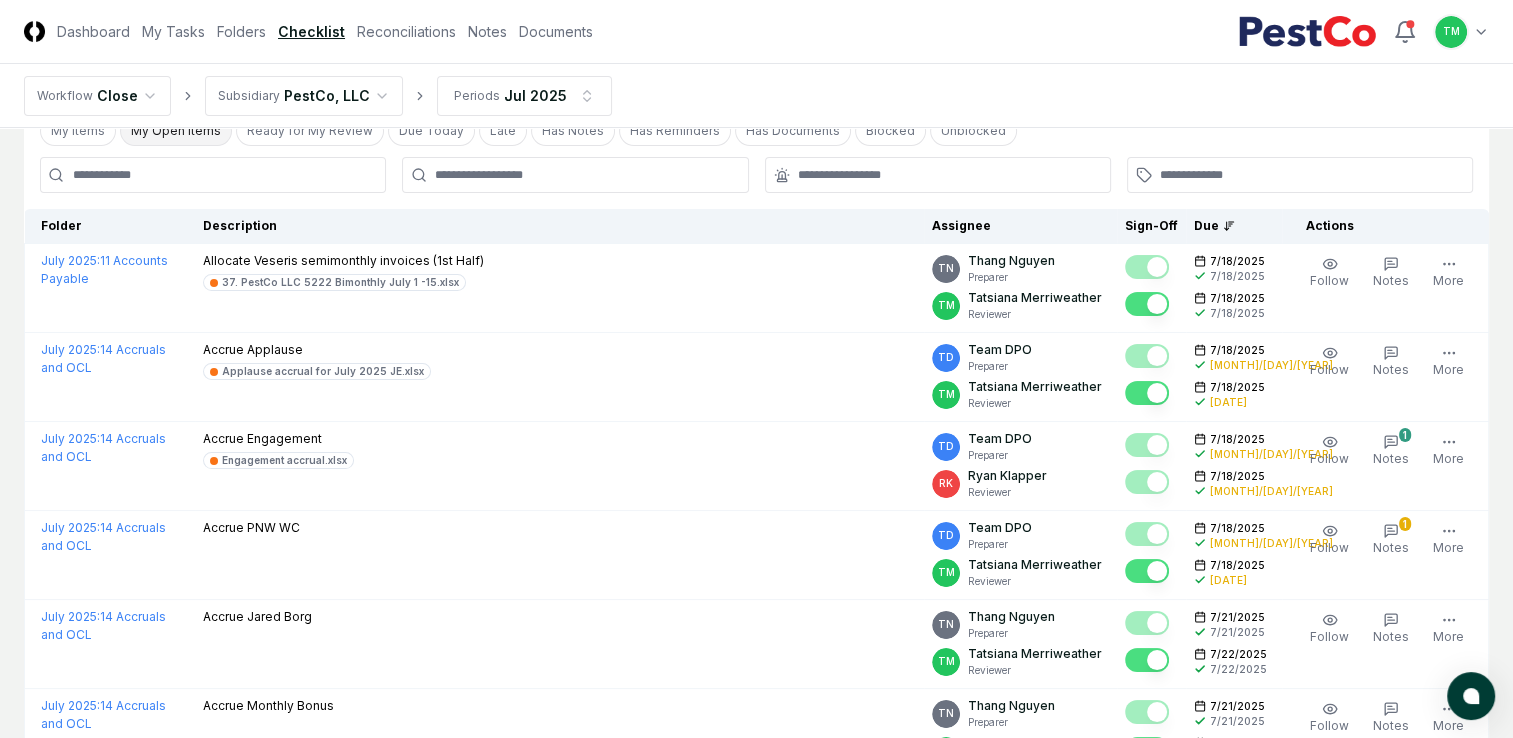 scroll, scrollTop: 0, scrollLeft: 0, axis: both 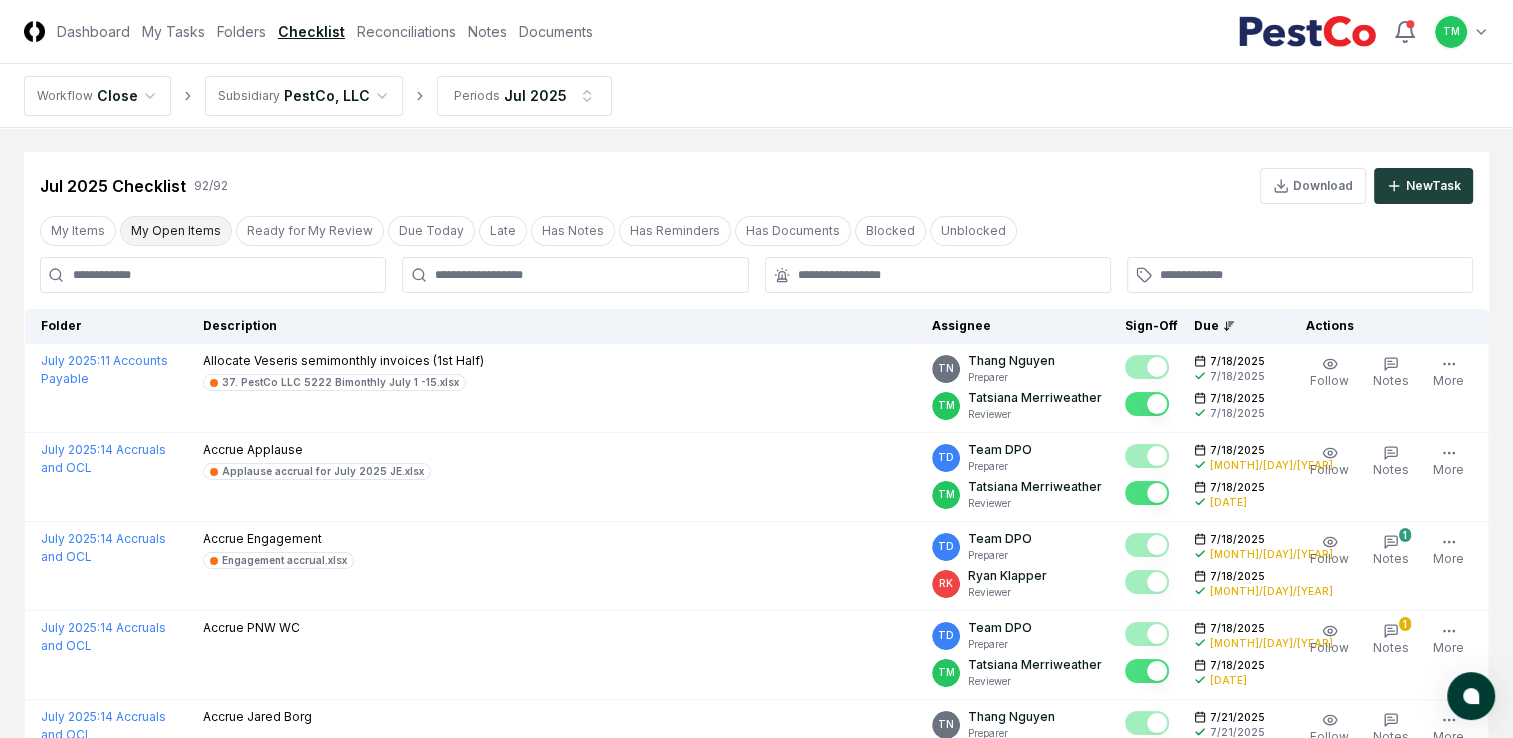 click on "My Open Items" at bounding box center [176, 231] 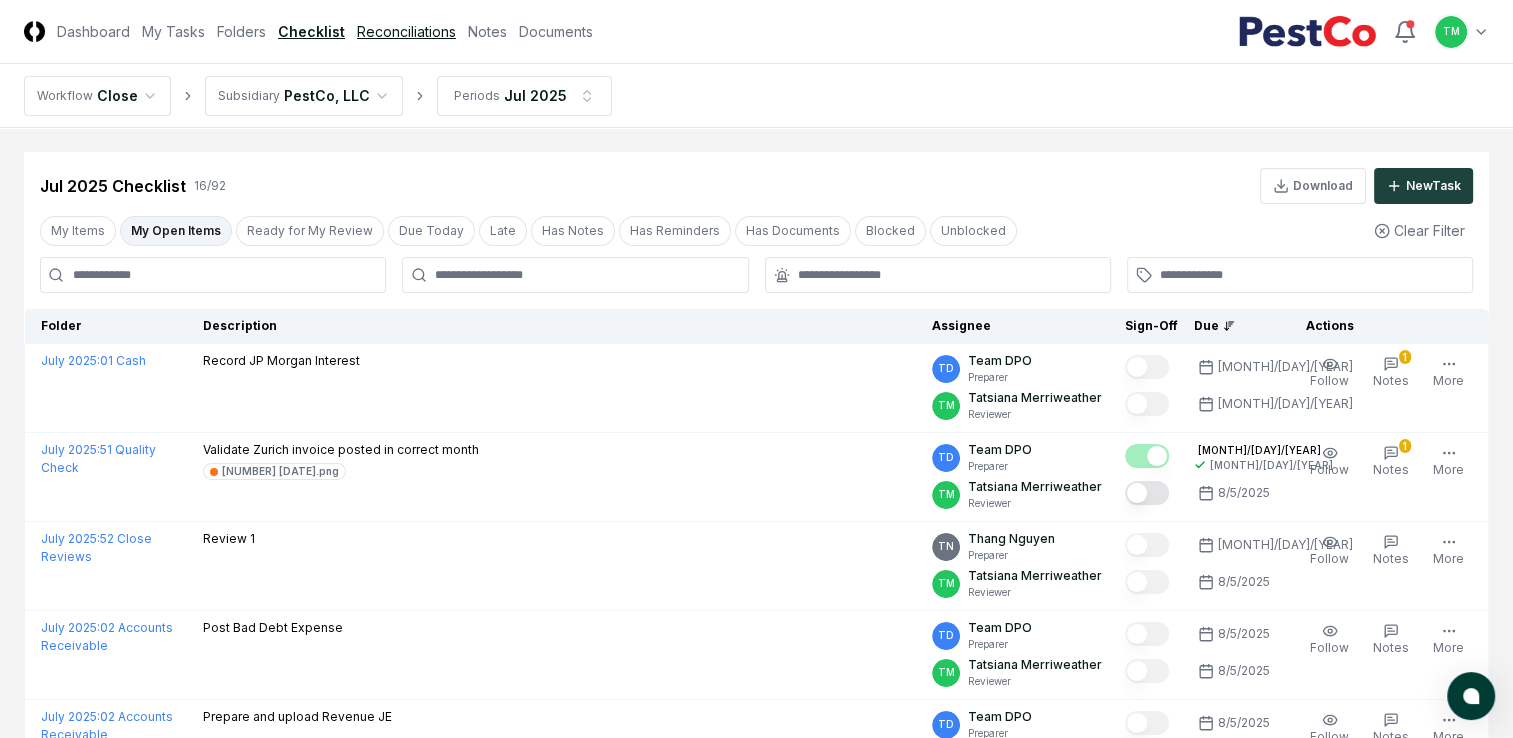 click on "Reconciliations" at bounding box center [406, 31] 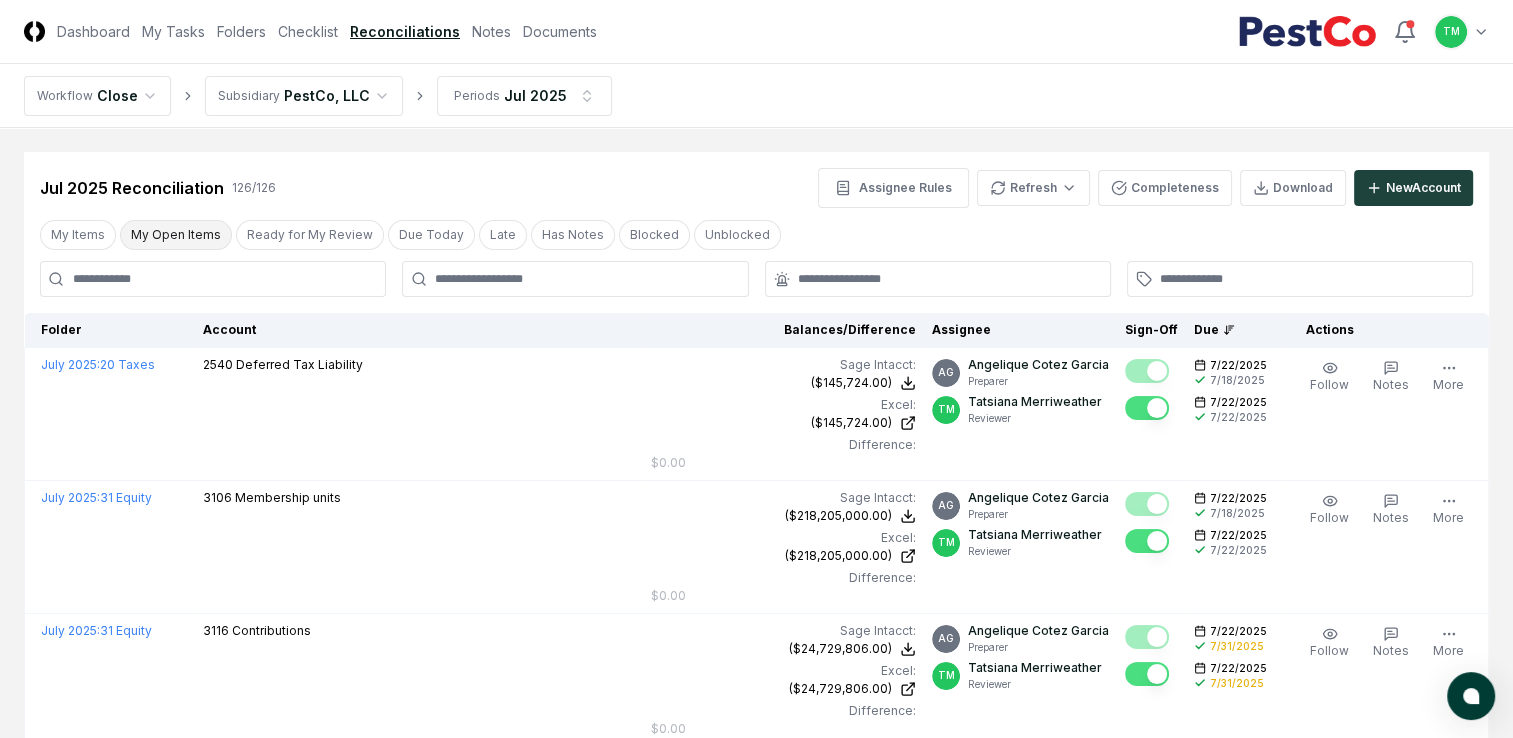 click on "My Open Items" at bounding box center (176, 235) 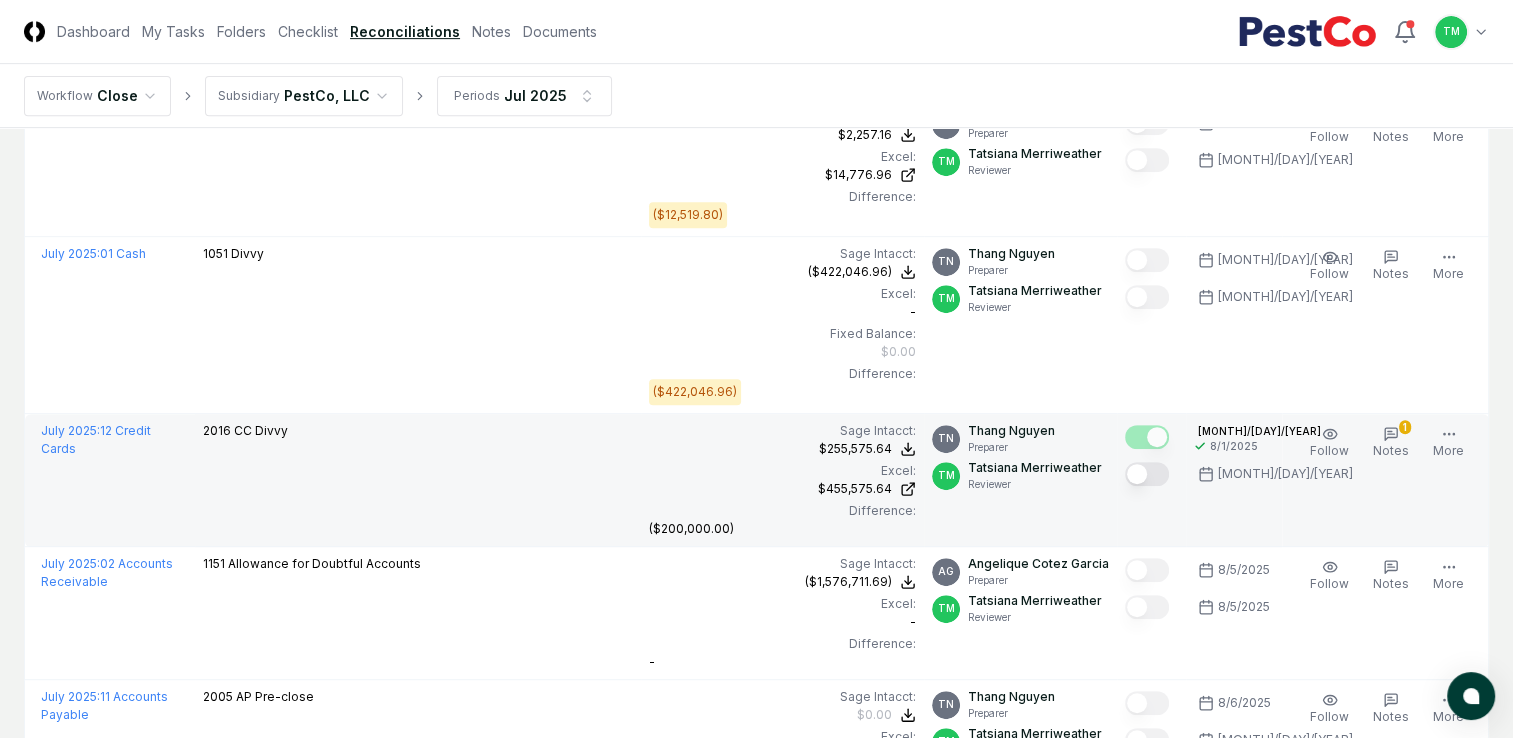 scroll, scrollTop: 900, scrollLeft: 0, axis: vertical 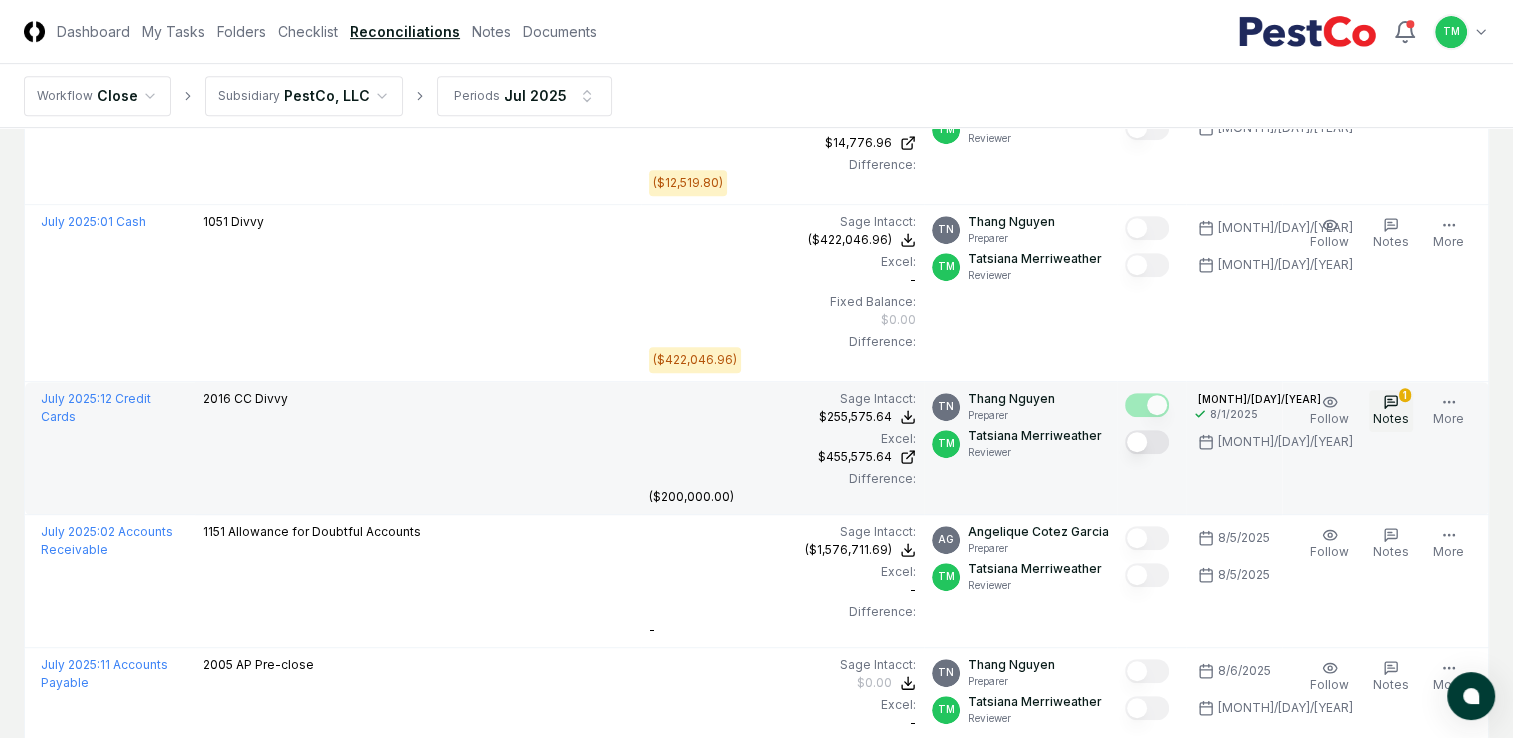 click 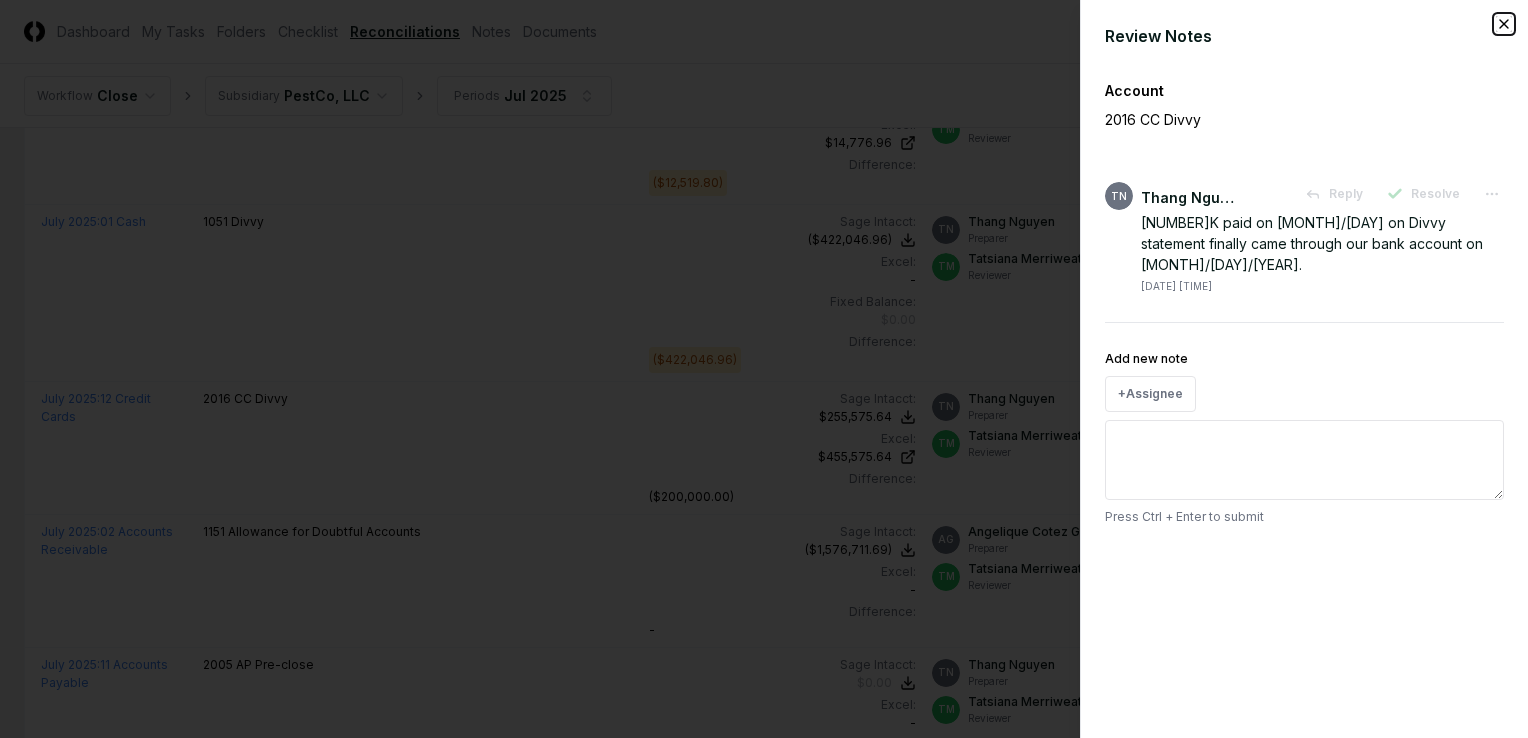 click 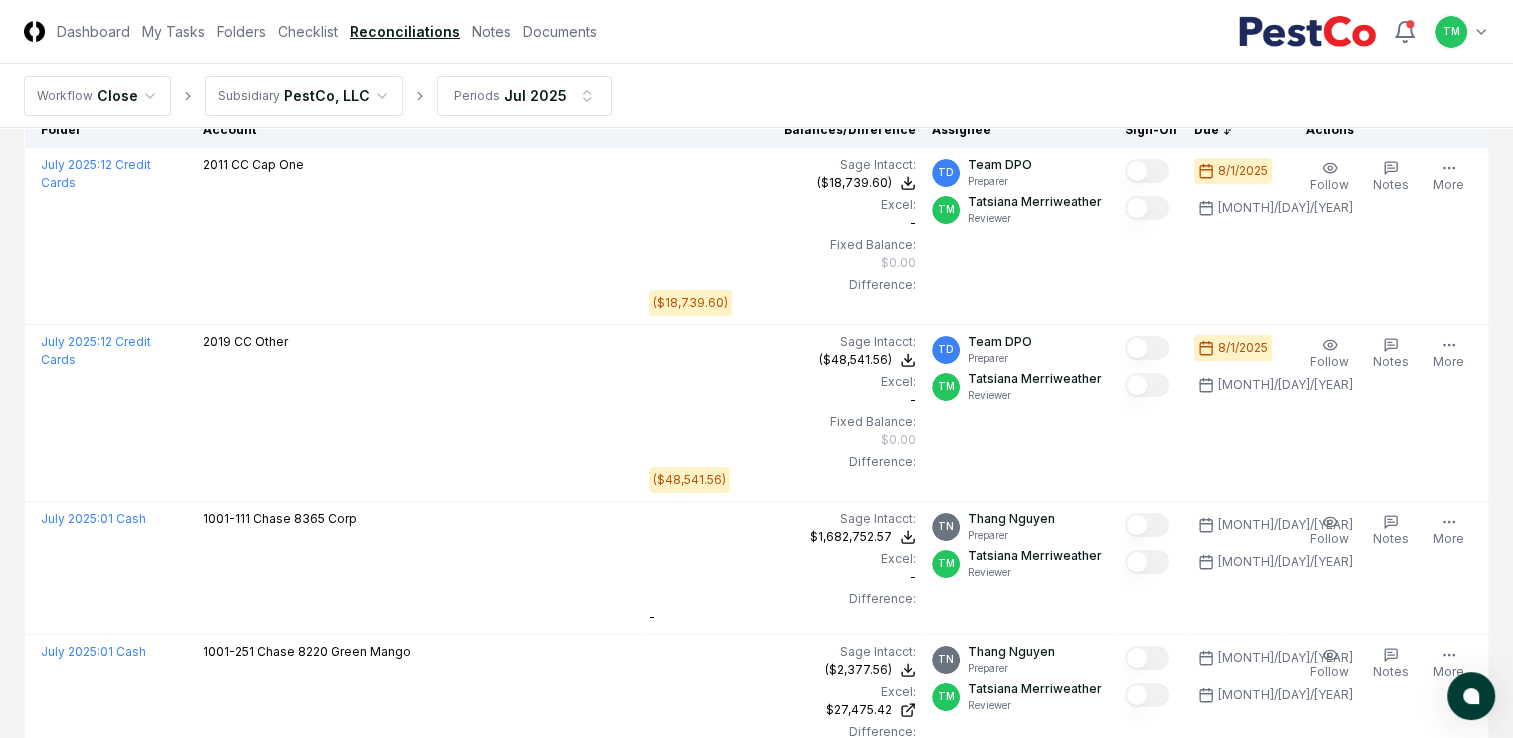 scroll, scrollTop: 200, scrollLeft: 0, axis: vertical 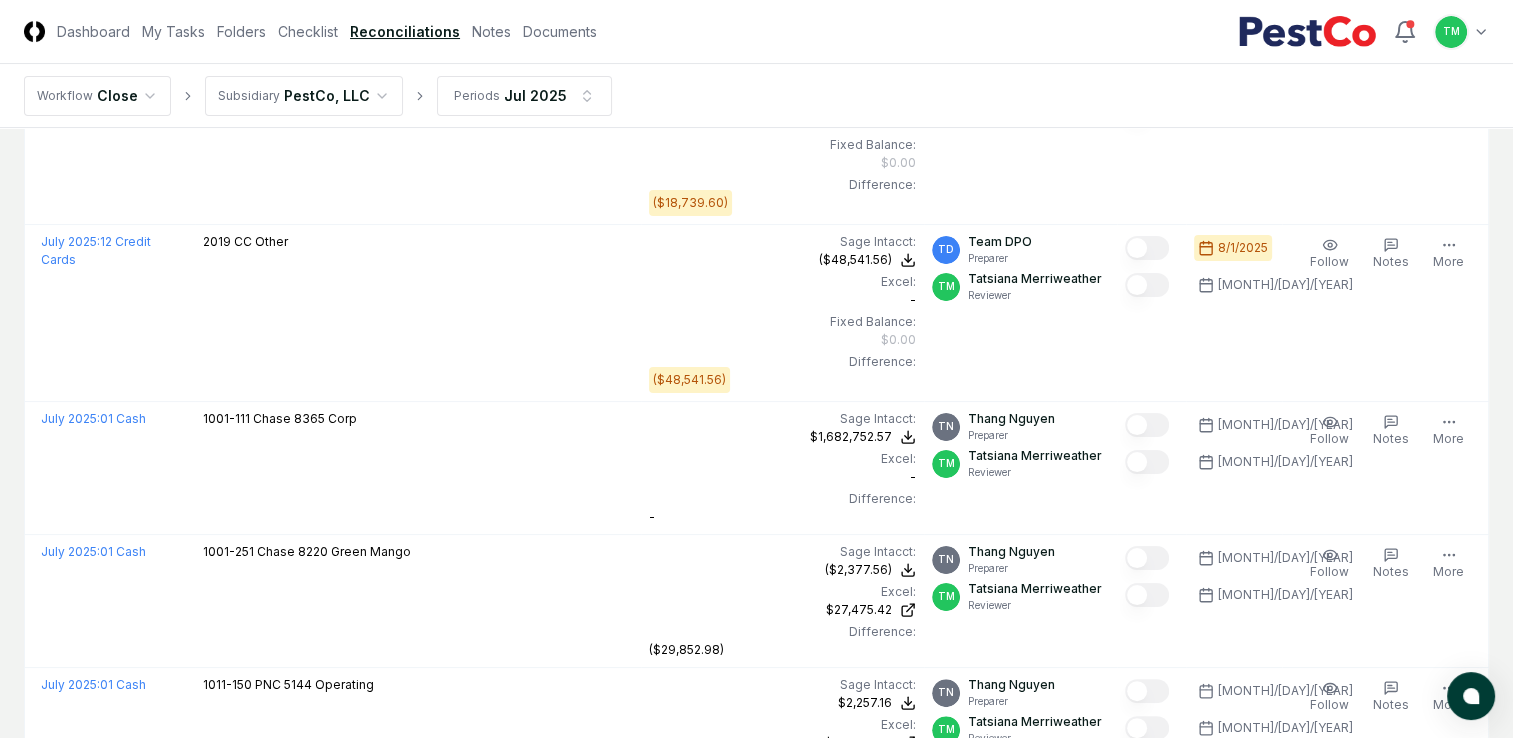 click on "CloseCore Dashboard My Tasks Folders Checklist Reconciliations Notes Documents Toggle navigation menu TM Toggle user menu Workflow Close Subsidiary PestCo, LLC Periods [MONTH] [YEAR] Cancel Reassign [MONTH] [YEAR] Reconciliation [NUMBER] / [NUMBER] Assignee Rules Refresh Completeness Download New Account My Items My Open Items Ready for My Review Due Today Late Has Notes Blocked Unblocked Clear Filter Folder Account Balances/Difference Per Sage Intacct Per Excel Difference Assignee Sign-Off Due Actions [MONTH] [YEAR] : 12 Credit Cards [NUMBER] CC Cap One Sage Intacct : ([NUMBER].[NUMBER]) Excel: - Fixed Balance: $0.00 Difference: ([NUMBER].[NUMBER]) ([NUMBER].[NUMBER]) $0.00 ([NUMBER].[NUMBER]) TD Team DPO Preparer TM Tatsiana Merriweather Reviewer [MONTH]/[DAY]/[YEAR] [MONTH]/[DAY]/[YEAR] Follow Notes Edit Task More [MONTH] [YEAR] : 12 Credit Cards [NUMBER] CC Other Sage Intacct : ([NUMBER].[NUMBER]) Excel: - Fixed Balance: $0.00 Difference: ([NUMBER].[NUMBER]) ([NUMBER].[NUMBER]) $0.00 ([NUMBER].[NUMBER]) TD Team DPO Preparer TM Tatsiana Merriweather Reviewer [MONTH]/[DAY]/[YEAR] [MONTH]/[DAY]/[YEAR] Follow Notes Edit Task More : :" at bounding box center [756, 1916] 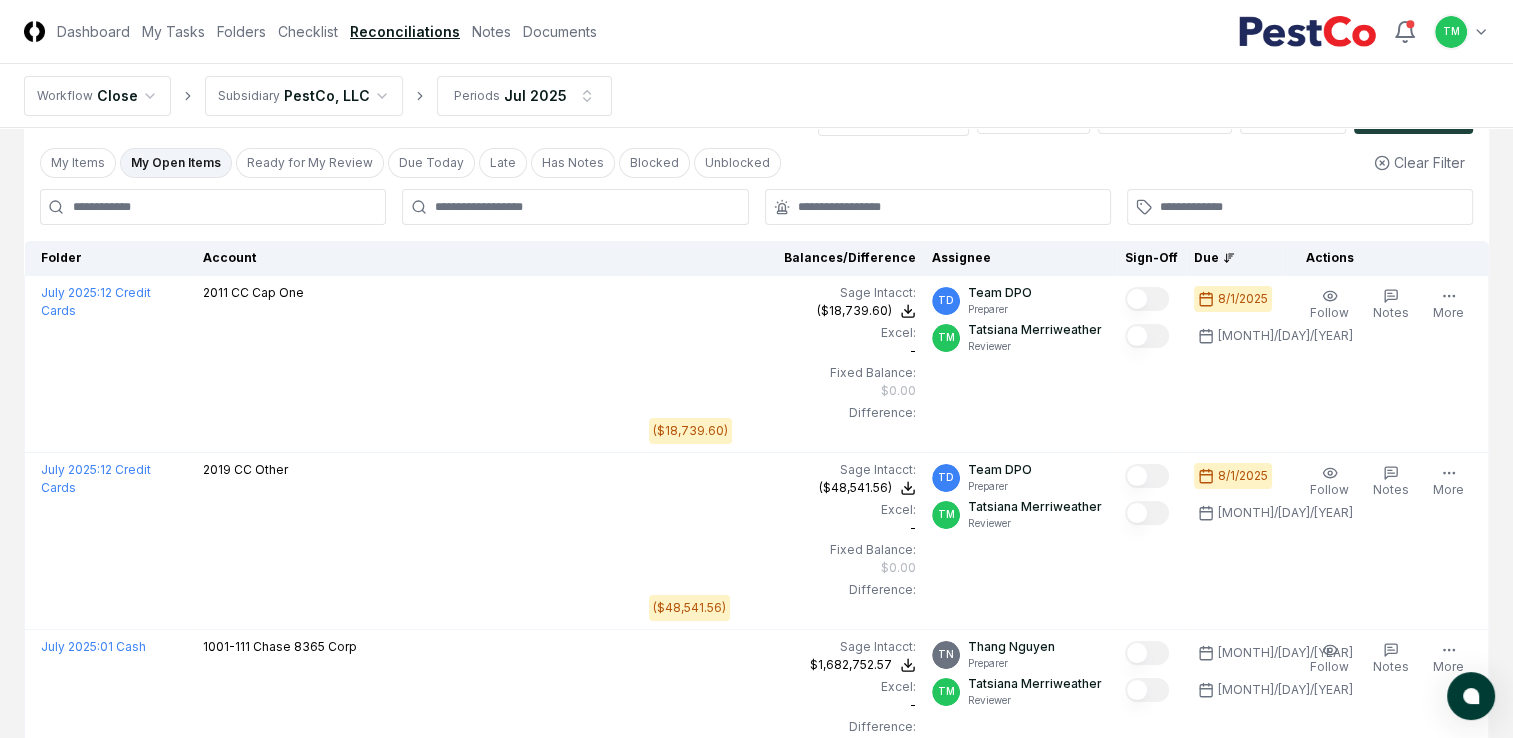 scroll, scrollTop: 0, scrollLeft: 0, axis: both 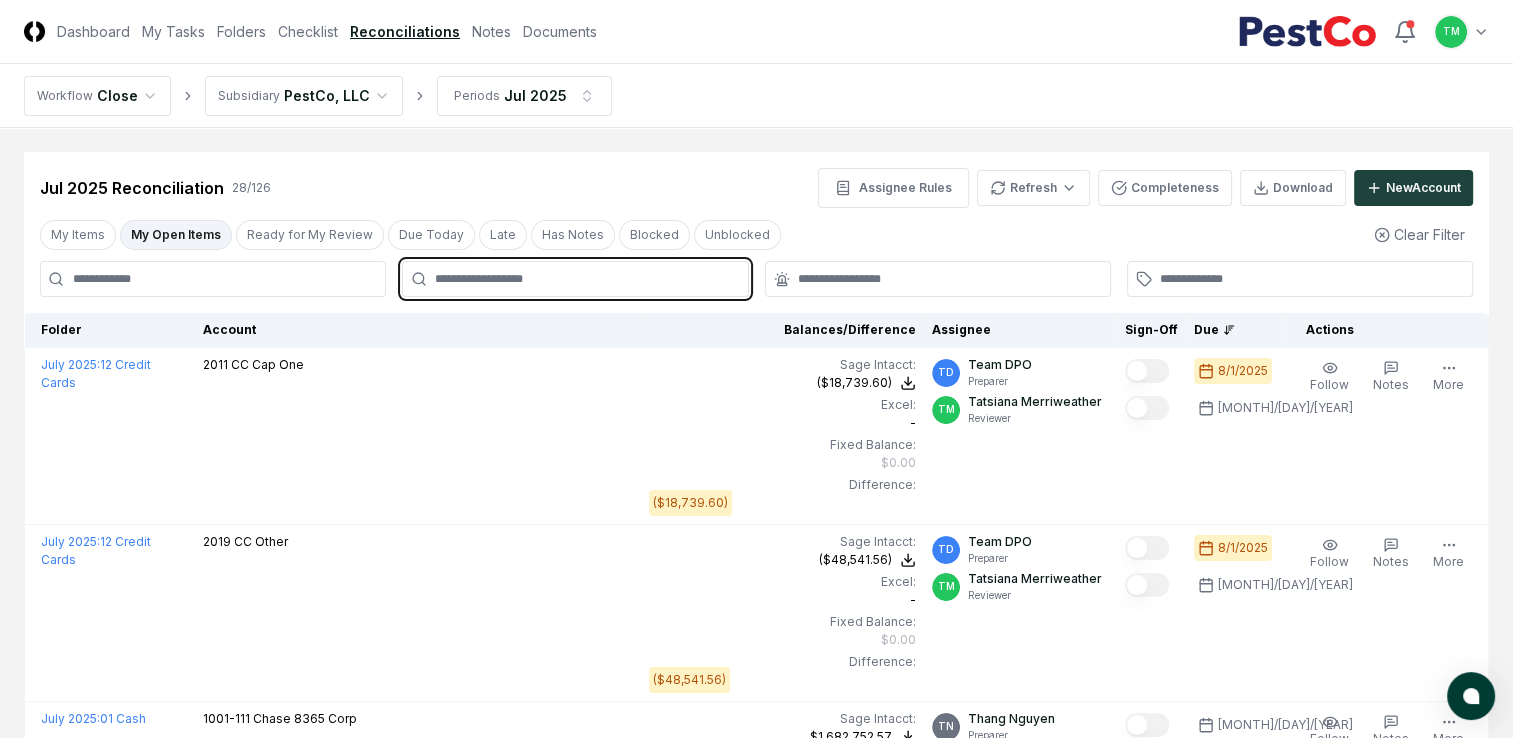 click at bounding box center [585, 279] 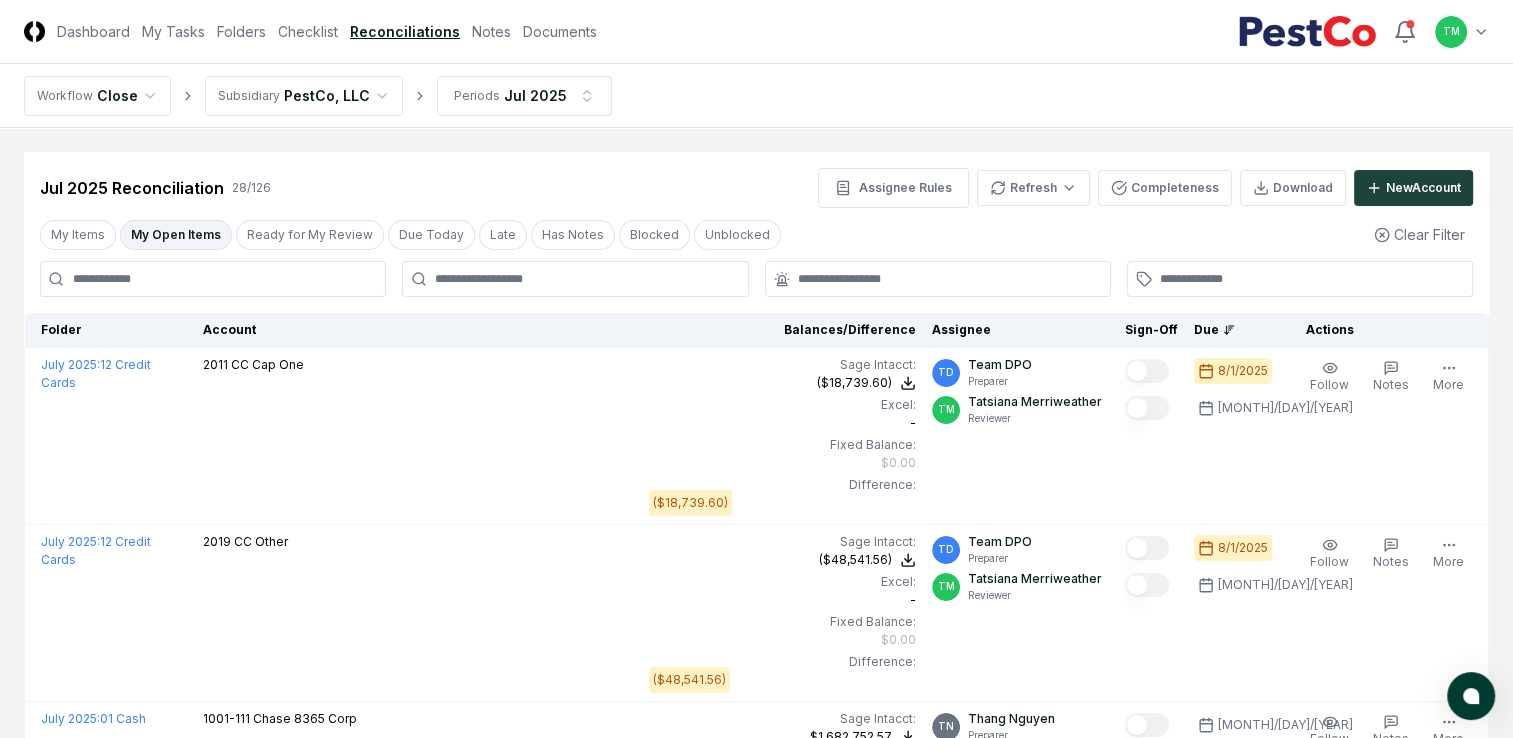 click on "CloseCore Dashboard My Tasks Folders Checklist Reconciliations Notes Documents Toggle navigation menu TM Toggle user menu Workflow Close Subsidiary PestCo, LLC Periods [MONTH] [YEAR] Cancel Reassign [MONTH] [YEAR] Reconciliation [NUMBER] / [NUMBER] Assignee Rules Refresh Completeness Download New Account My Items My Open Items Ready for My Review Due Today Late Has Notes Blocked Unblocked Clear Filter Folder Account Balances/Difference Per Sage Intacct Per Excel Difference Assignee Sign-Off Due Actions [MONTH] [YEAR] : 12 Credit Cards [NUMBER] CC Cap One Sage Intacct : ([NUMBER].[NUMBER]) Excel: - Fixed Balance: $0.00 Difference: ([NUMBER].[NUMBER]) ([NUMBER].[NUMBER]) $0.00 ([NUMBER].[NUMBER]) TD Team DPO Preparer TM Tatsiana Merriweather Reviewer [MONTH]/[DAY]/[YEAR] [MONTH]/[DAY]/[YEAR] Follow Notes Edit Task More [MONTH] [YEAR] : 12 Credit Cards [NUMBER] CC Other Sage Intacct : ([NUMBER].[NUMBER]) Excel: - Fixed Balance: $0.00 Difference: ([NUMBER].[NUMBER]) ([NUMBER].[NUMBER]) $0.00 ([NUMBER].[NUMBER]) TD Team DPO Preparer TM Tatsiana Merriweather Reviewer [MONTH]/[DAY]/[YEAR] [MONTH]/[DAY]/[YEAR] Follow Notes Edit Task More : :" at bounding box center (756, 2216) 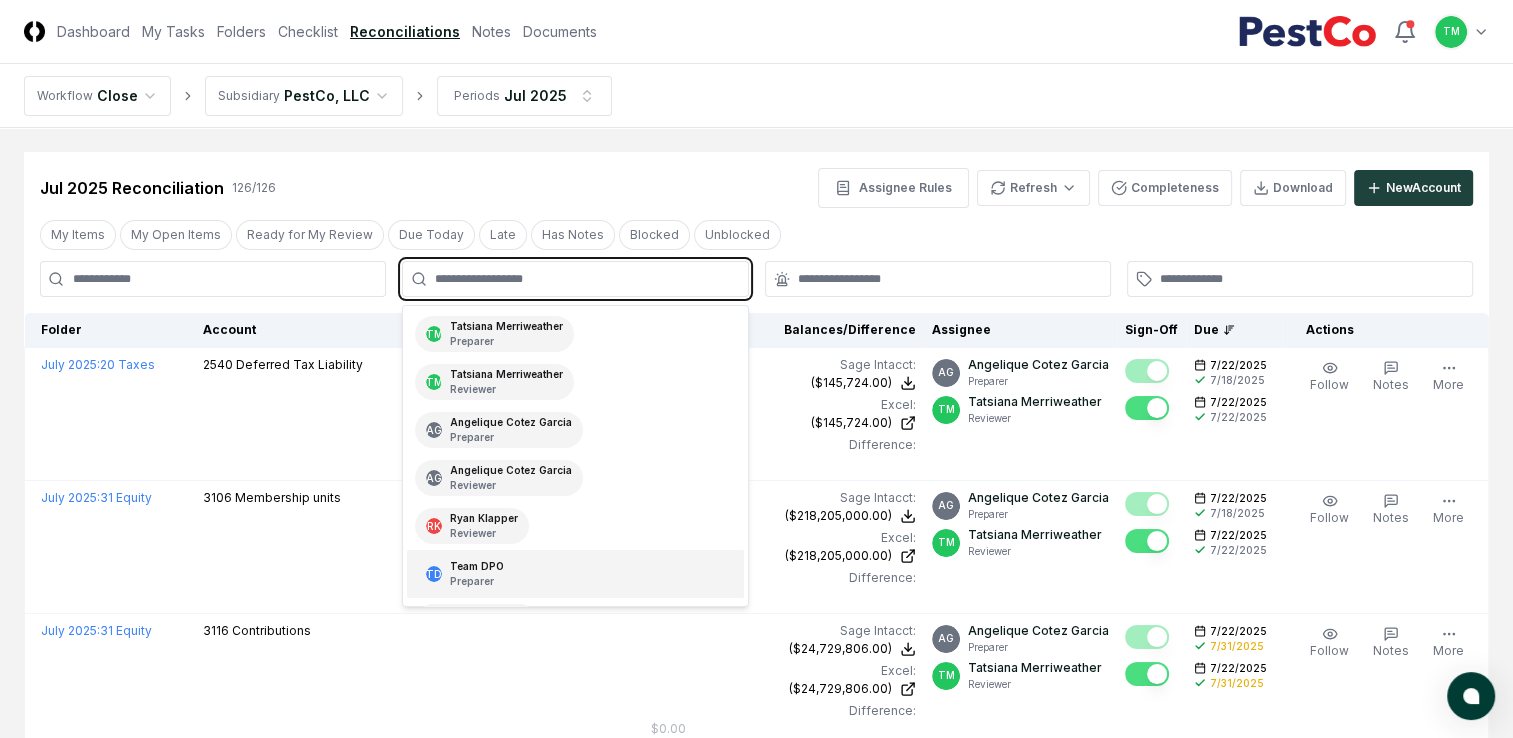 click at bounding box center [585, 279] 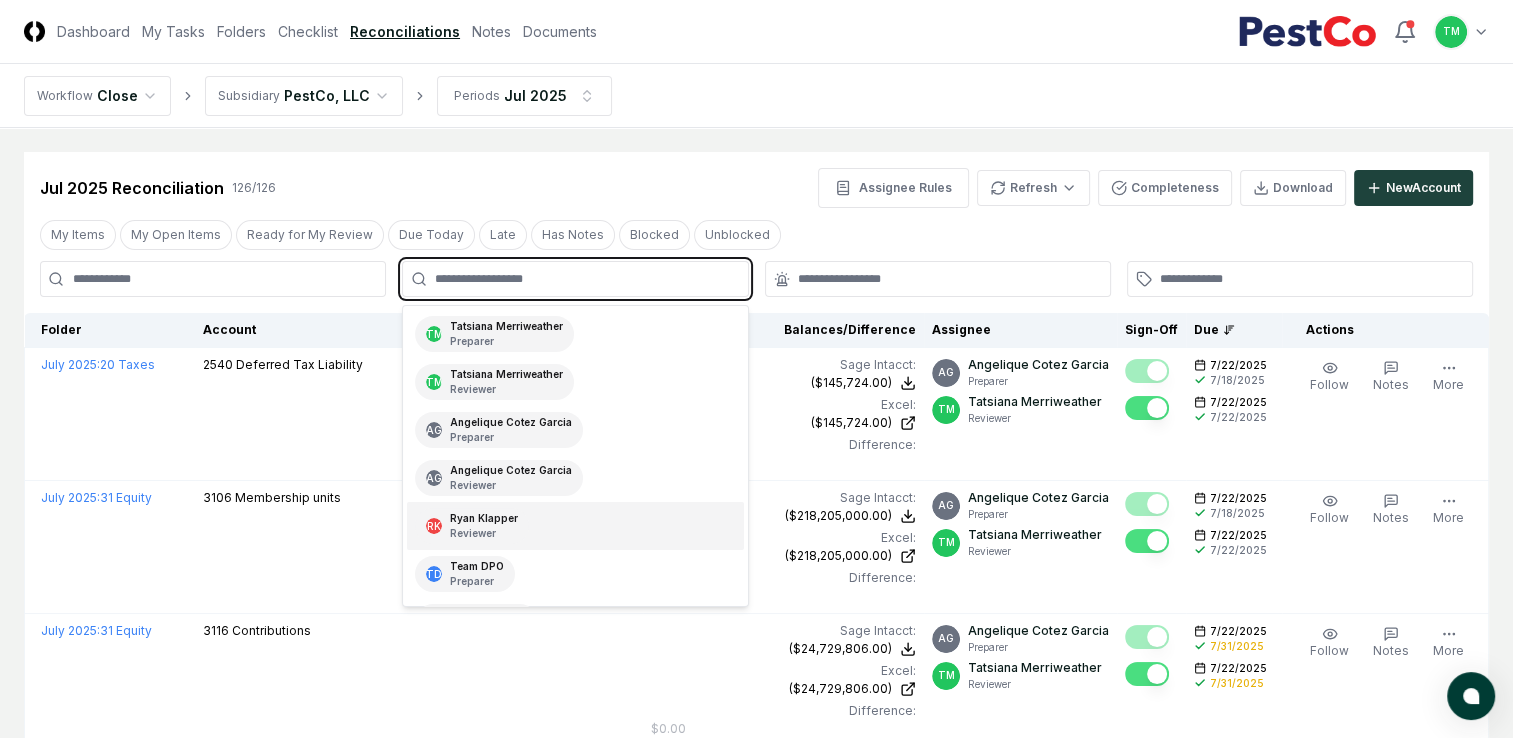 click on "Reviewer" at bounding box center (484, 533) 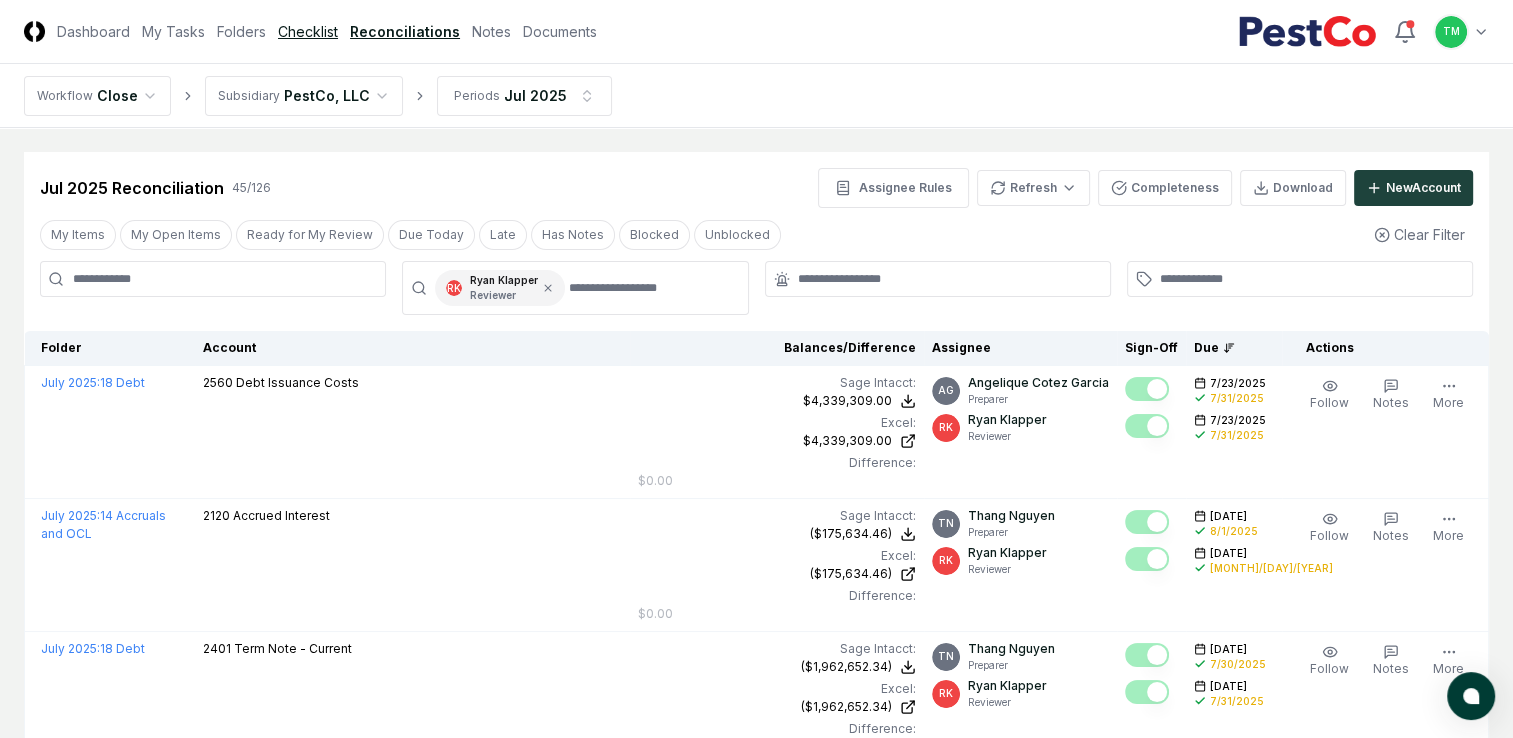 click on "Checklist" at bounding box center [308, 31] 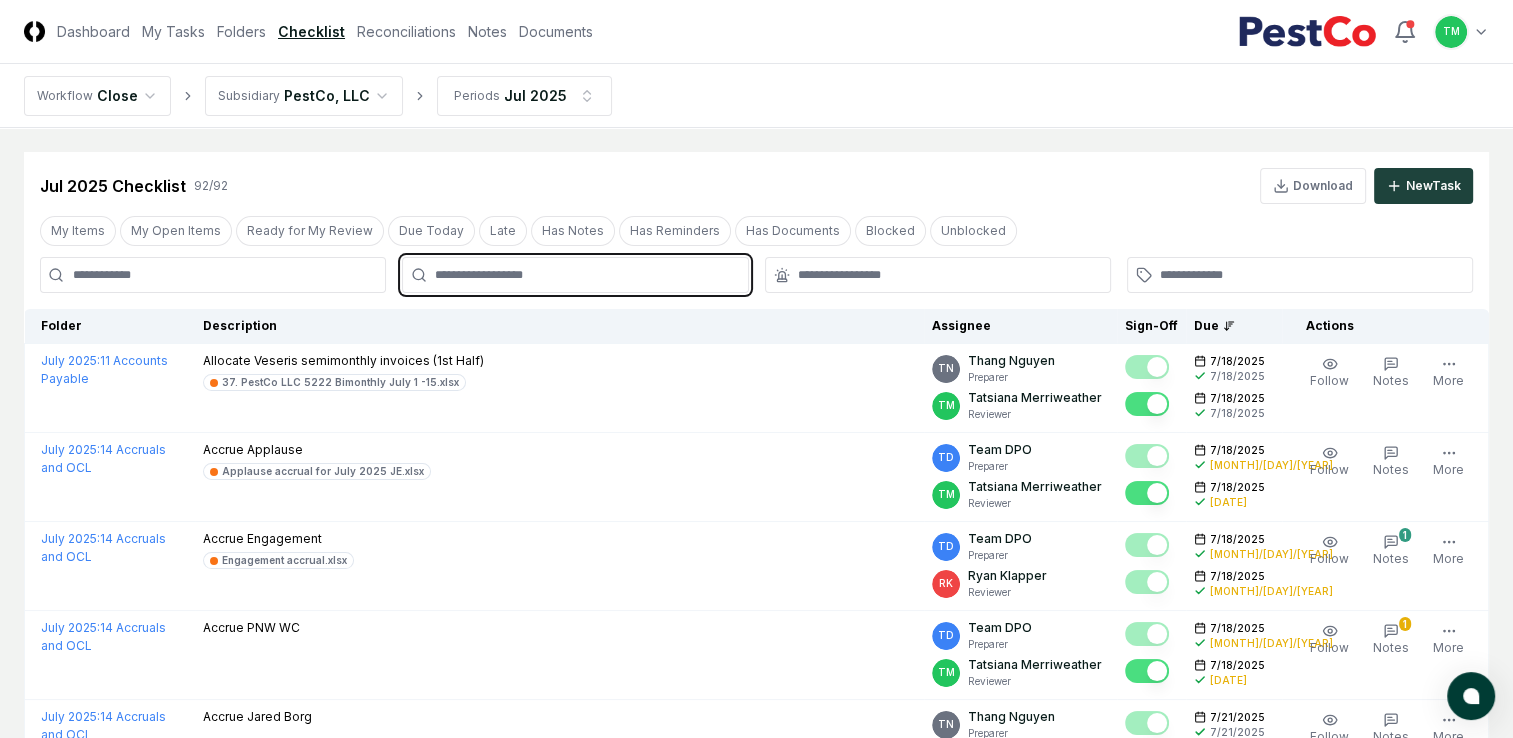 click at bounding box center (585, 275) 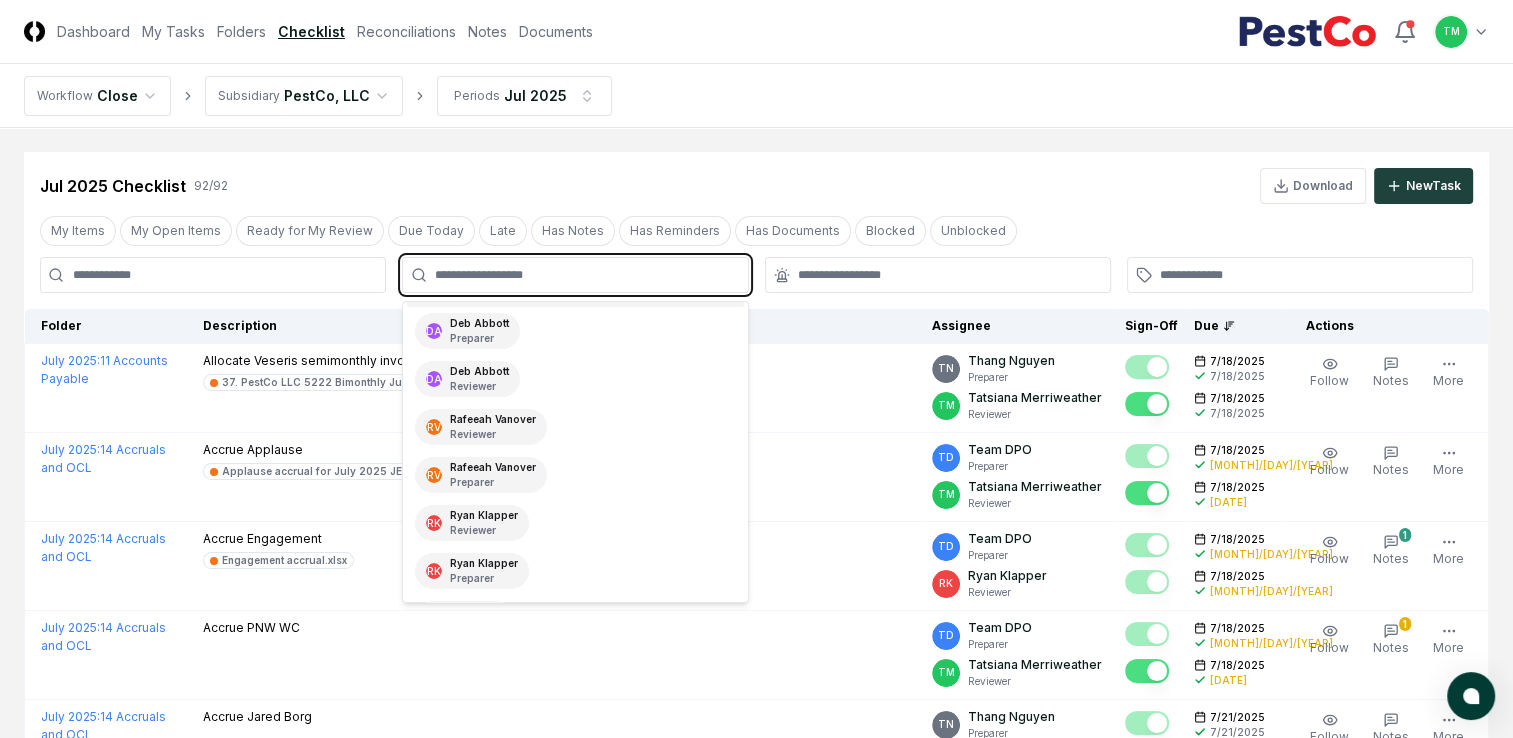 scroll, scrollTop: 200, scrollLeft: 0, axis: vertical 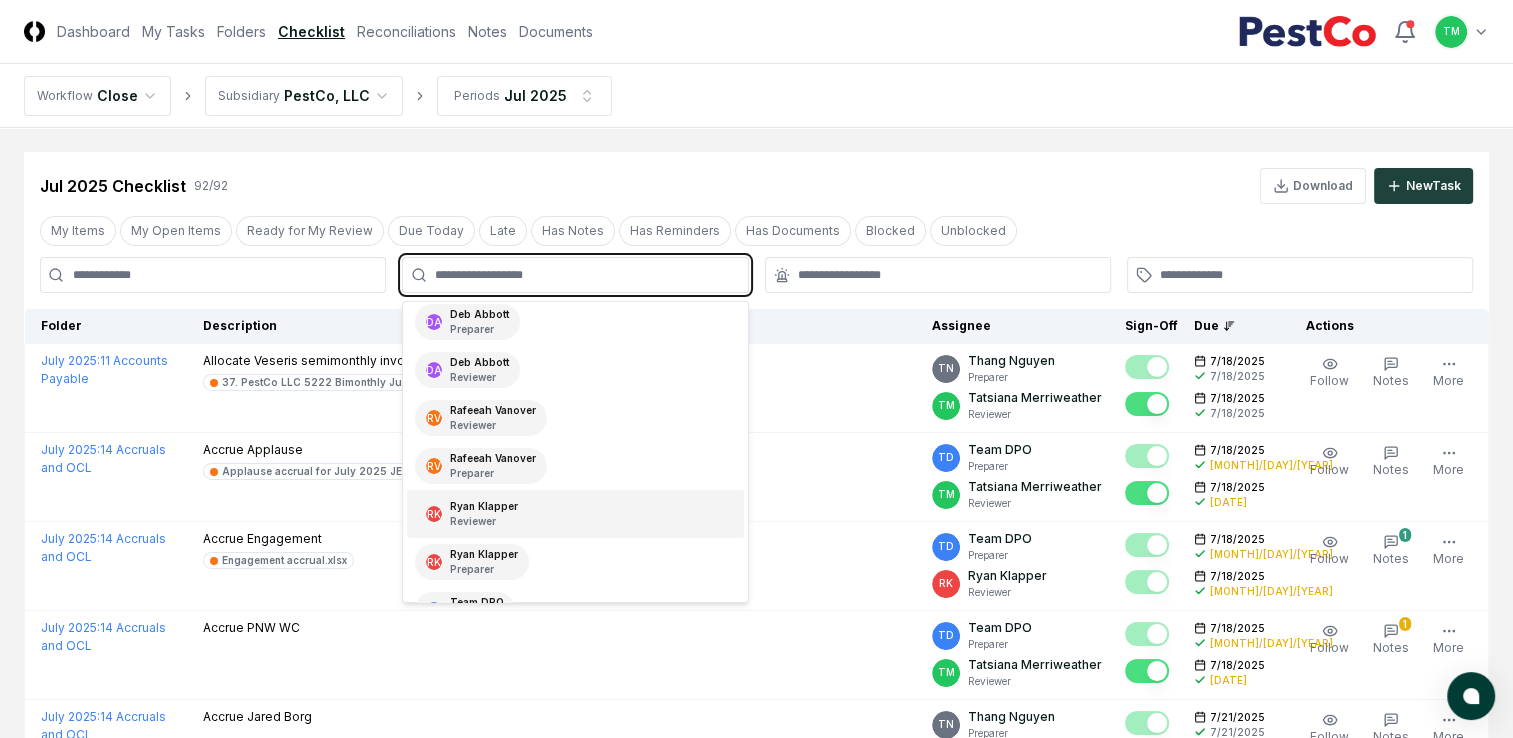 click on "RK Ryan Klapper Reviewer" at bounding box center (472, 514) 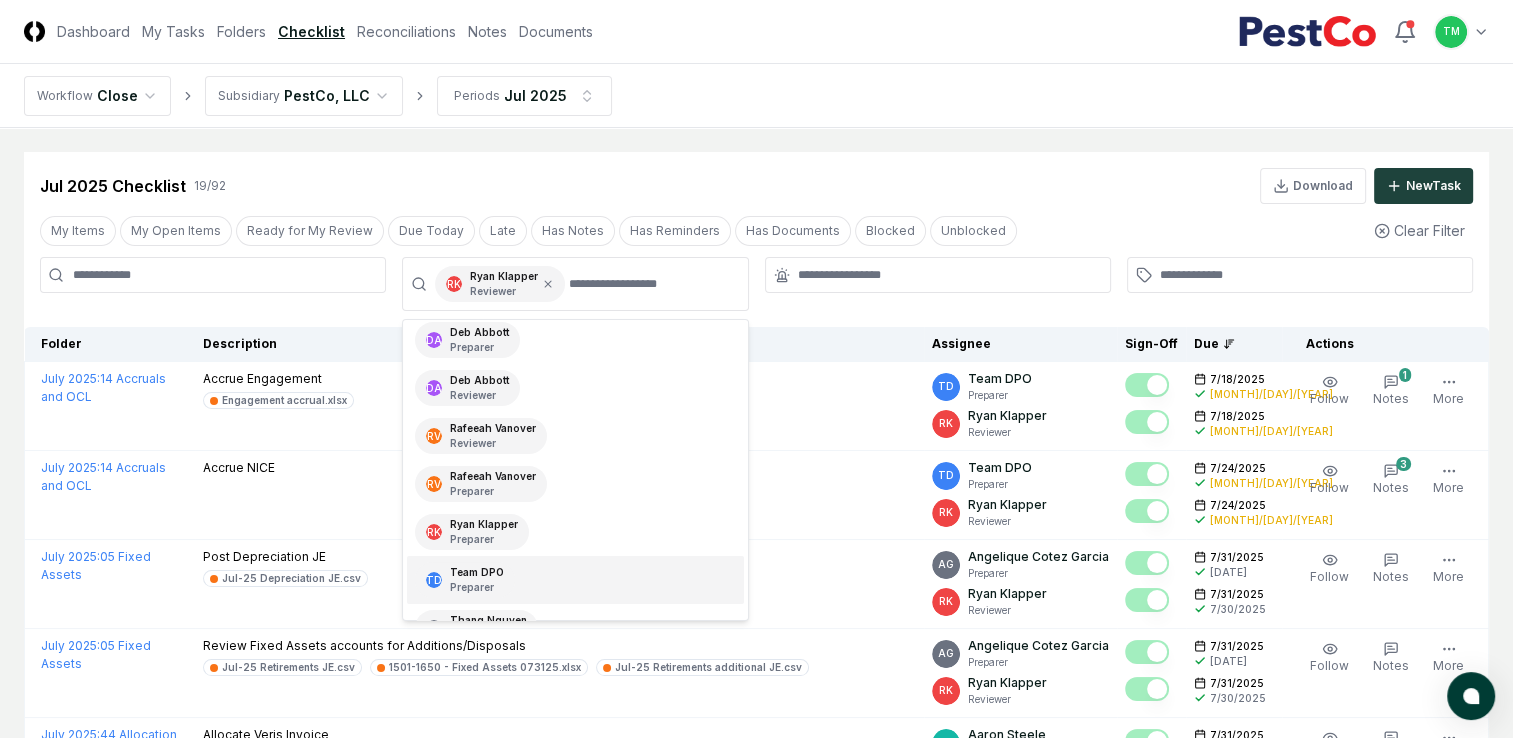 click on "CloseCore Dashboard My Tasks Folders Checklist Reconciliations Notes Documents Toggle navigation menu TM Toggle user menu Workflow Close Subsidiary PestCo, LLC Periods [MONTH] [YEAR] Cancel Reassign [MONTH] [YEAR] Checklist [NUMBER] / [NUMBER] Download New Task My Items My Open Items Ready for My Review Due Today Late Has Notes Has Reminders Has Documents Blocked Unblocked Clear Filter RK Ryan Klapper Reviewer TM Tatsiana Merriweather Preparer TM Tatsiana Merriweather Reviewer AS Aaron Steele Preparer AG Angelique Cotez Garcia Preparer DA Deb Abbott Preparer DA Deb Abbott Reviewer RV Rafeeah Vanover Reviewer RV Rafeeah Vanover Preparer RK Ryan Klapper Preparer TD Team DPO Preparer TN Thang Nguyen Preparer TN Thang Nguyen Reviewer VS Valeri Startsev Reviewer VS Valeri Startsev Preparer Folder Description Assignee Sign-Off Due Actions [MONTH] [YEAR] : 14 Accruals and OCL Accrue Engagement Engagement accrual.xlsx TD Team DPO Preparer RK Ryan Klapper Reviewer [MONTH]/[DAY]/[YEAR] [MONTH]/[DAY]/[YEAR] [MONTH]/[DAY]/[YEAR] [MONTH]/[DAY]/[YEAR] Follow Notes Upload Reminder" at bounding box center (756, 1098) 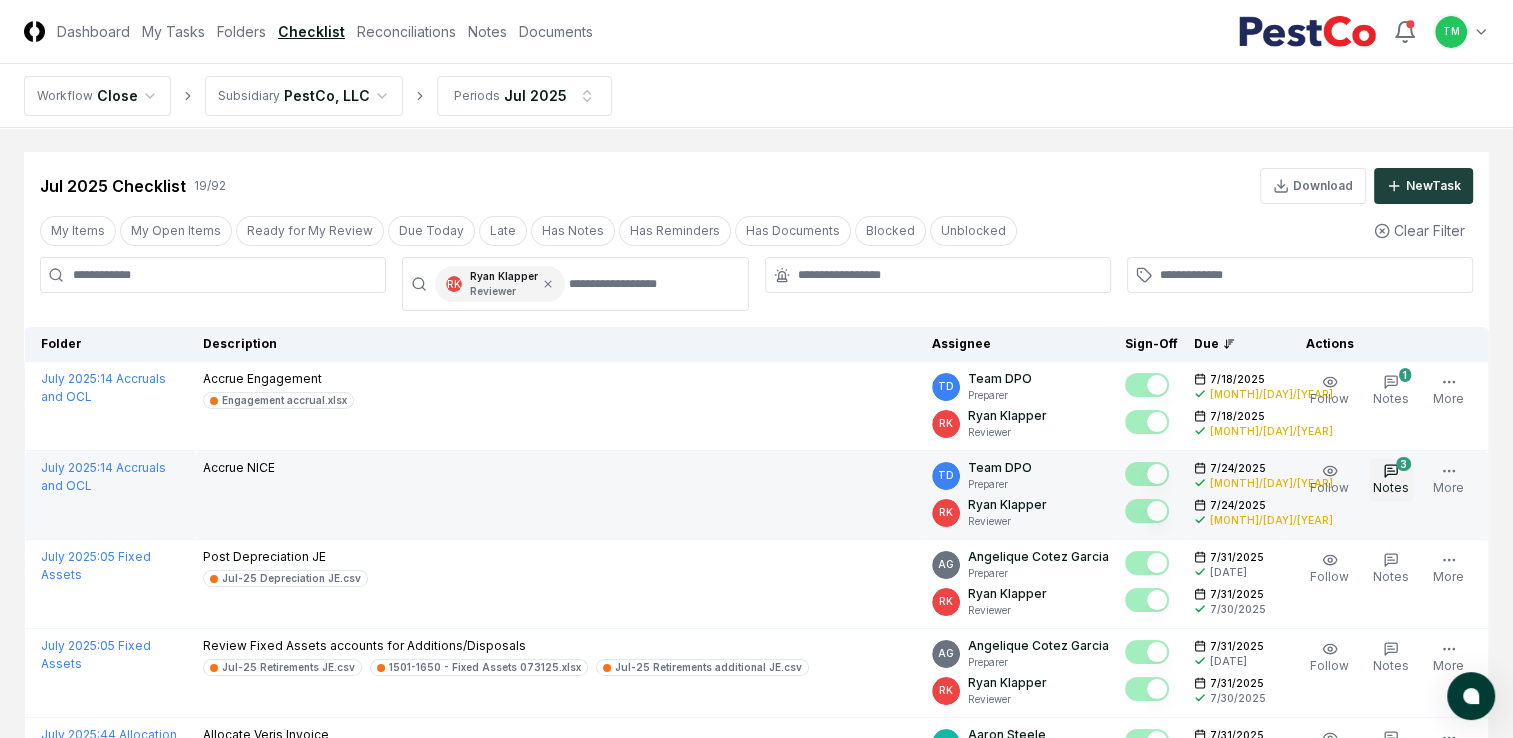 click on "Notes" at bounding box center (1391, 487) 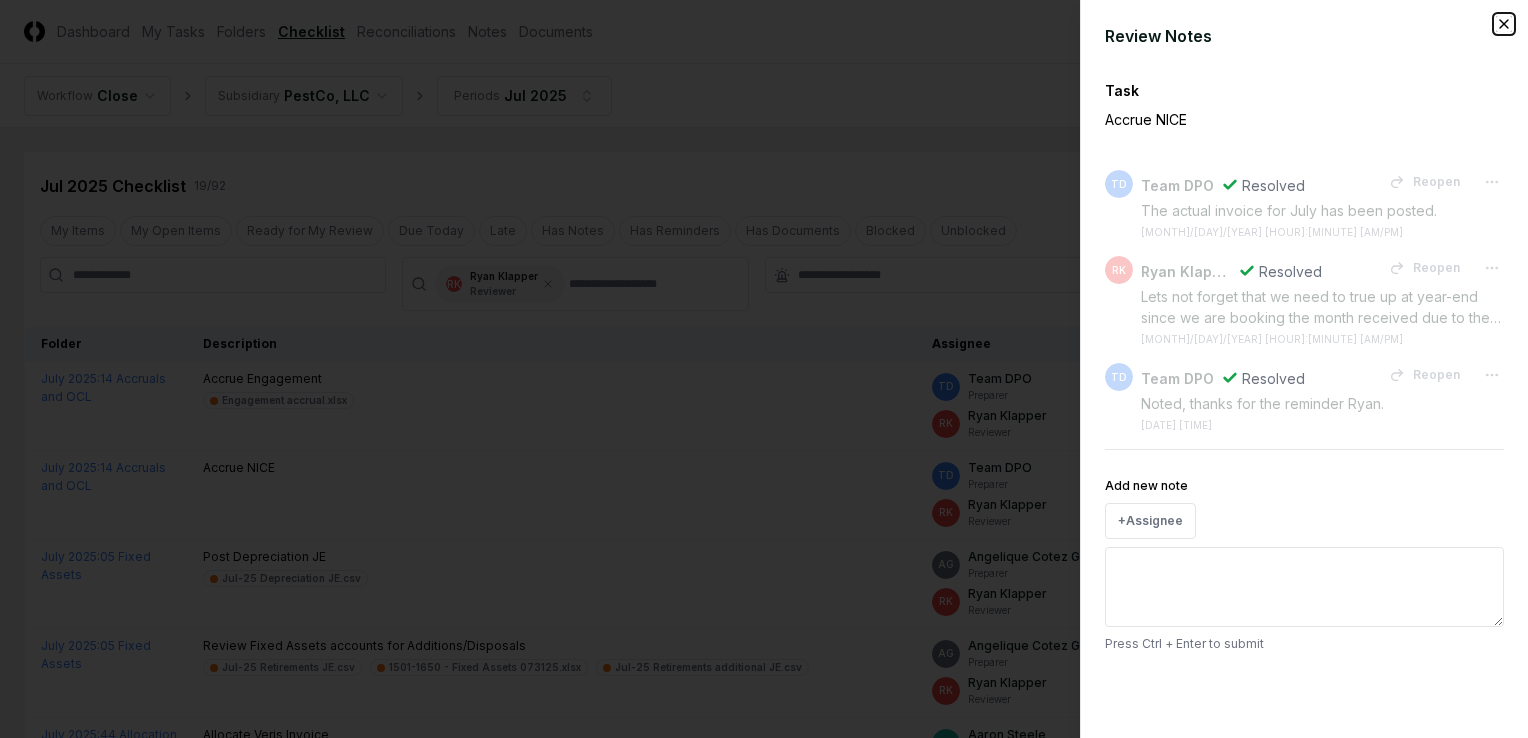 click 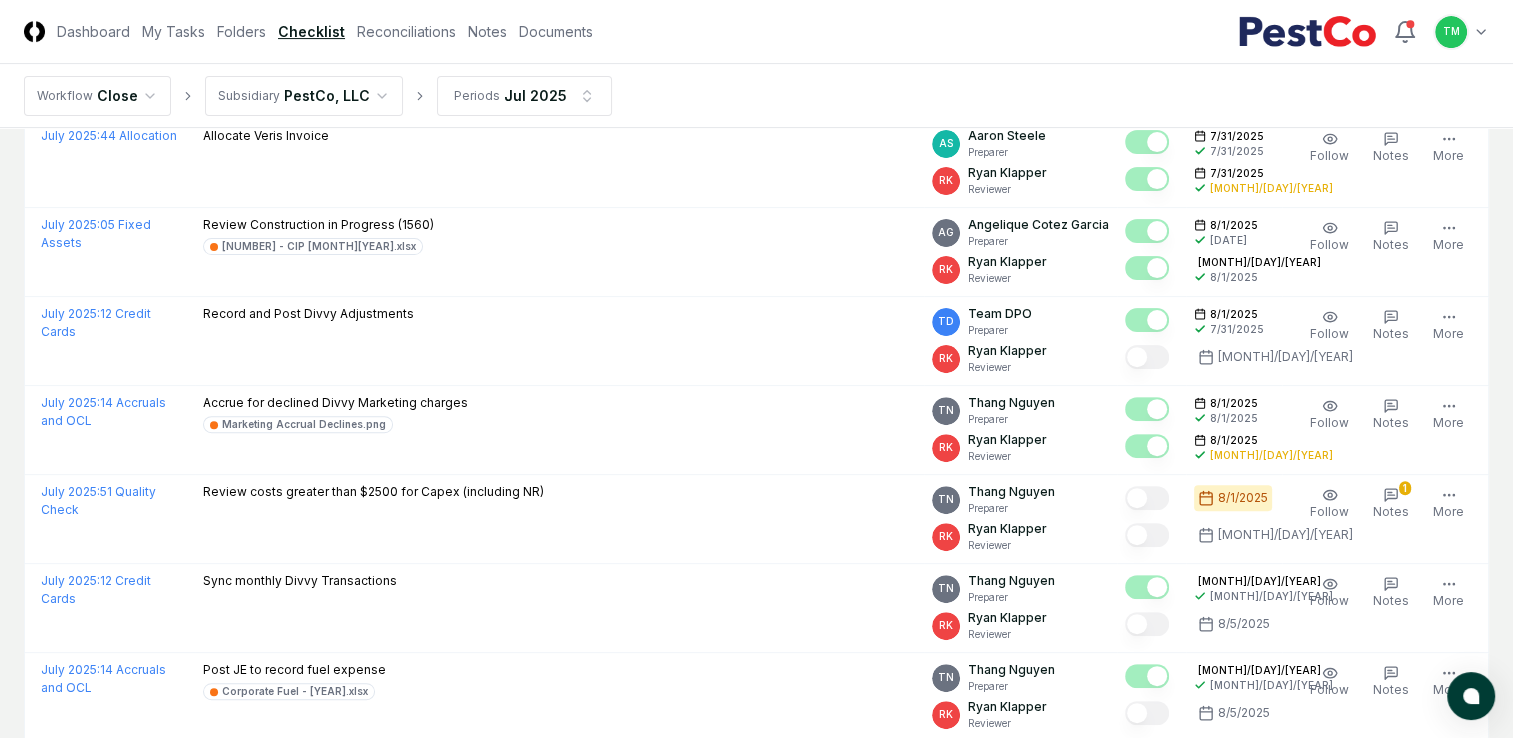 scroll, scrollTop: 600, scrollLeft: 0, axis: vertical 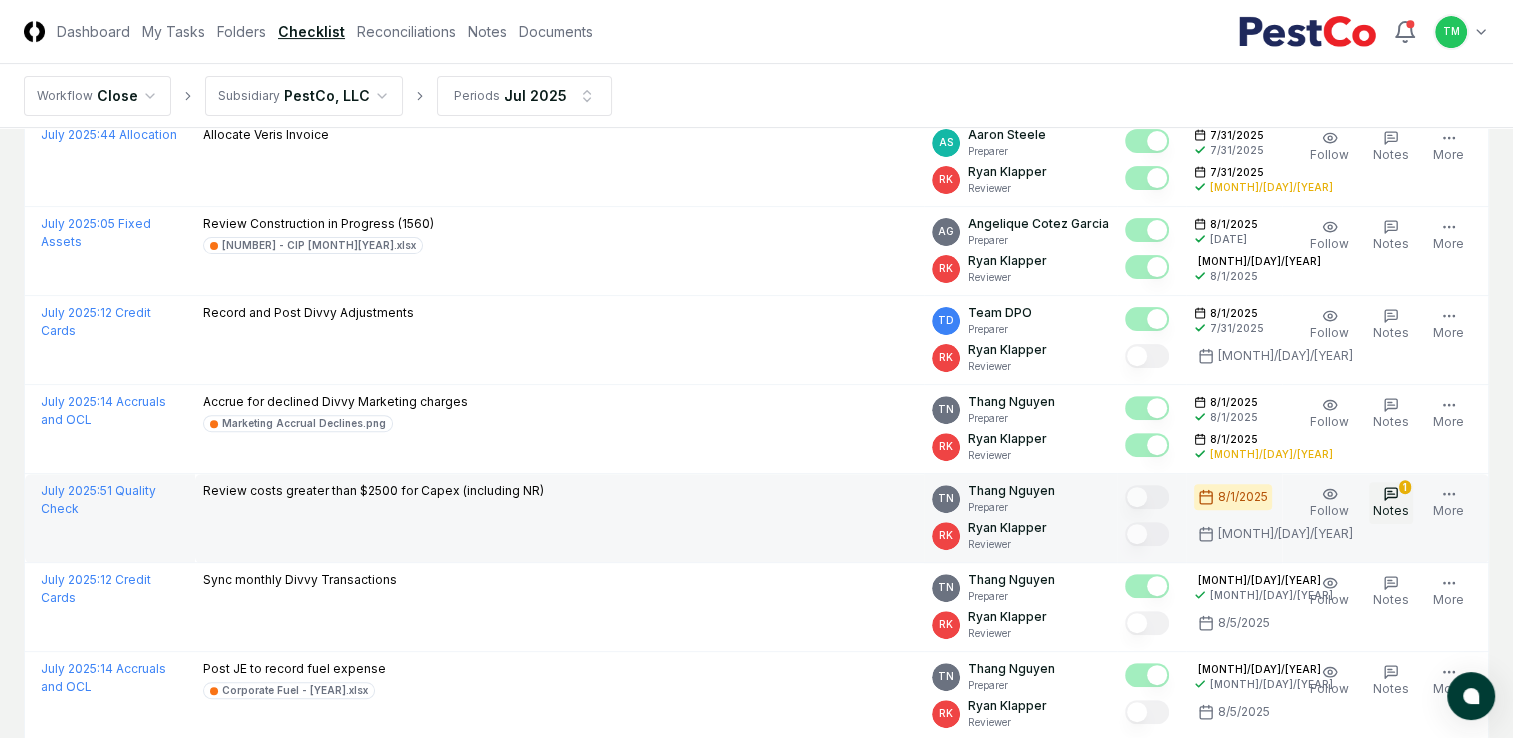 click on "Notes" at bounding box center [1391, 510] 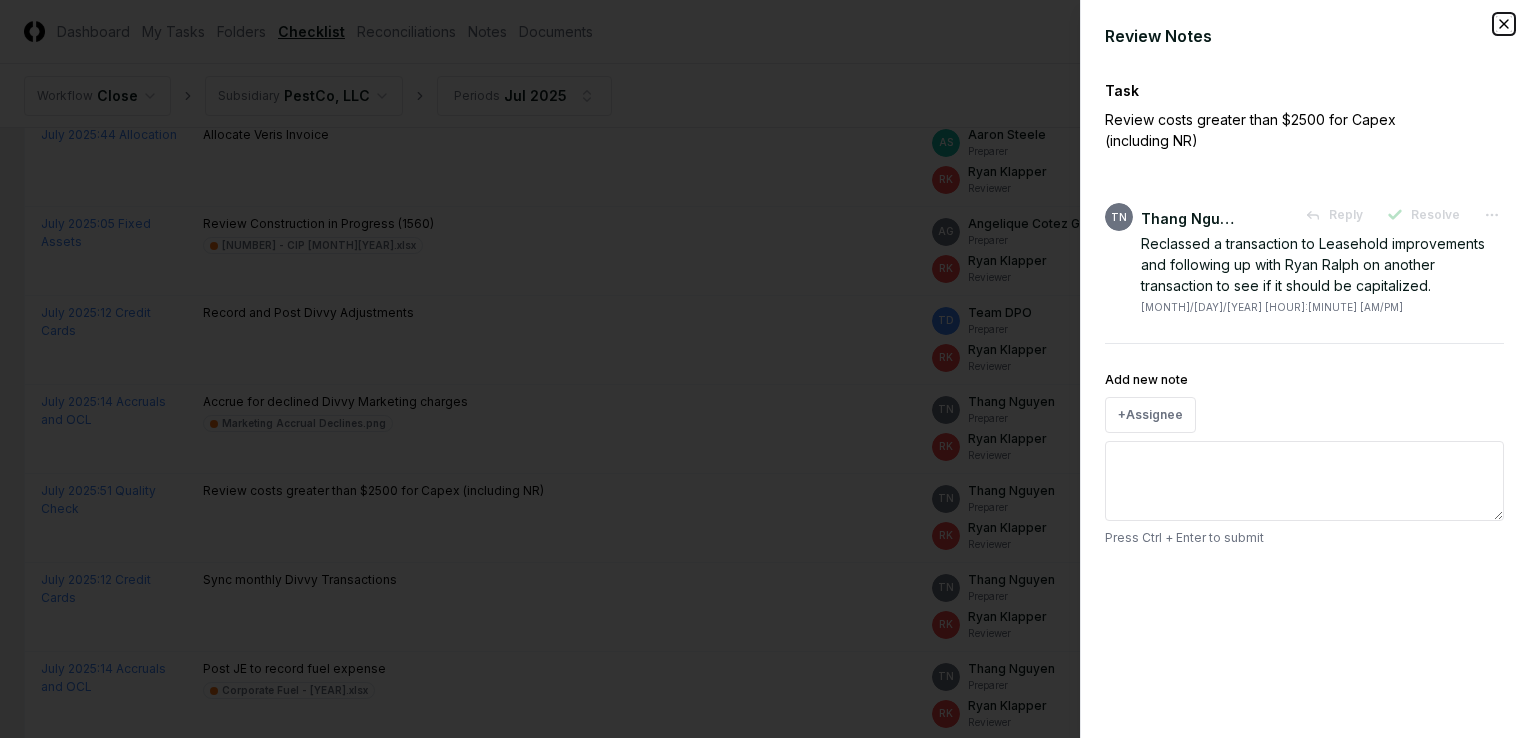 click 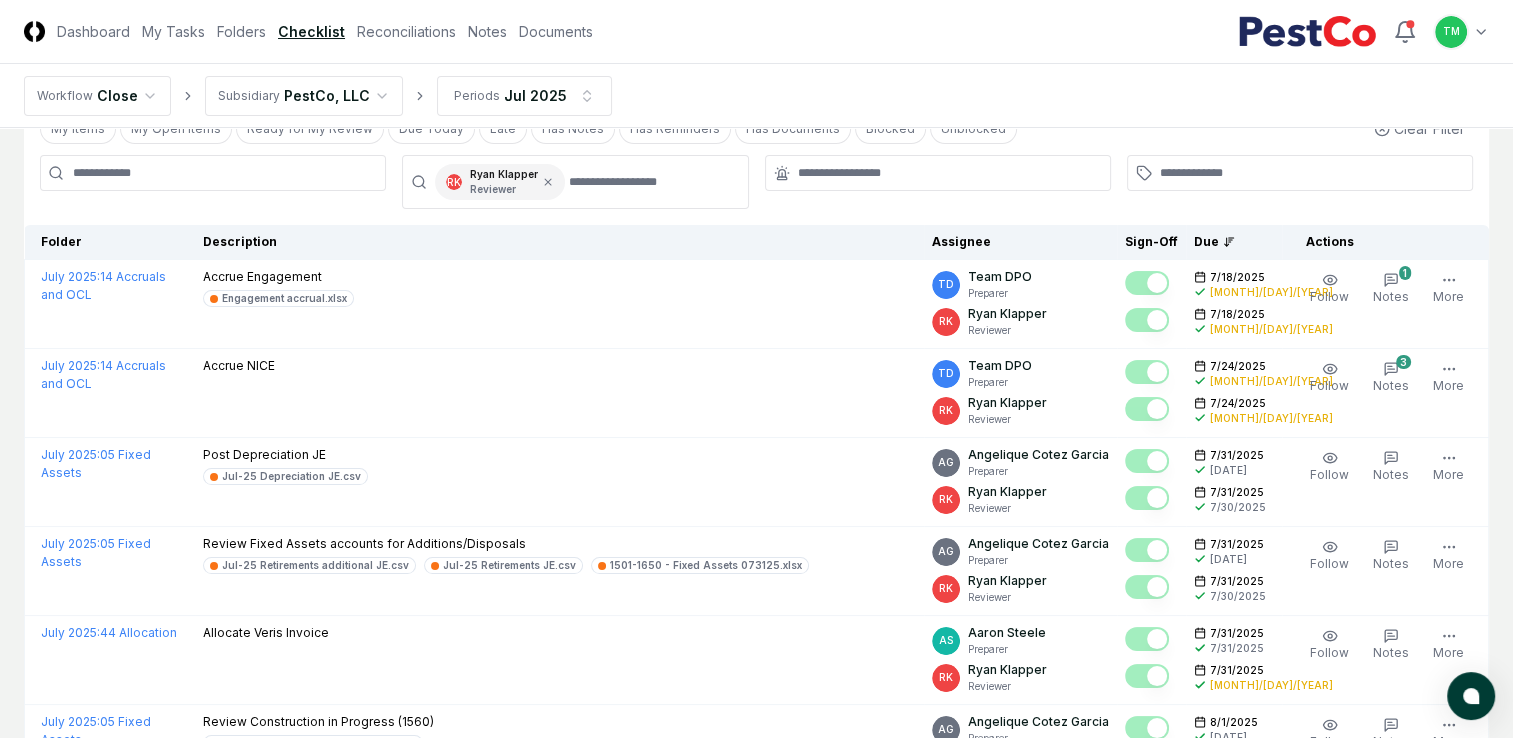 scroll, scrollTop: 100, scrollLeft: 0, axis: vertical 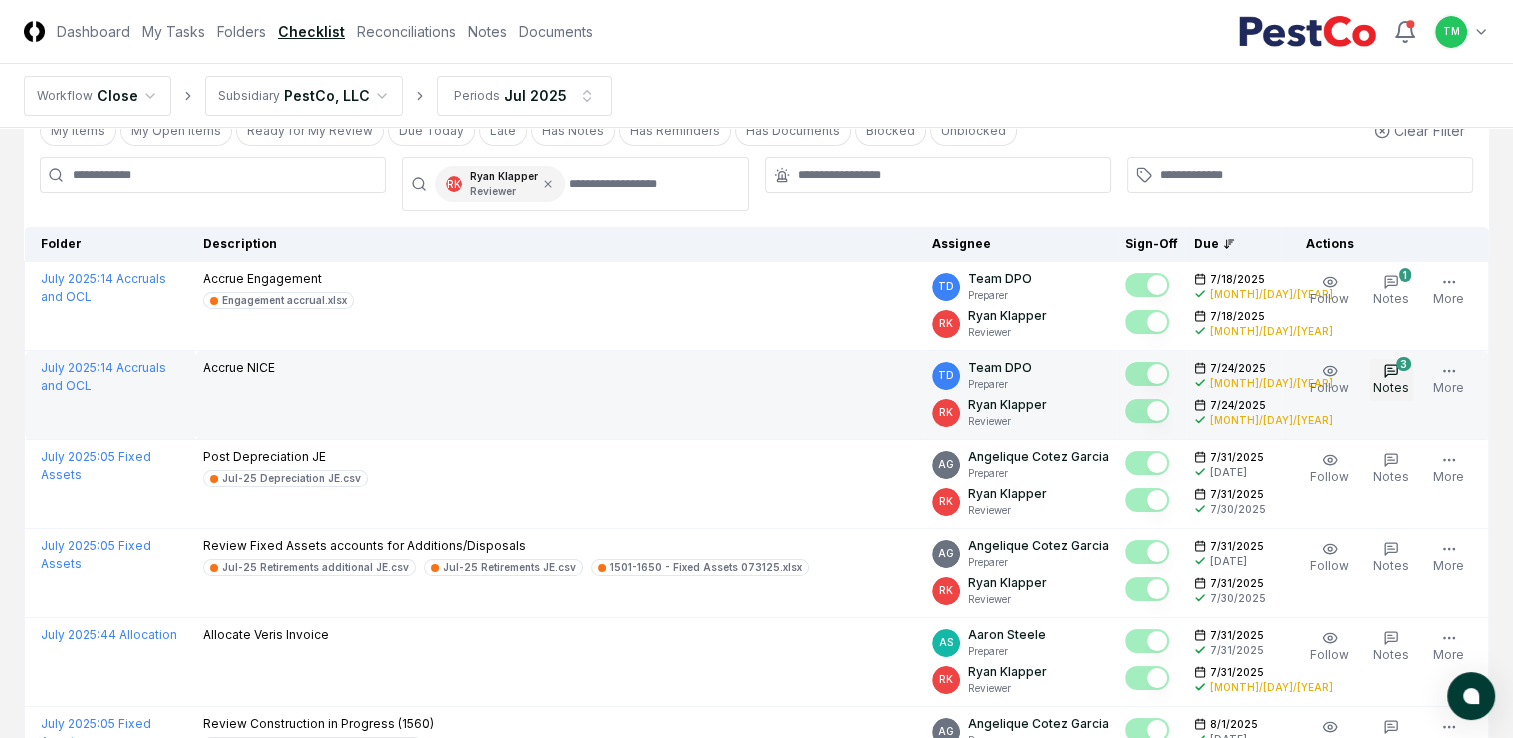 click on "Notes" at bounding box center [1391, 387] 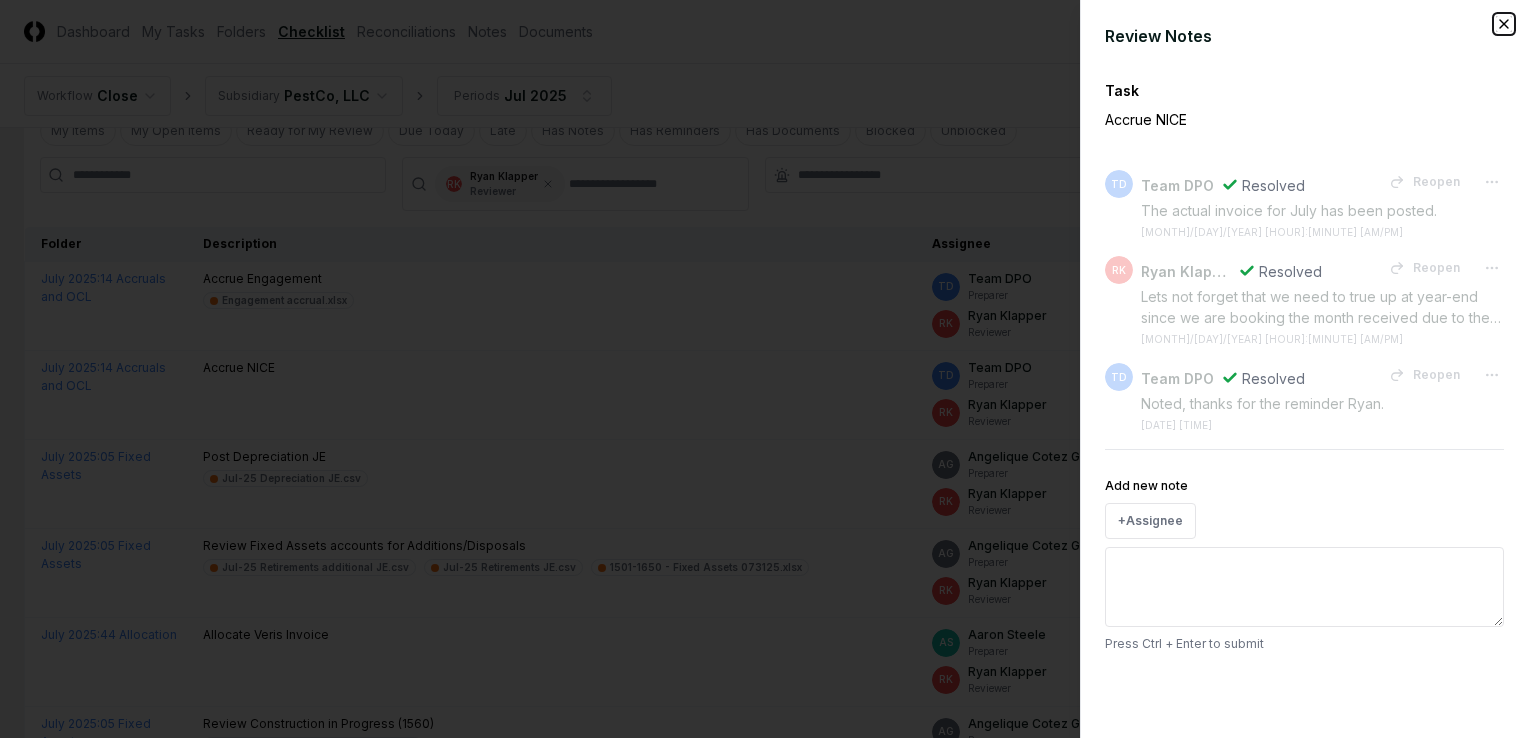 click 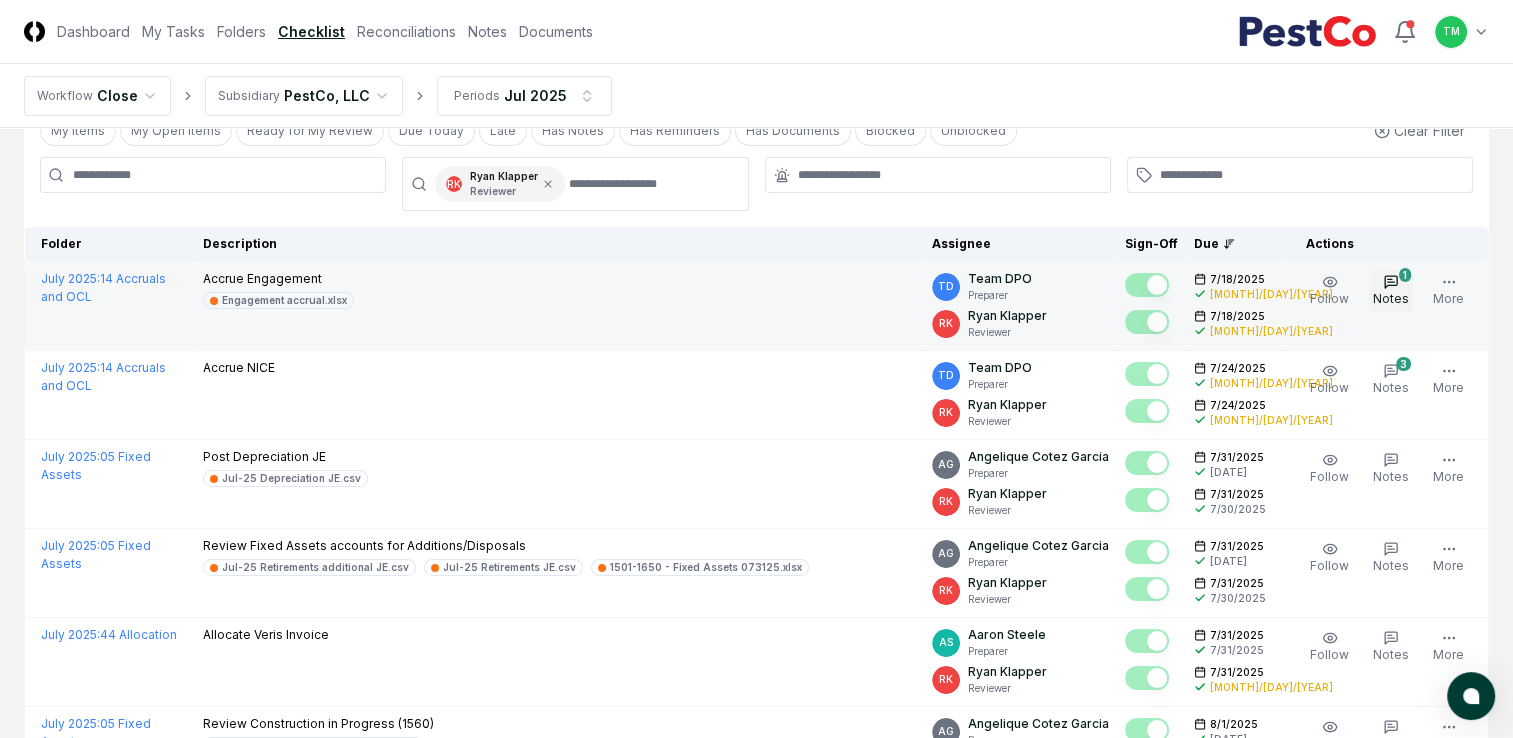 click 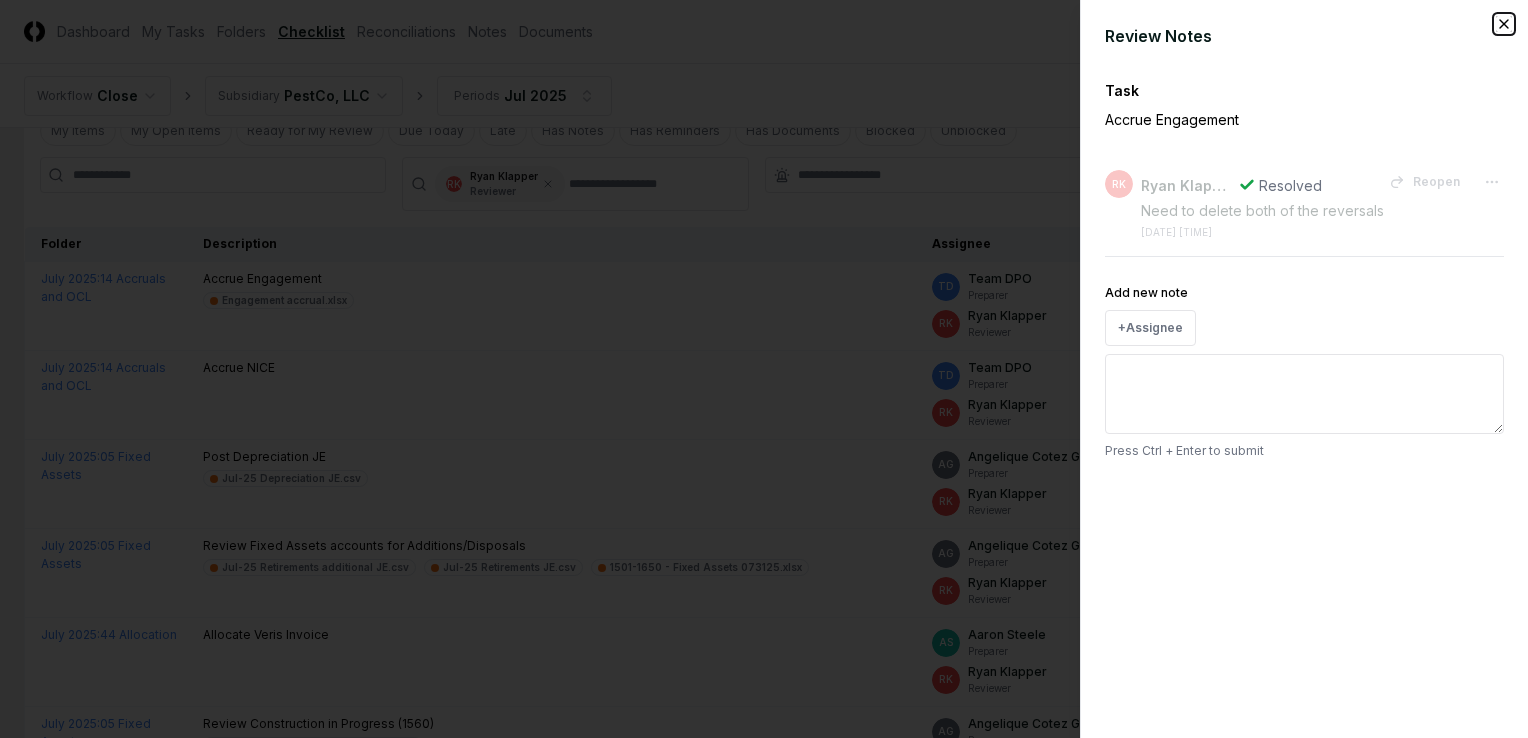 click 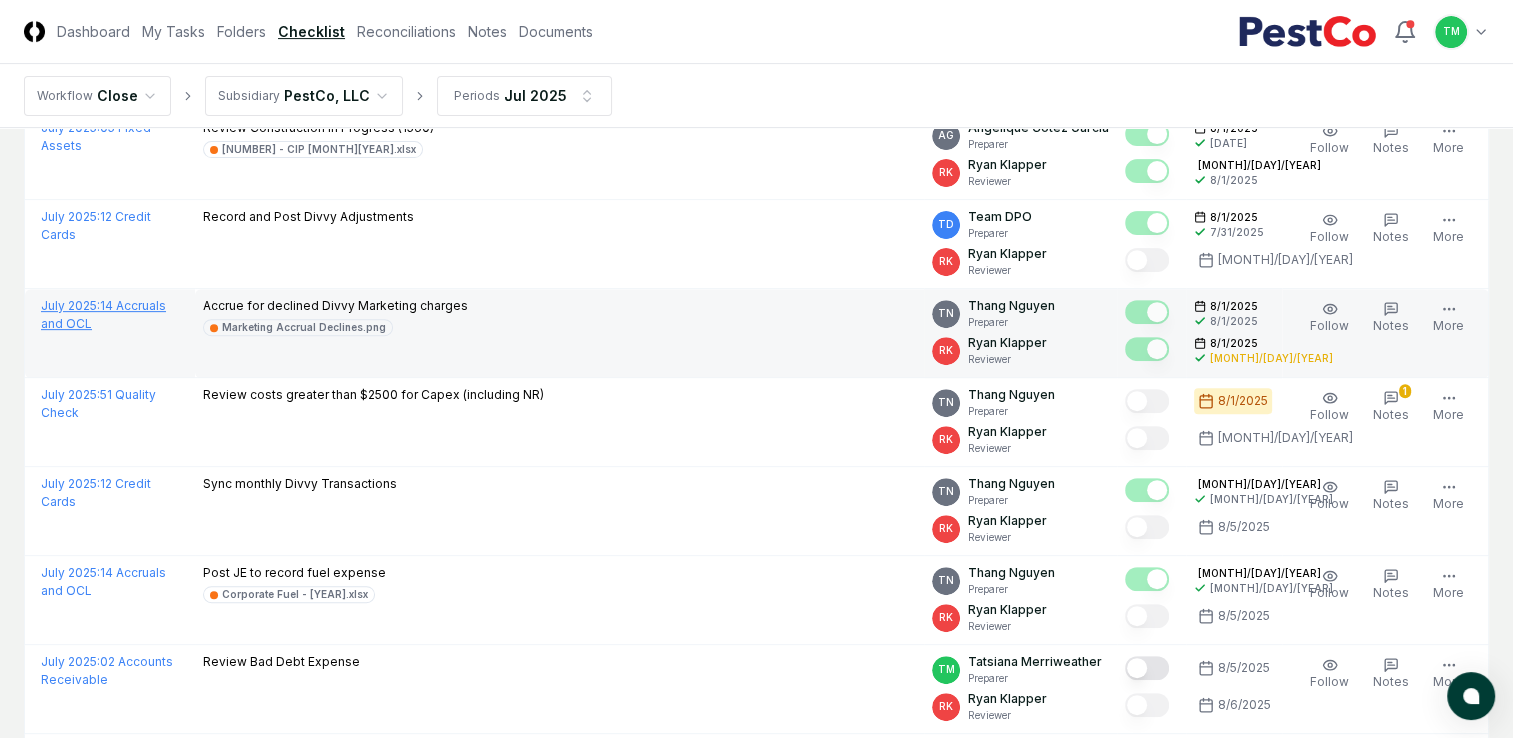 scroll, scrollTop: 700, scrollLeft: 0, axis: vertical 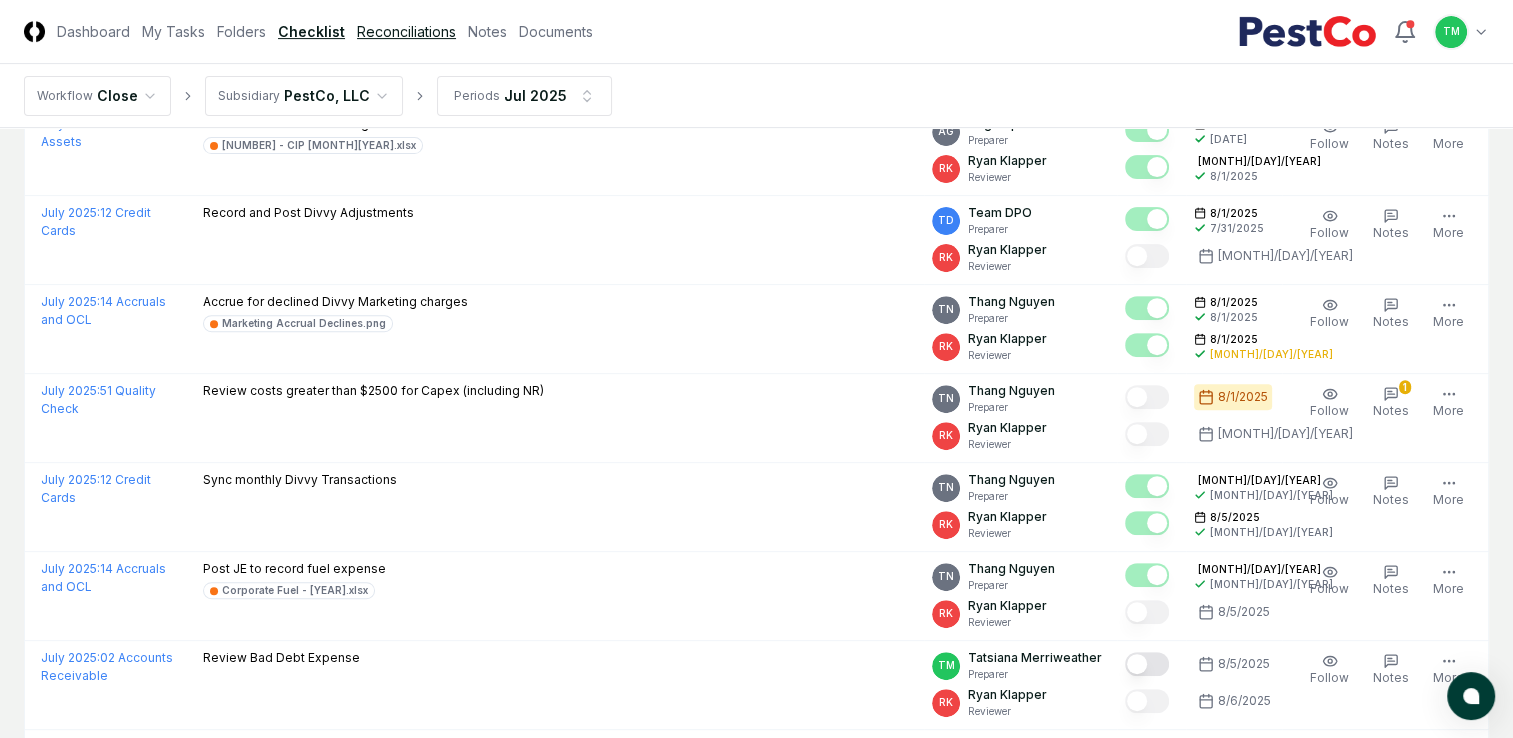 click on "Reconciliations" at bounding box center (406, 31) 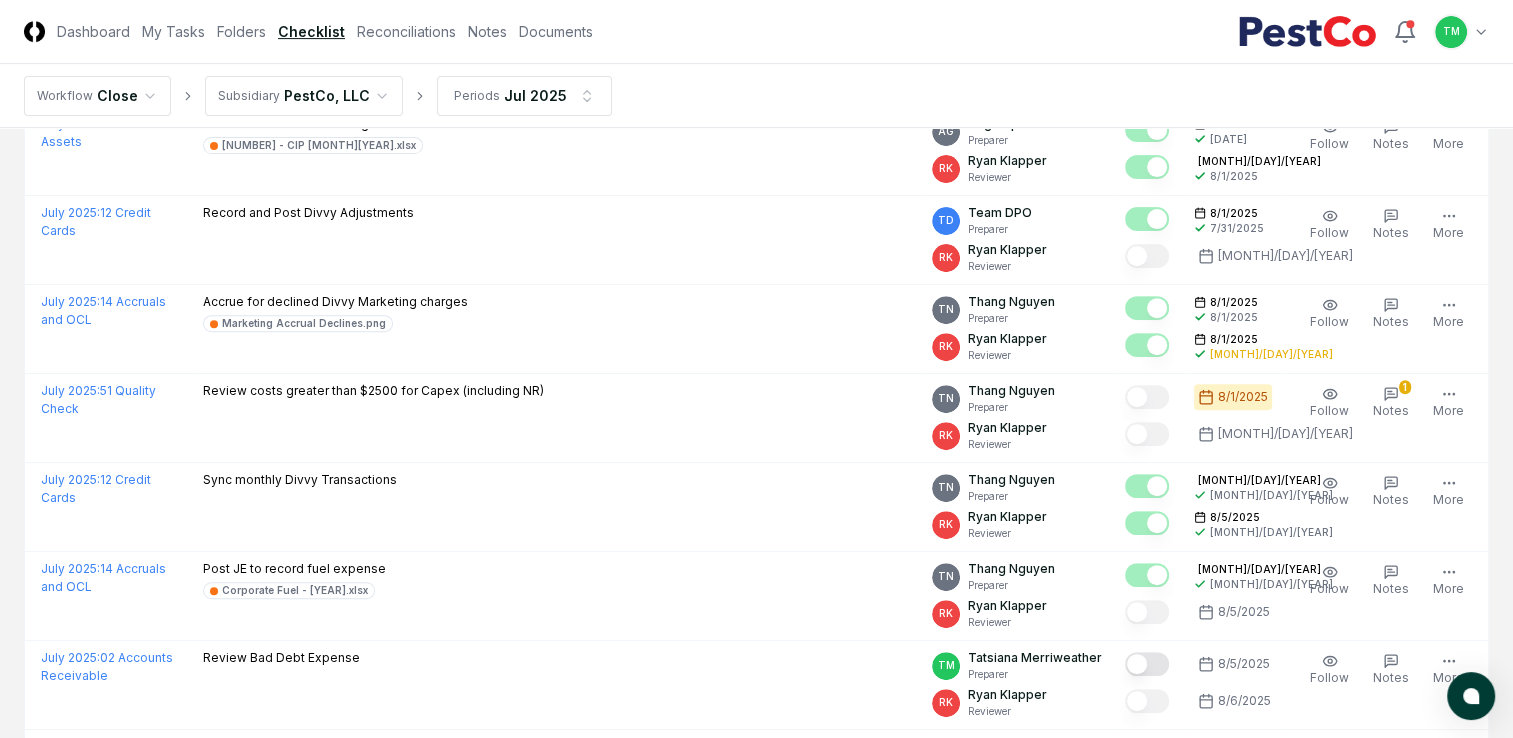 scroll, scrollTop: 0, scrollLeft: 0, axis: both 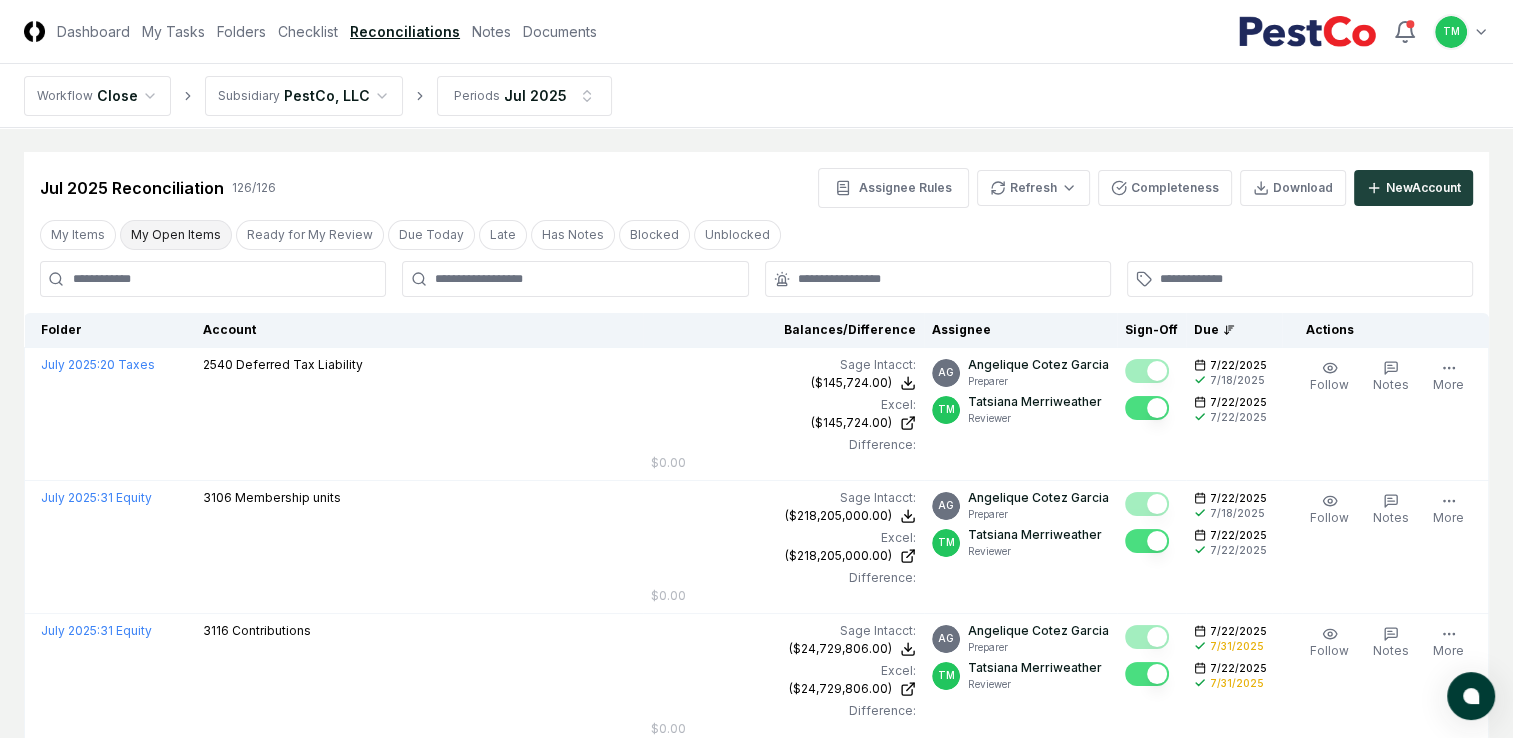click on "My Open Items" at bounding box center [176, 235] 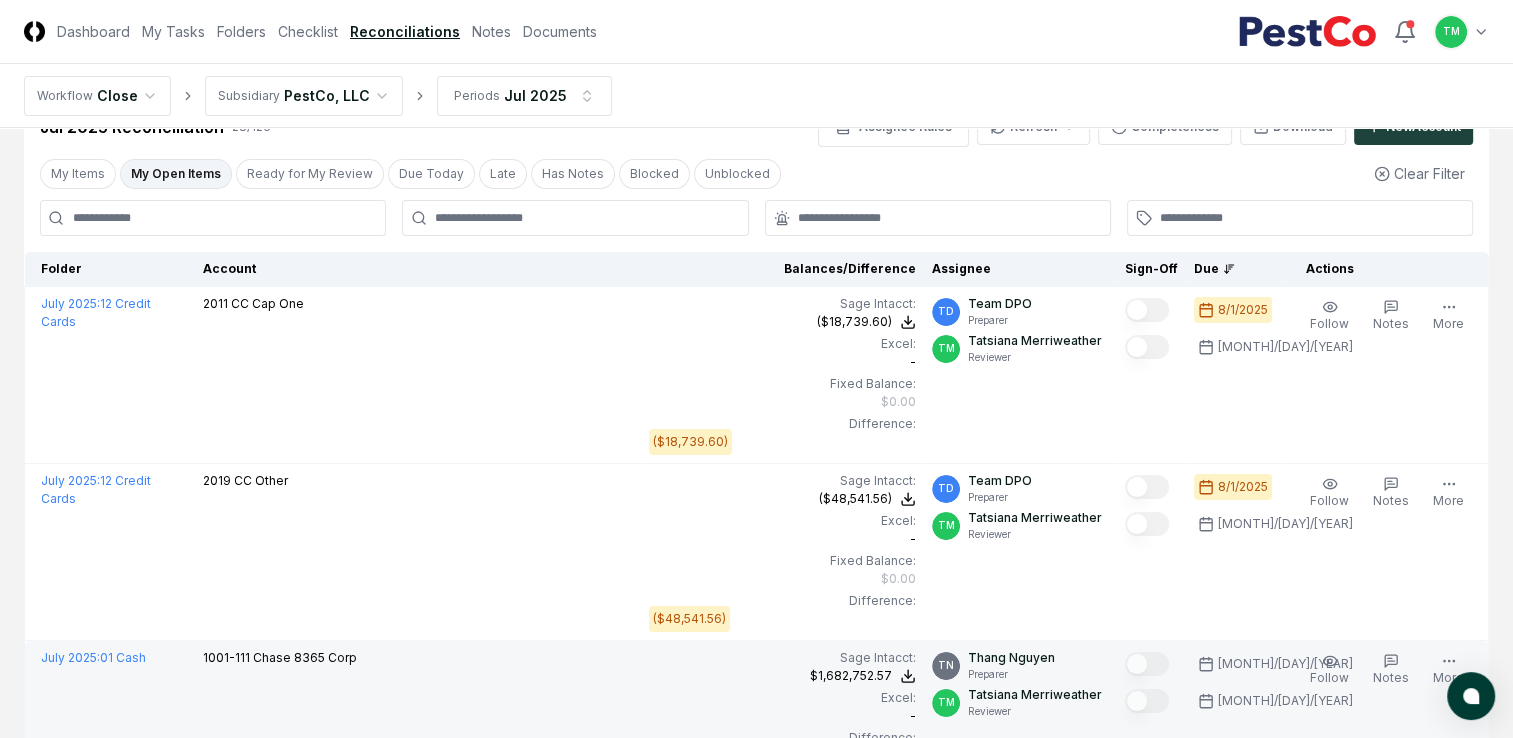 scroll, scrollTop: 0, scrollLeft: 0, axis: both 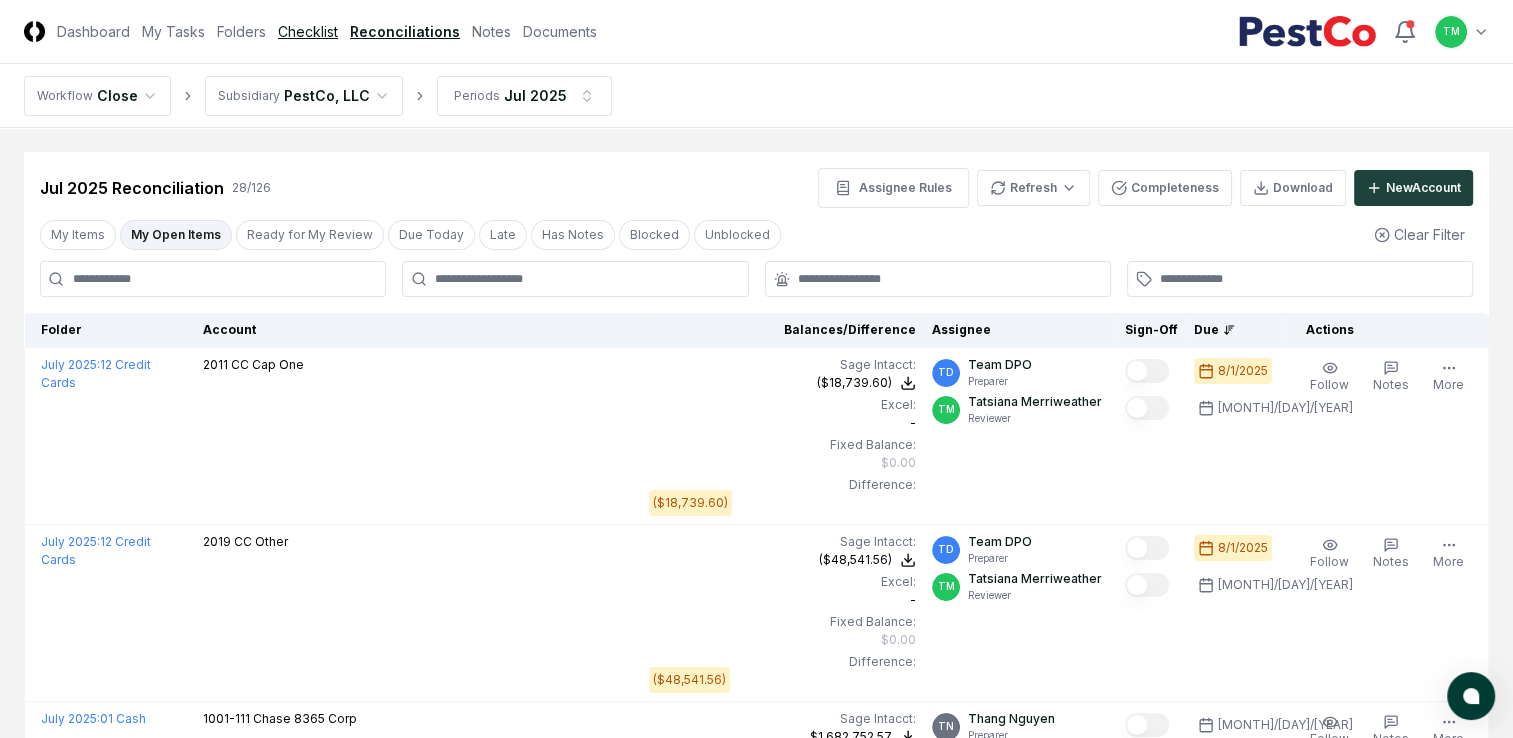 click on "Checklist" at bounding box center (308, 31) 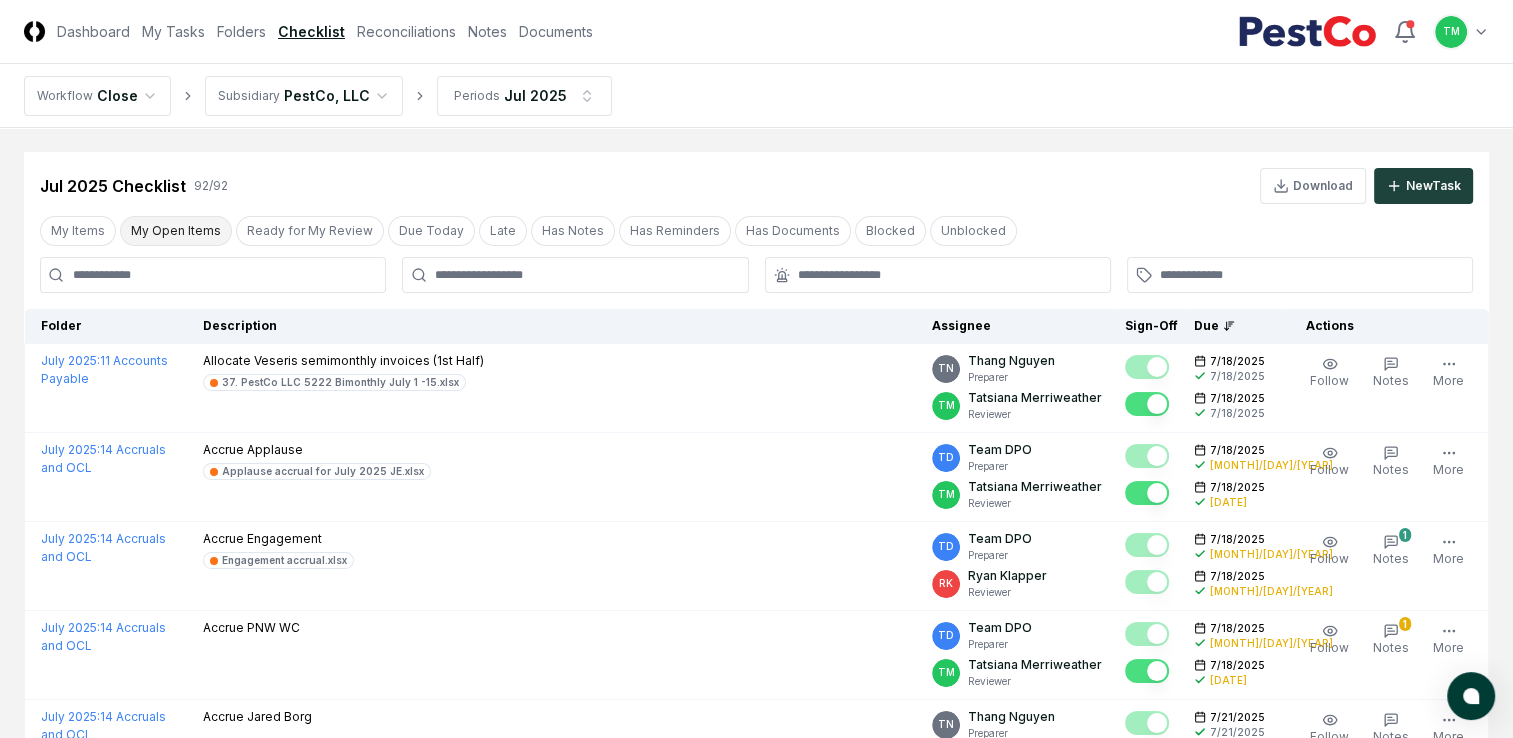 click on "My Open Items" at bounding box center (176, 231) 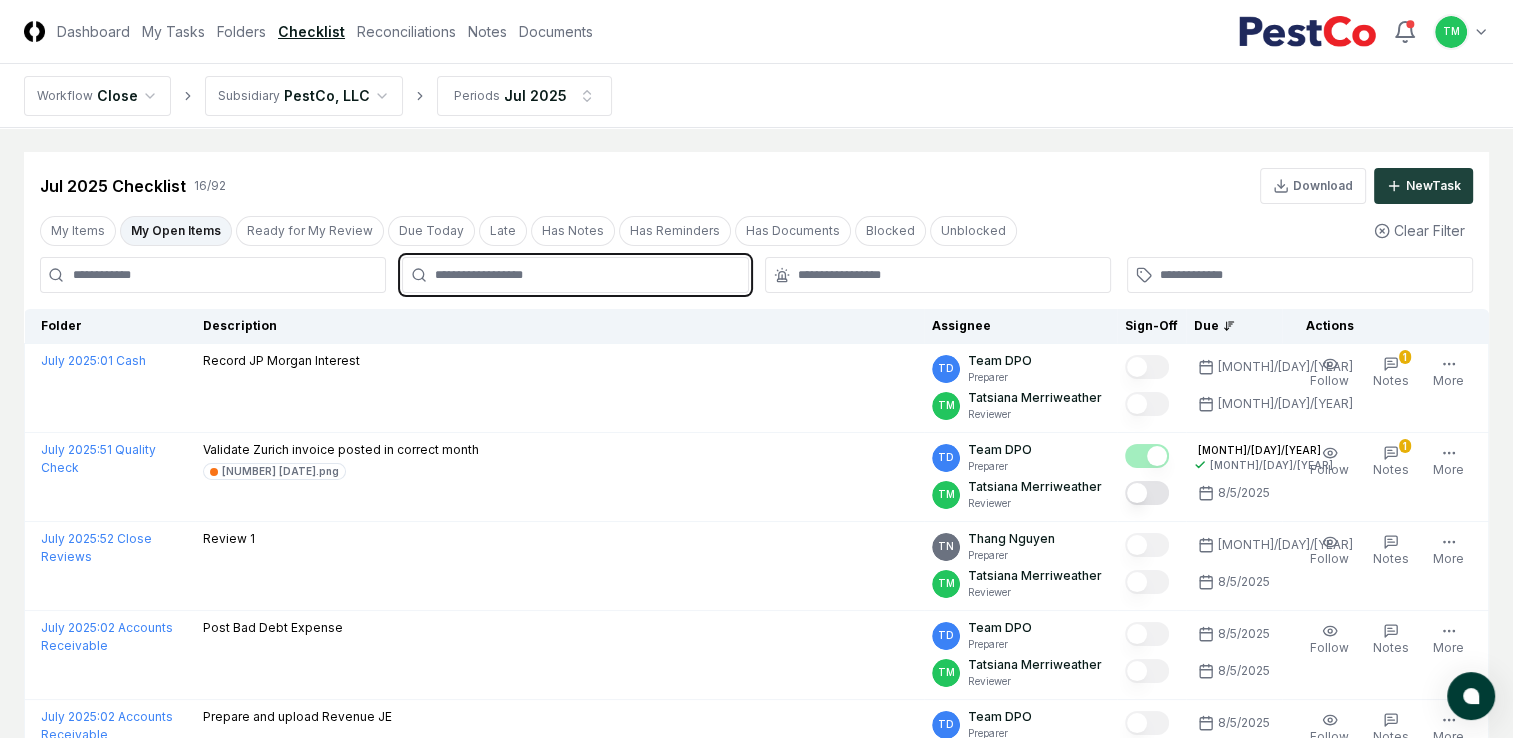 click at bounding box center (585, 275) 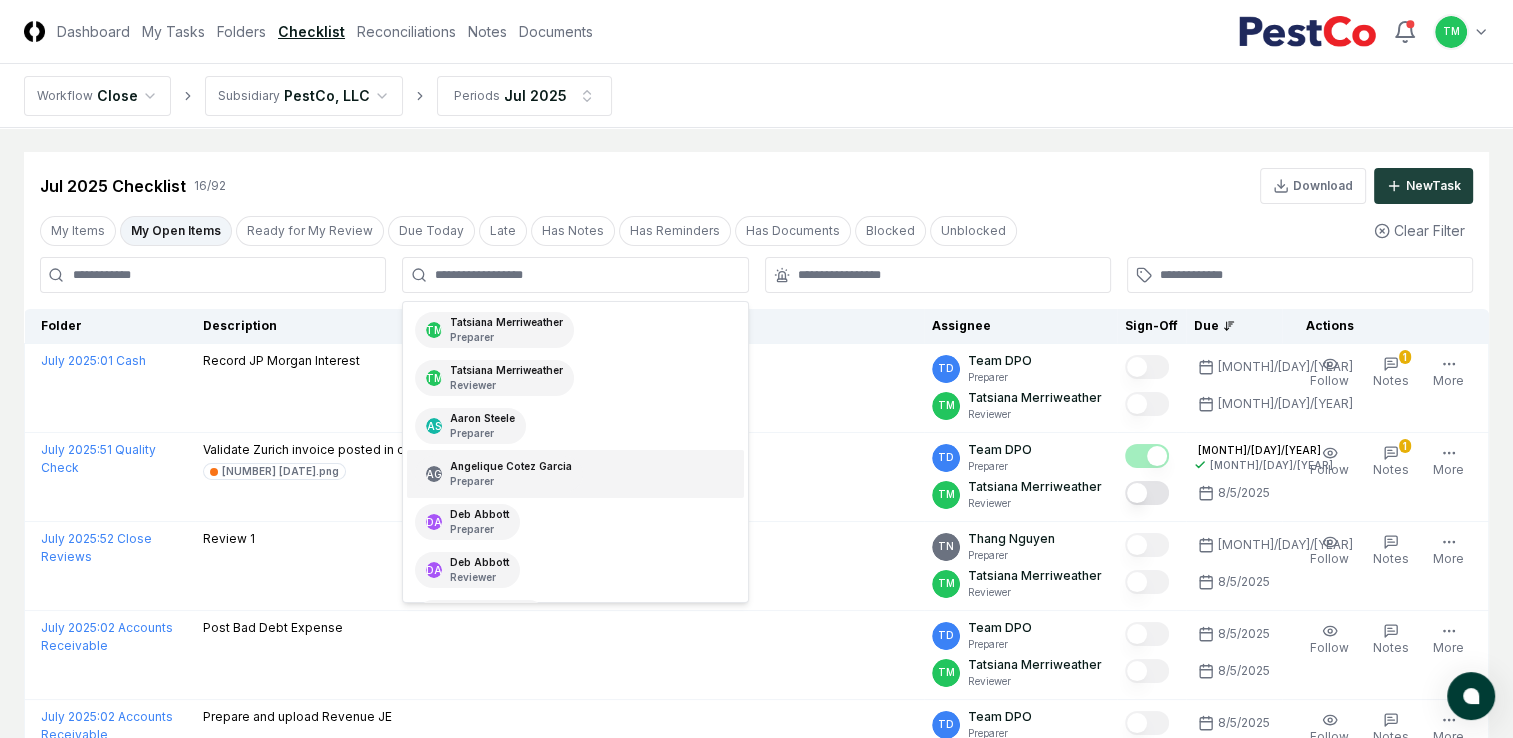 click on "My Open Items" at bounding box center [176, 231] 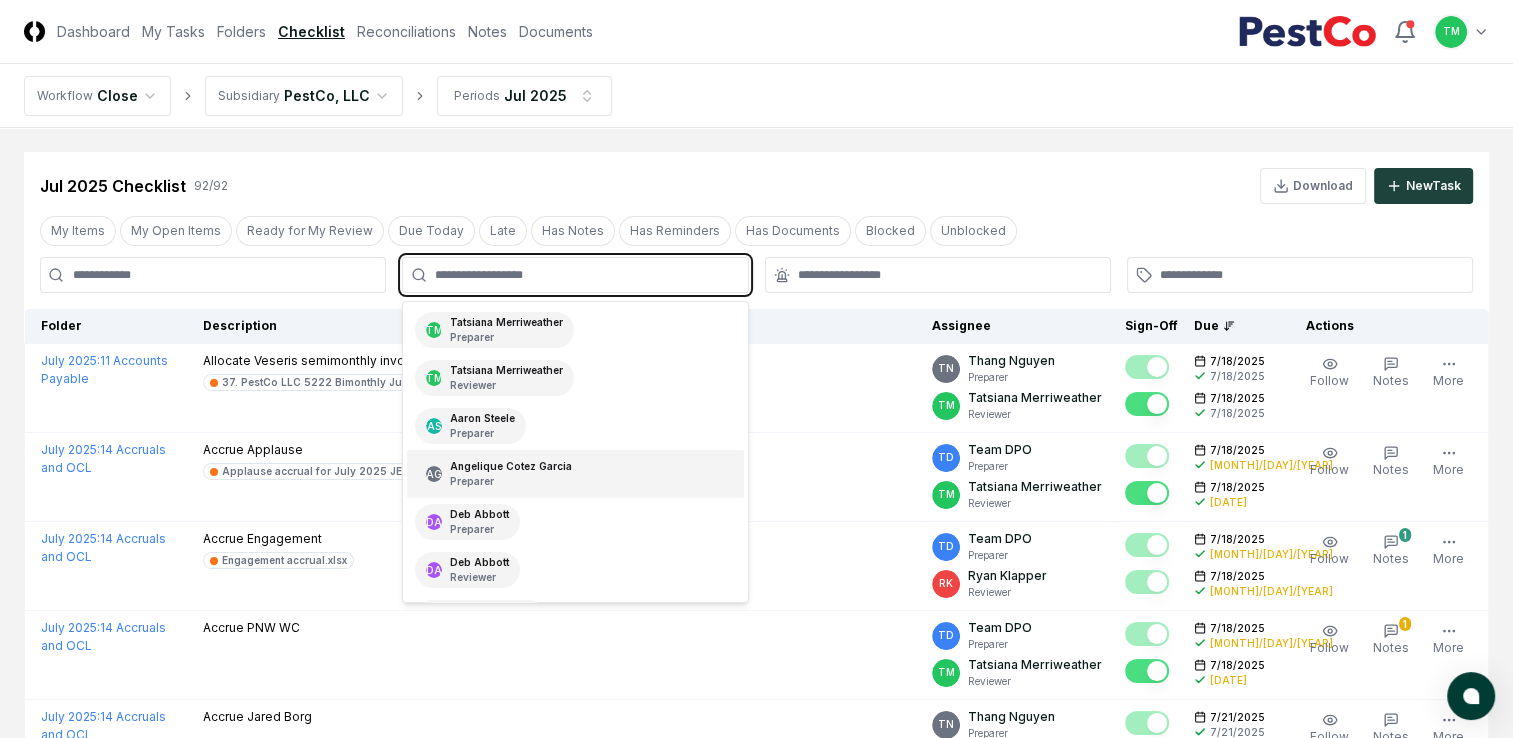 click at bounding box center (585, 275) 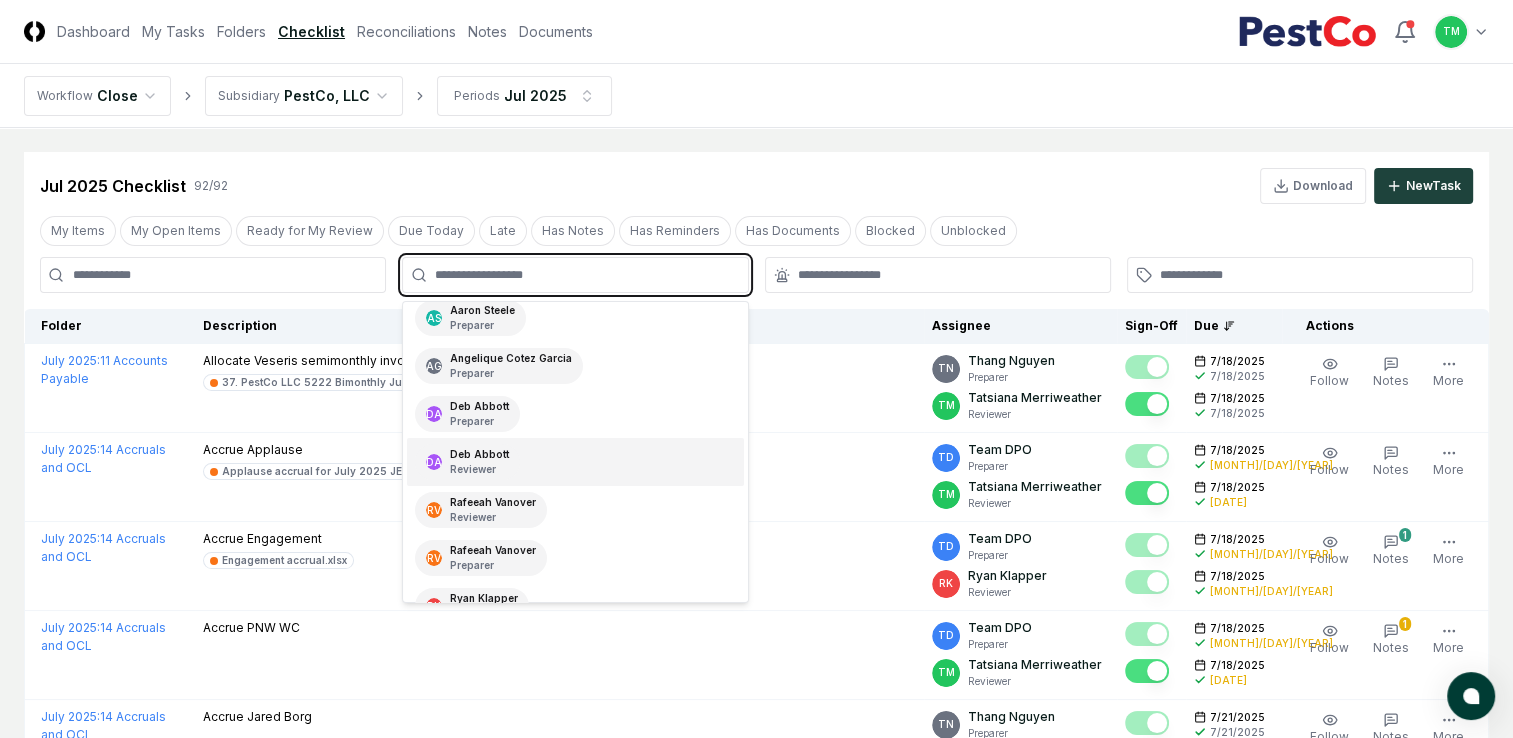 scroll, scrollTop: 200, scrollLeft: 0, axis: vertical 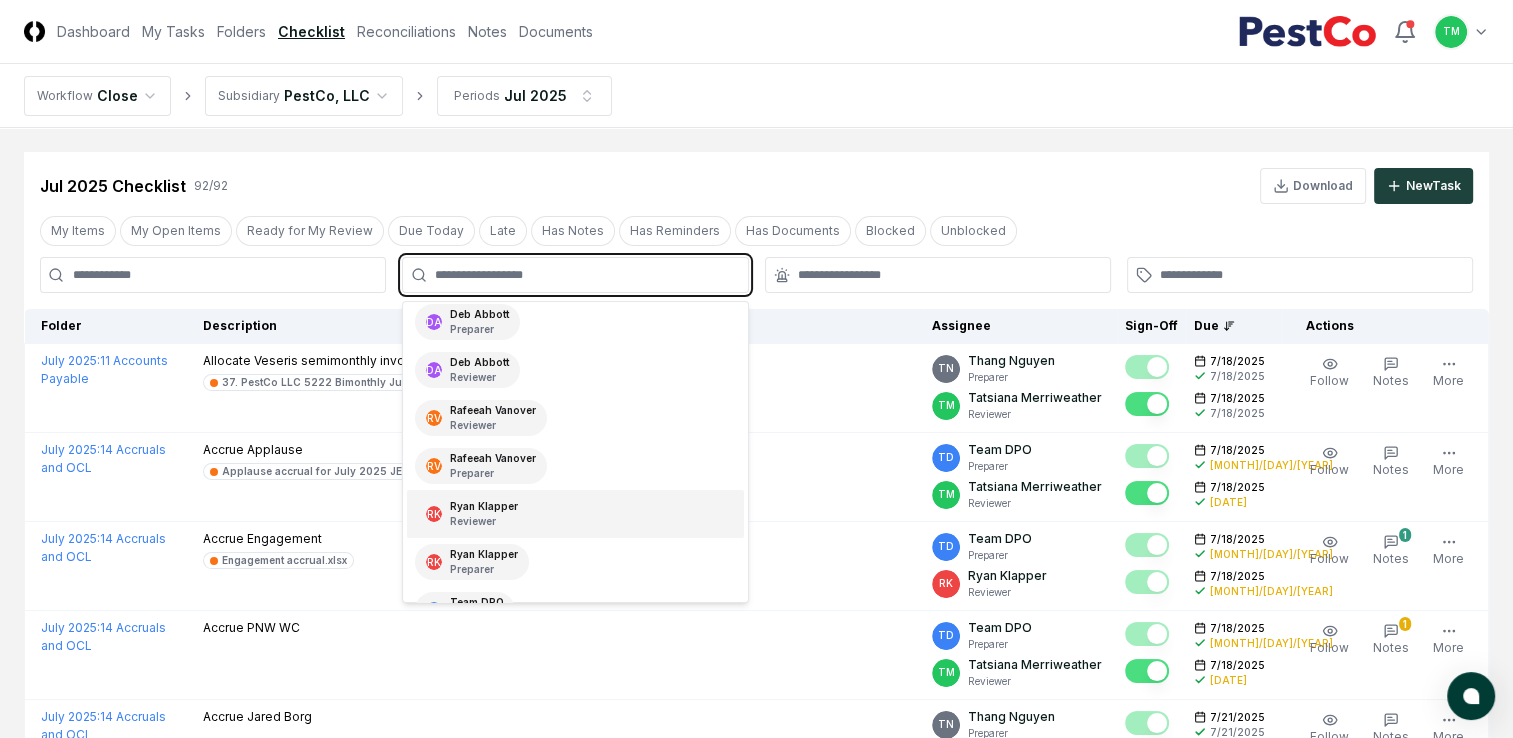 click on "Reviewer" at bounding box center [484, 521] 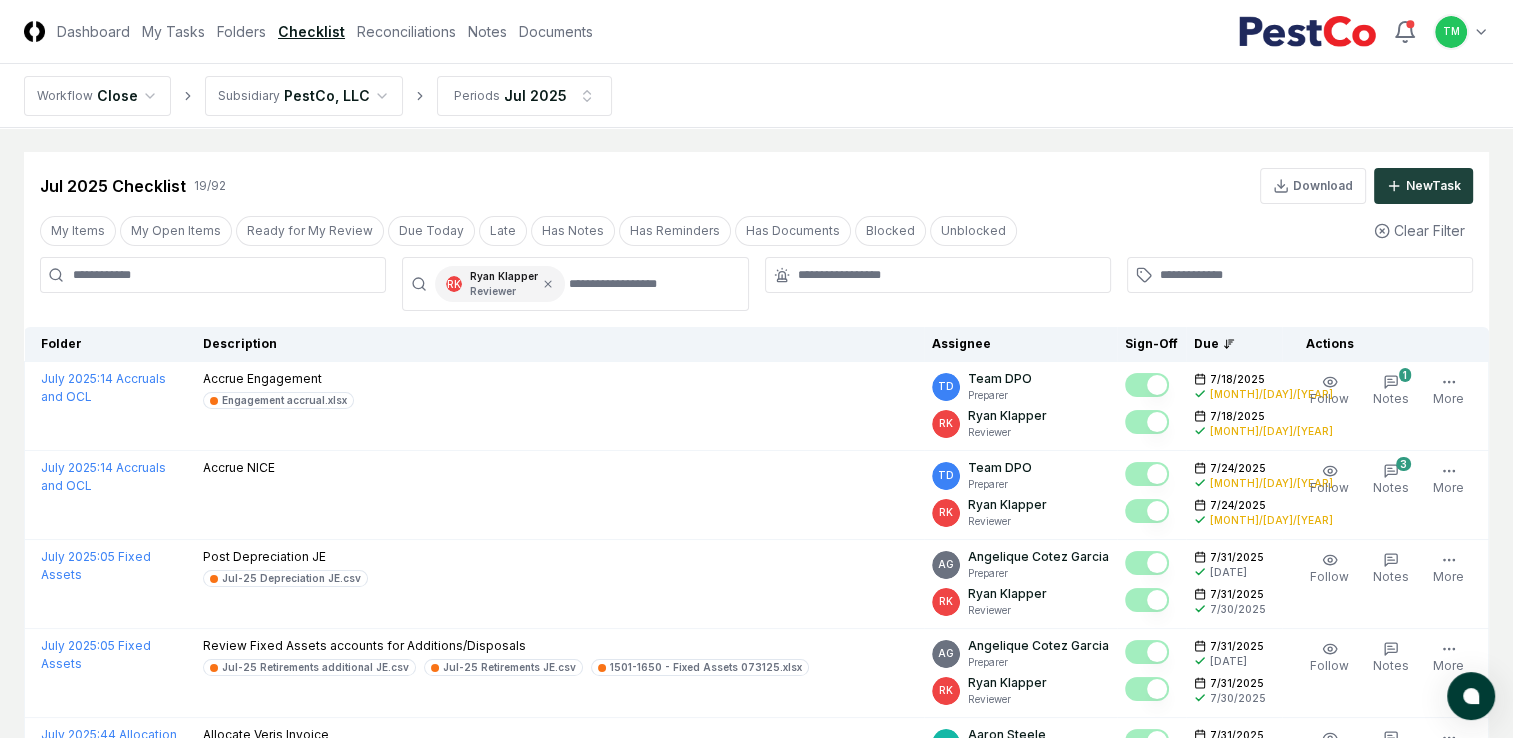 click on "CloseCore Dashboard My Tasks Folders Checklist Reconciliations Notes Documents Toggle navigation menu TM Toggle user menu Workflow Close Subsidiary PestCo, LLC Periods [MONTH] [YEAR] Cancel Reassign [MONTH] [YEAR] Checklist [NUMBER] / [NUMBER] Download New Task My Items My Open Items Ready for My Review Due Today Late Has Notes Has Reminders Has Documents Blocked Unblocked Clear Filter RK Ryan Klapper Reviewer Folder Description Assignee Sign-Off Due Actions [MONTH] [YEAR] : 14 Accruals and OCL Accrue Engagement Engagement accrual.xlsx TD Team DPO Preparer RK Ryan Klapper Reviewer [MONTH]/[DAY]/[YEAR] [MONTH]/[DAY]/[YEAR] [MONTH]/[DAY]/[YEAR] [MONTH]/[DAY]/[YEAR] Follow Notes Upload Reminder Duplicate Edit Task More [MONTH] [YEAR] : 14 Accruals and OCL Accrue NICE TD Team DPO Preparer RK Ryan Klapper Reviewer [MONTH]/[DAY]/[YEAR] [MONTH]/[DAY]/[YEAR] [MONTH]/[DAY]/[YEAR] [MONTH]/[DAY]/[YEAR] Follow Notes Upload Reminder Duplicate Edit Task More [MONTH] [YEAR] : 05 Fixed Assets Post Depreciation JE [MONTH]-[YEAR] Depreciation JE.csv AG Angelique Cotez Garcia Preparer RK Ryan Klapper Reviewer [MONTH]/[DAY]/[YEAR] [MONTH]/[DAY]/[YEAR] [MONTH]/[DAY]/[YEAR] AG" at bounding box center [756, 1098] 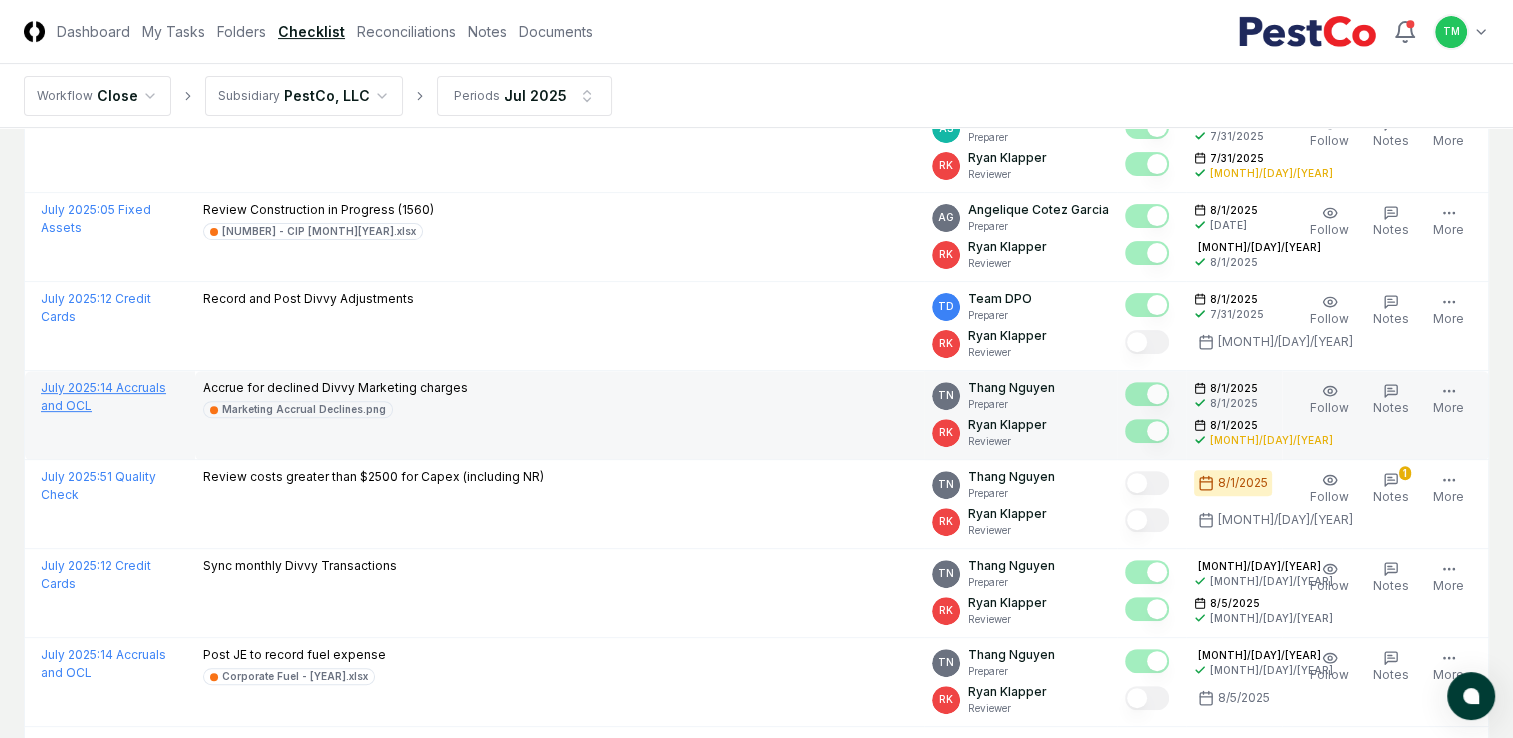 scroll, scrollTop: 700, scrollLeft: 0, axis: vertical 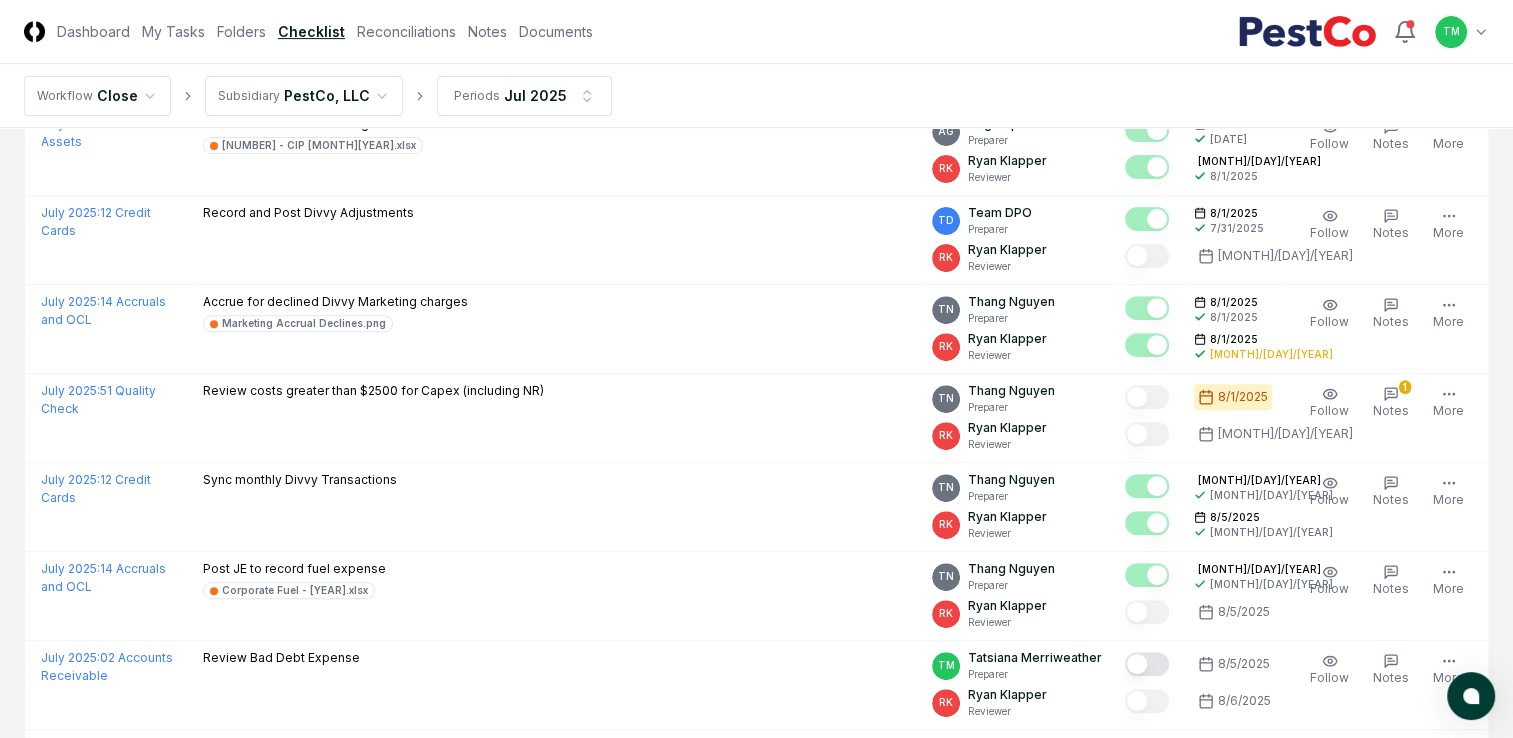 click on "CloseCore Dashboard My Tasks Folders Checklist Reconciliations Notes Documents Toggle navigation menu TM Toggle user menu Workflow Close Subsidiary PestCo, LLC Periods [MONTH] [YEAR] Cancel Reassign [MONTH] [YEAR] Checklist [NUMBER] / [NUMBER] Download New Task My Items My Open Items Ready for My Review Due Today Late Has Notes Has Reminders Has Documents Blocked Unblocked Clear Filter RK Ryan Klapper Reviewer Folder Description Assignee Sign-Off Due Actions [MONTH] [YEAR] : 14 Accruals and OCL Accrue Engagement Engagement accrual.xlsx TD Team DPO Preparer RK Ryan Klapper Reviewer [MONTH]/[DAY]/[YEAR] [MONTH]/[DAY]/[YEAR] [MONTH]/[DAY]/[YEAR] [MONTH]/[DAY]/[YEAR] Follow Notes Upload Reminder Duplicate Edit Task More [MONTH] [YEAR] : 14 Accruals and OCL Accrue NICE TD Team DPO Preparer RK Ryan Klapper Reviewer [MONTH]/[DAY]/[YEAR] [MONTH]/[DAY]/[YEAR] [MONTH]/[DAY]/[YEAR] [MONTH]/[DAY]/[YEAR] Follow Notes Upload Reminder Duplicate Edit Task More [MONTH] [YEAR] : 05 Fixed Assets Post Depreciation JE [MONTH]-[YEAR] Depreciation JE.csv AG Angelique Cotez Garcia Preparer RK Ryan Klapper Reviewer [MONTH]/[DAY]/[YEAR] [MONTH]/[DAY]/[YEAR] [MONTH]/[DAY]/[YEAR] AG" at bounding box center [756, 398] 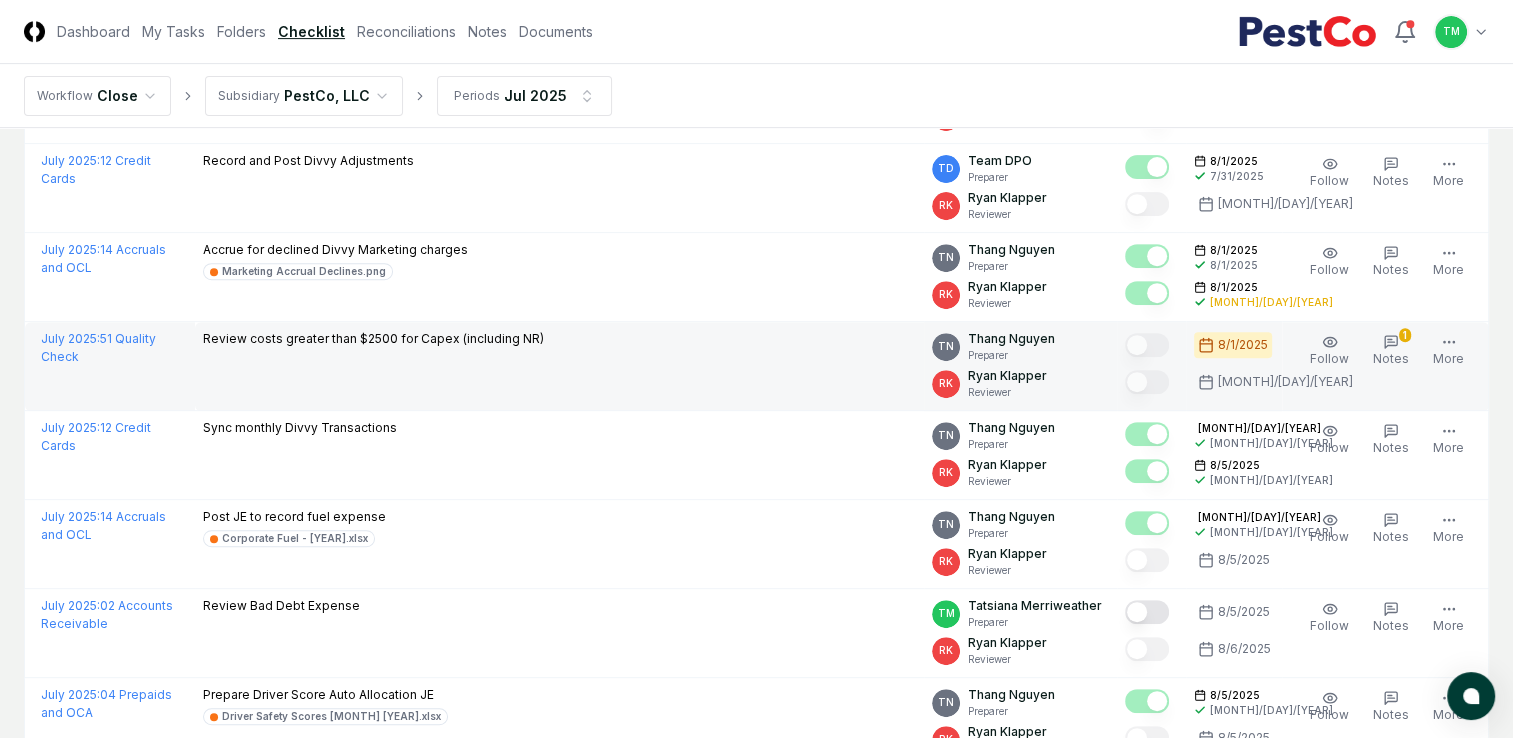 scroll, scrollTop: 800, scrollLeft: 0, axis: vertical 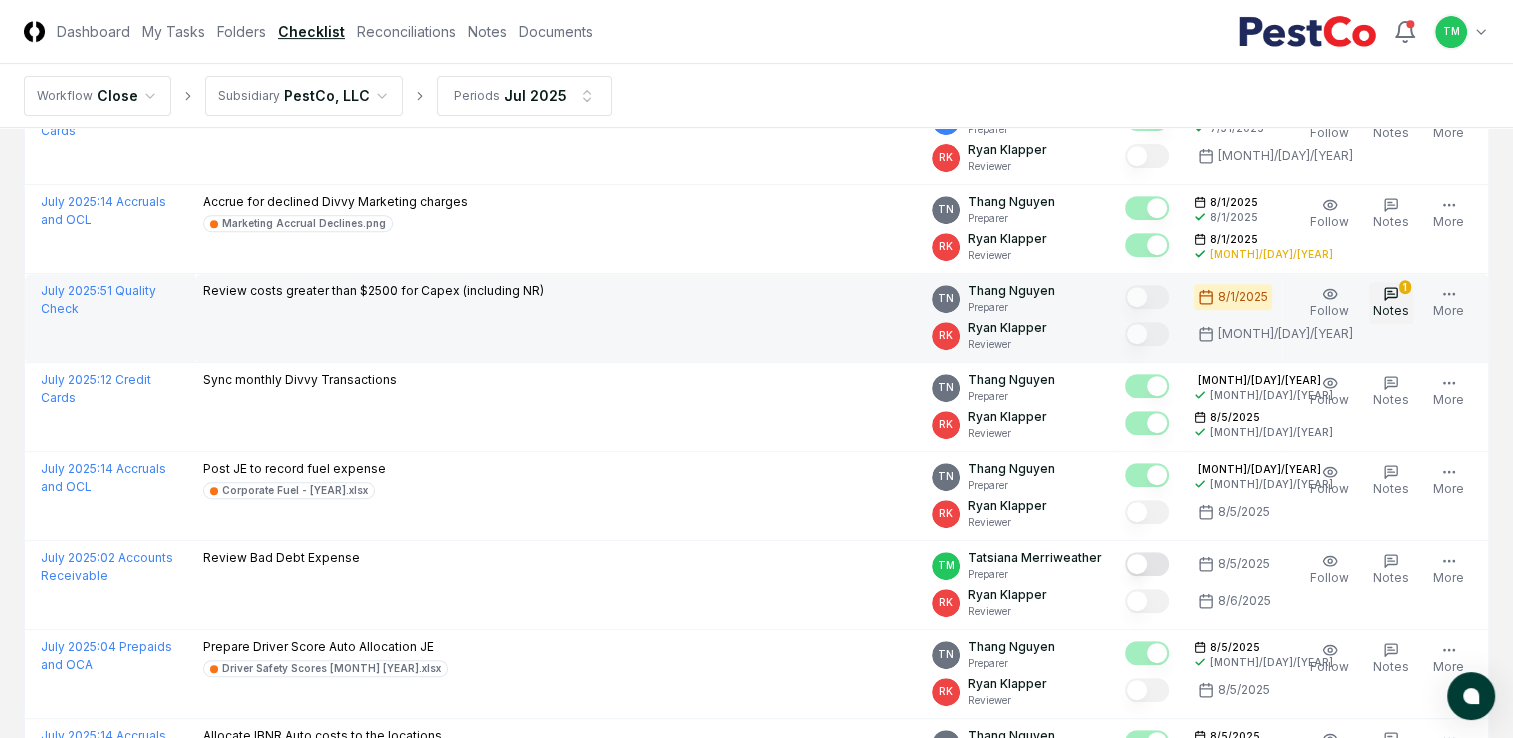 click 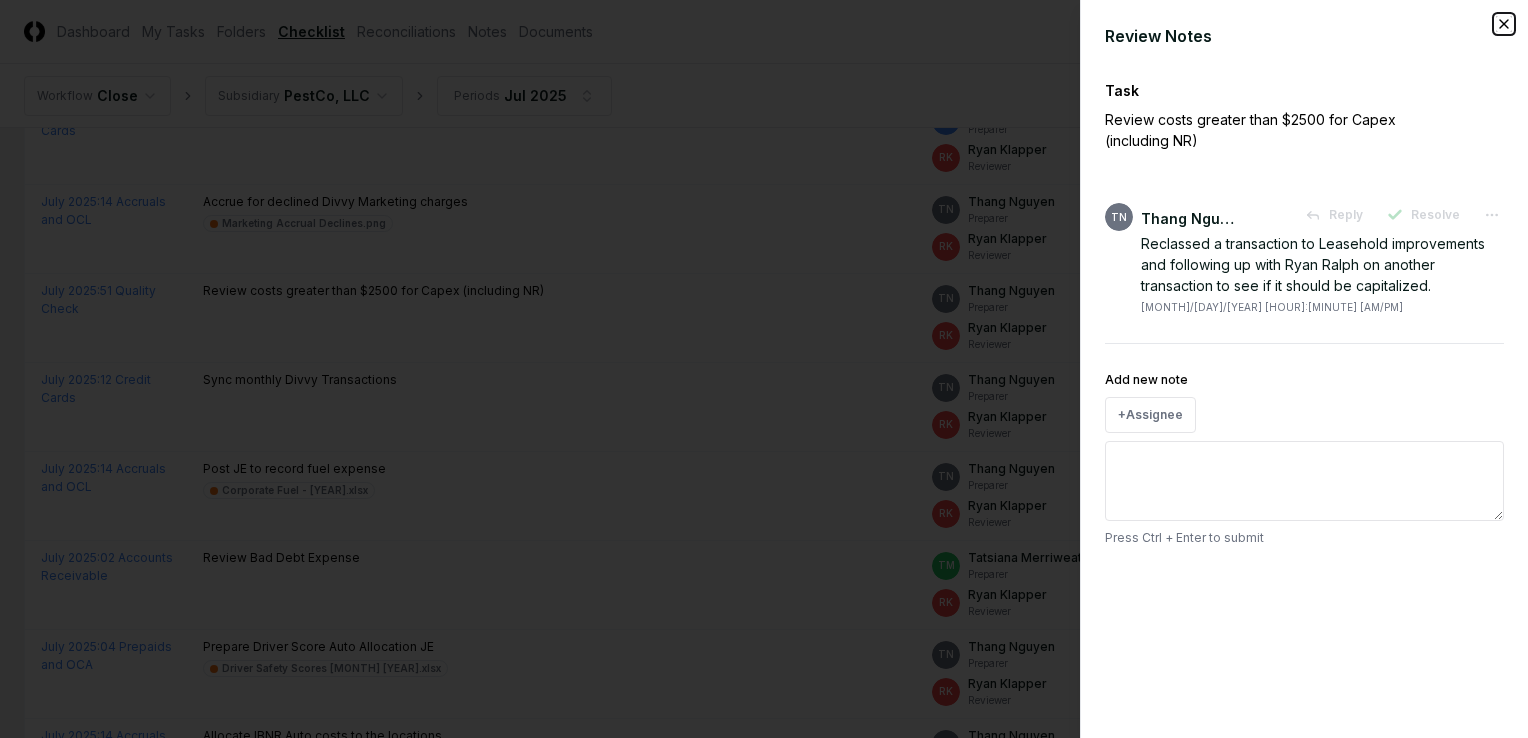 click 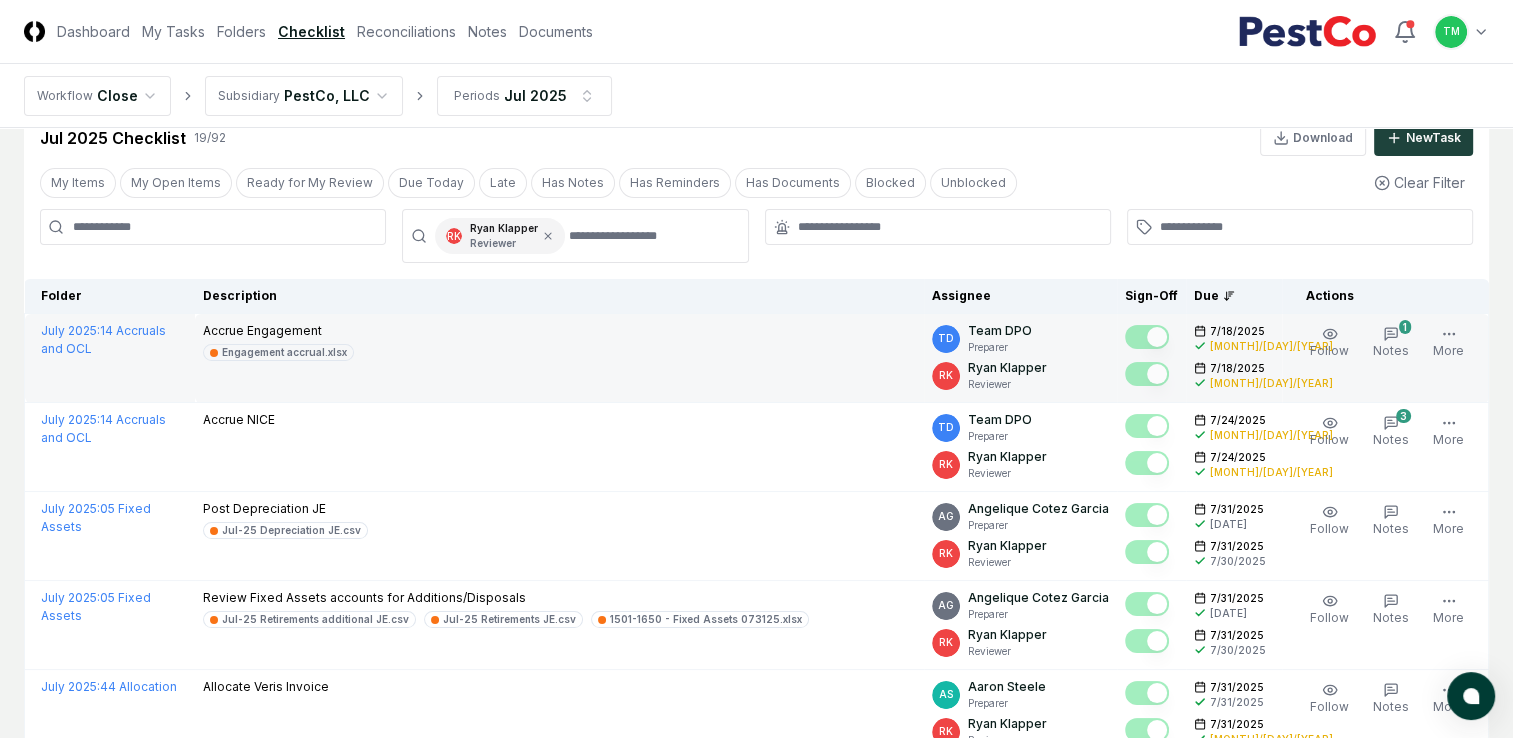 scroll, scrollTop: 0, scrollLeft: 0, axis: both 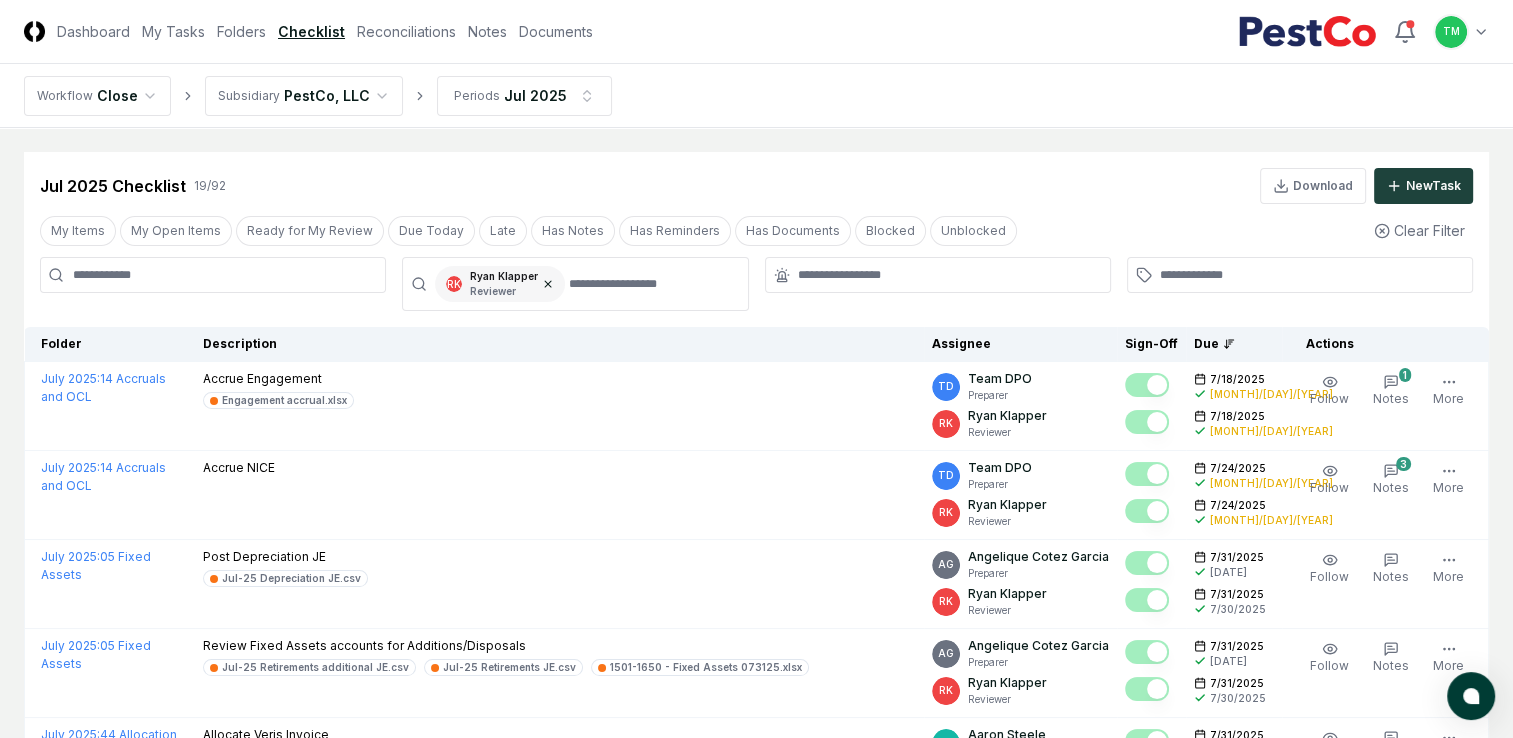 click 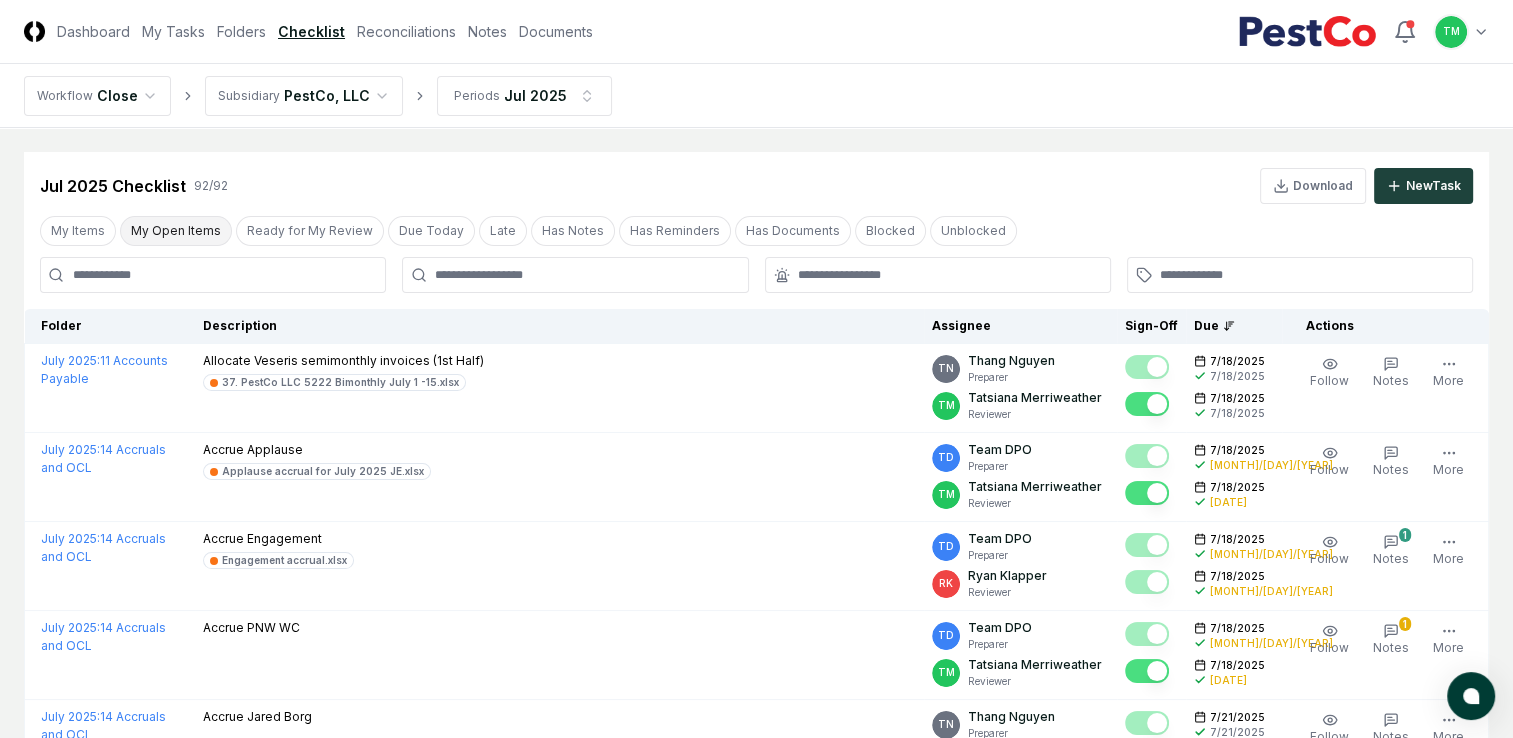 click on "My Open Items" at bounding box center [176, 231] 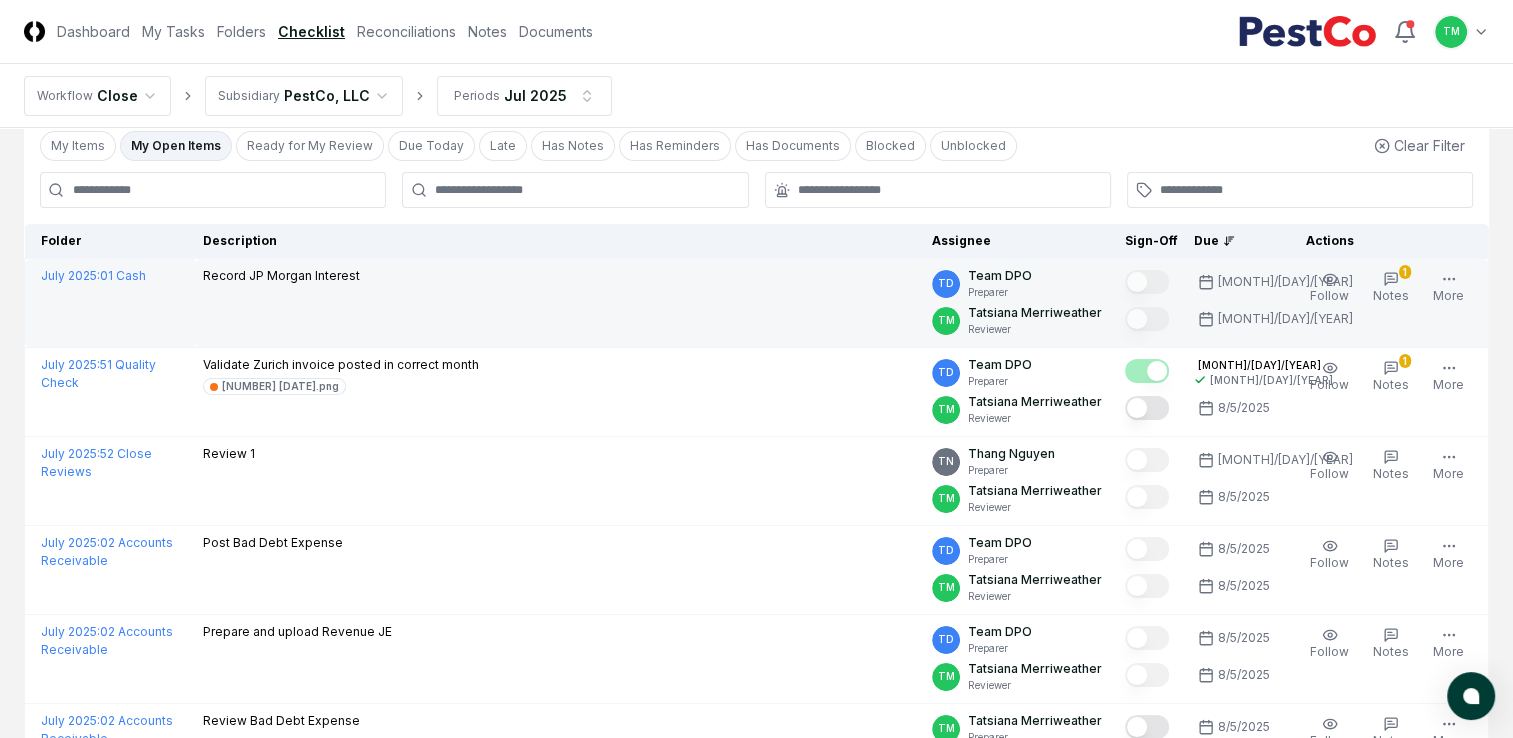 scroll, scrollTop: 0, scrollLeft: 0, axis: both 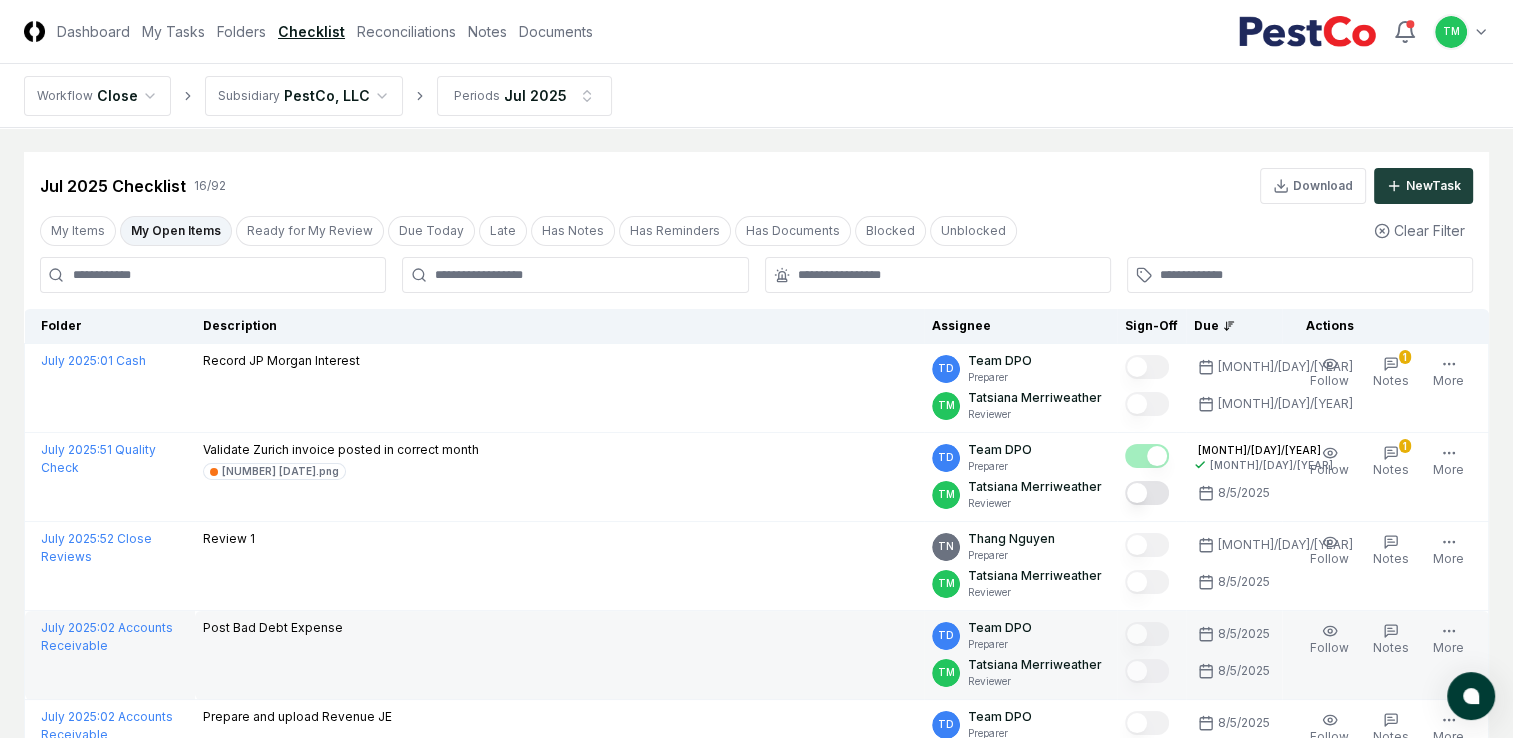 type 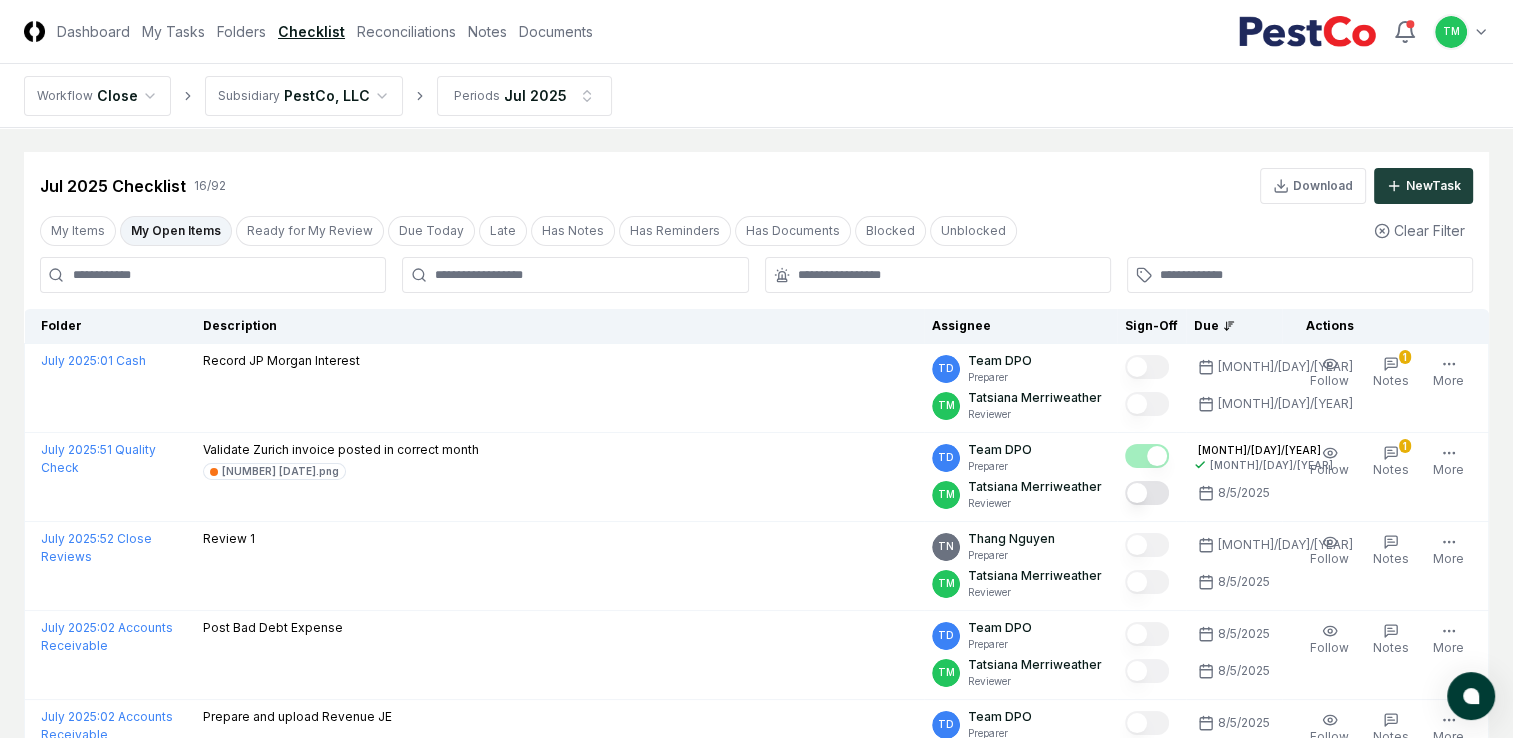 click on "CloseCore Dashboard My Tasks Folders Checklist Reconciliations Notes Documents Toggle navigation menu TM Toggle user menu Workflow Close Subsidiary PestCo, LLC Periods [MONTH] [YEAR] Cancel Reassign [MONTH] [YEAR] Checklist [NUMBER] / [NUMBER] Download New Task My Items My Open Items Ready for My Review Due Today Late Has Notes Has Reminders Has Documents Blocked Unblocked Clear Filter Folder Description Assignee Sign-Off Due Actions [MONTH] [YEAR] : 01 Cash Record JP Morgan Interest TD Team DPO Preparer TM Tatsiana Merriweather Reviewer [MONTH]/[DAY]/[YEAR] [MONTH]/[DAY]/[YEAR] Follow Notes Upload Reminder Duplicate Edit Task More [MONTH] [YEAR] : 51 Quality Check Validate Zurich invoice posted in correct month [NUMBER].png TD Team DPO Preparer TM Tatsiana Merriweather Reviewer [MONTH]/[DAY]/[YEAR] [MONTH]/[DAY]/[YEAR] [MONTH]/[DAY]/[YEAR] Follow Notes Upload Reminder Duplicate Edit Task More [MONTH] [YEAR] : 52 Close Reviews Review [NUMBER] TN Thang Nguyen Preparer TM Tatsiana Merriweather Reviewer [MONTH]/[DAY]/[YEAR] [MONTH]/[DAY]/[YEAR] Follow Notes Upload Reminder Duplicate Edit Task More [MONTH] [YEAR] : TD" at bounding box center [756, 956] 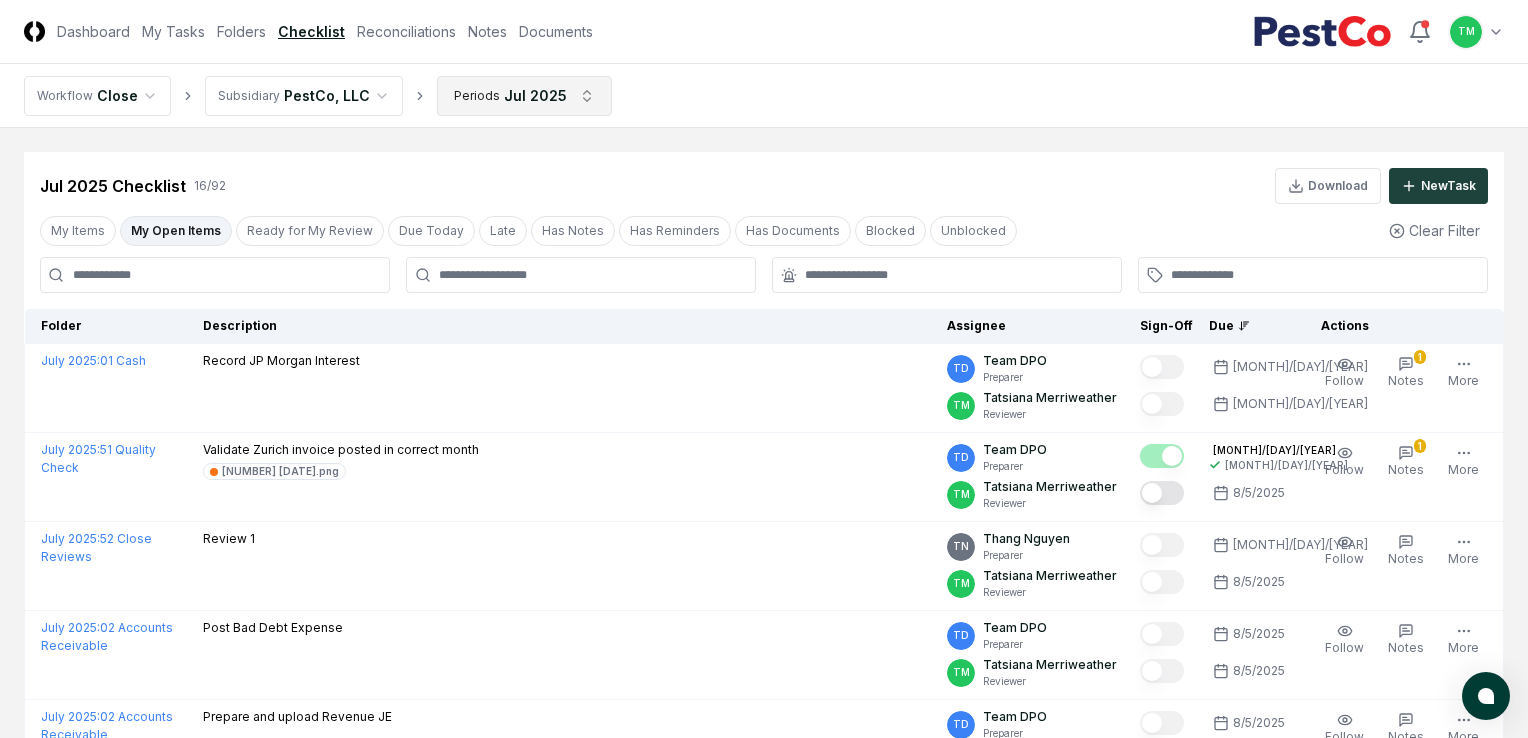 click on "CloseCore Dashboard My Tasks Folders Checklist Reconciliations Notes Documents Toggle navigation menu TM Toggle user menu Workflow Close Subsidiary PestCo, LLC Periods [MONTH] [YEAR] Cancel Reassign [MONTH] [YEAR] Checklist [NUMBER] / [NUMBER] Download New Task My Items My Open Items Ready for My Review Due Today Late Has Notes Has Reminders Has Documents Blocked Unblocked Clear Filter Folder Description Assignee Sign-Off Due Actions [MONTH] [YEAR] : 01 Cash Record JP Morgan Interest TD Team DPO Preparer TM Tatsiana Merriweather Reviewer [MONTH]/[DAY]/[YEAR] [MONTH]/[DAY]/[YEAR] Follow Notes Upload Reminder Duplicate Edit Task More [MONTH] [YEAR] : 51 Quality Check Validate Zurich invoice posted in correct month [NUMBER].png TD Team DPO Preparer TM Tatsiana Merriweather Reviewer [MONTH]/[DAY]/[YEAR] [MONTH]/[DAY]/[YEAR] [MONTH]/[DAY]/[YEAR] Follow Notes Upload Reminder Duplicate Edit Task More [MONTH] [YEAR] : 52 Close Reviews Review [NUMBER] TN Thang Nguyen Preparer TM Tatsiana Merriweather Reviewer [MONTH]/[DAY]/[YEAR] [MONTH]/[DAY]/[YEAR] Follow Notes Upload Reminder Duplicate Edit Task More [MONTH] [YEAR] : TD" at bounding box center (764, 956) 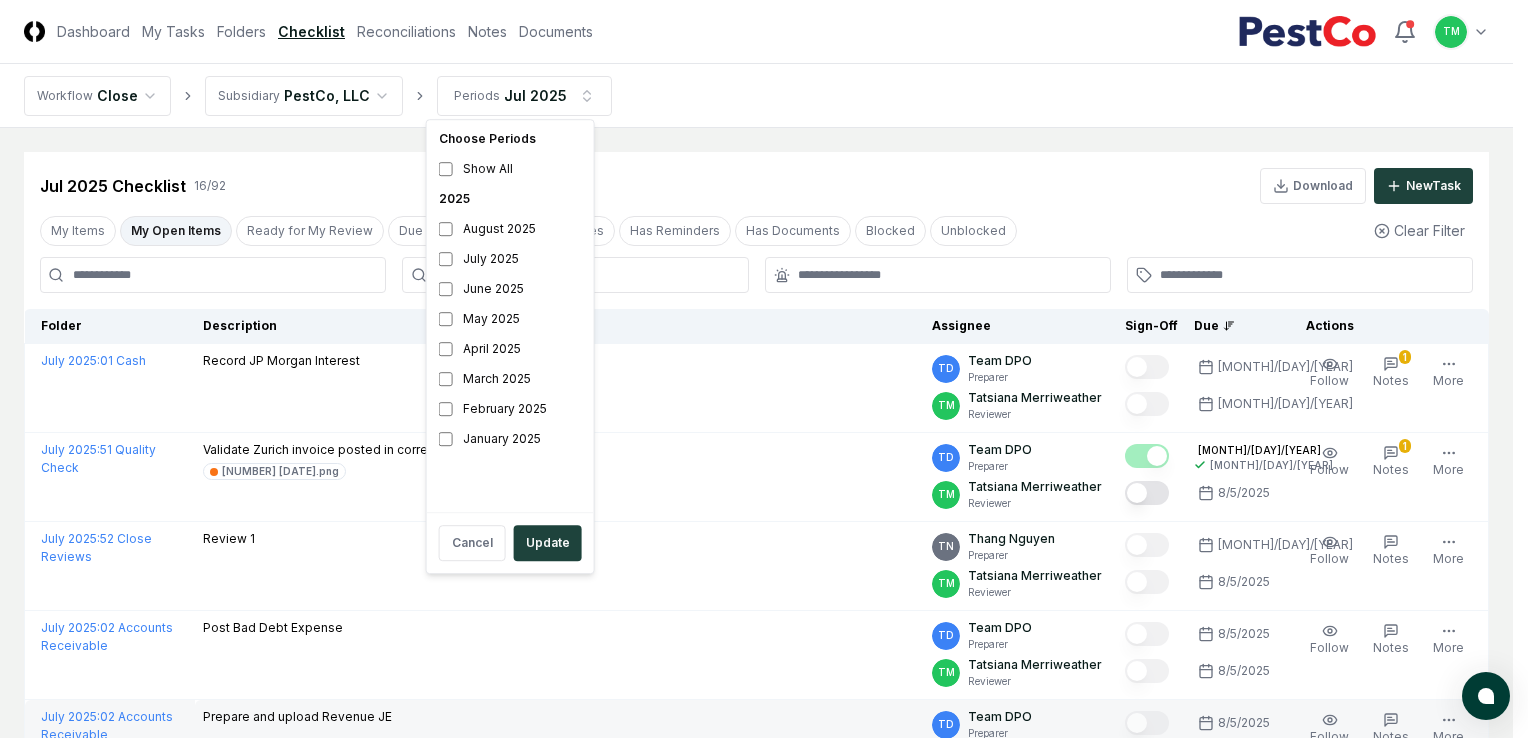 drag, startPoint x: 548, startPoint y: 542, endPoint x: 453, endPoint y: 714, distance: 196.49173 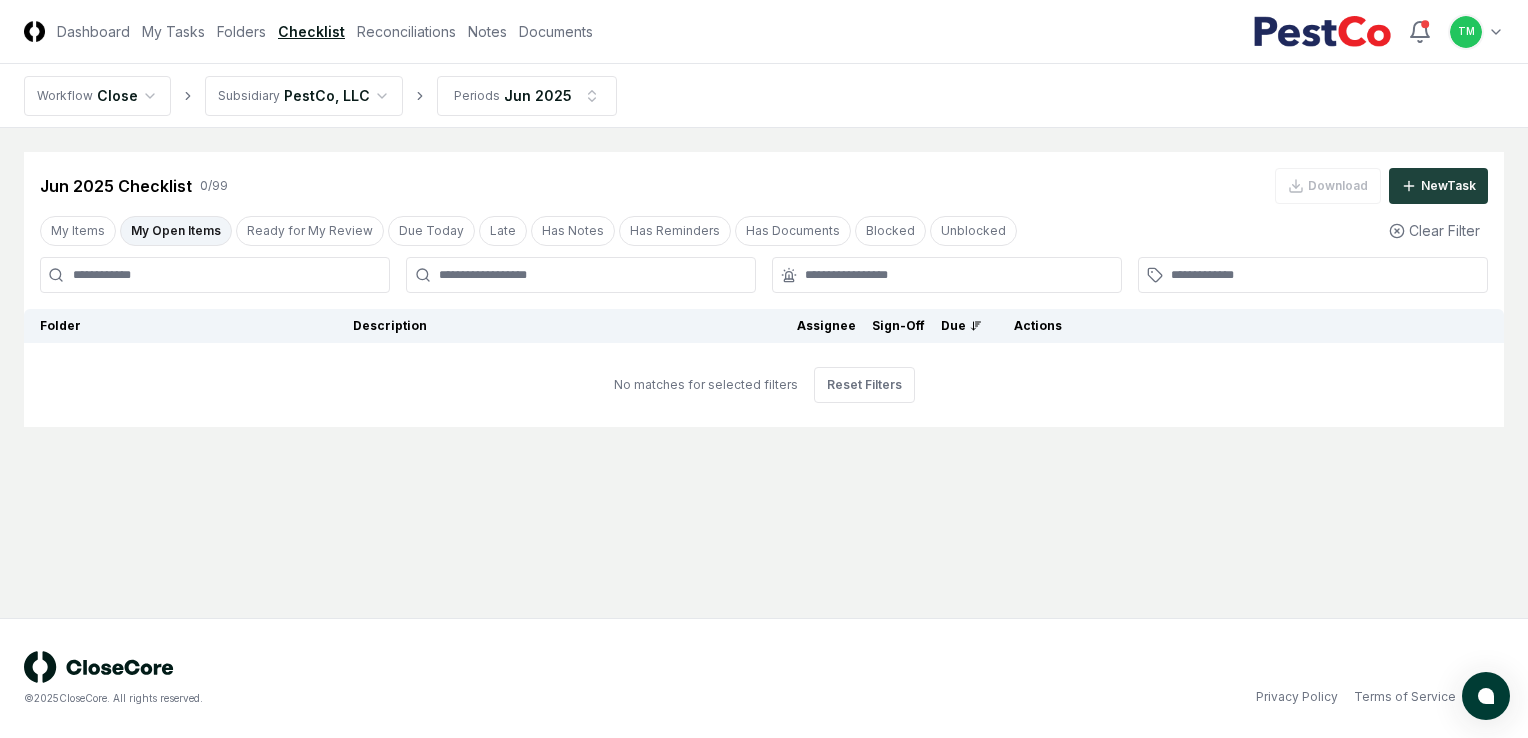 click on "My Open Items" at bounding box center [176, 231] 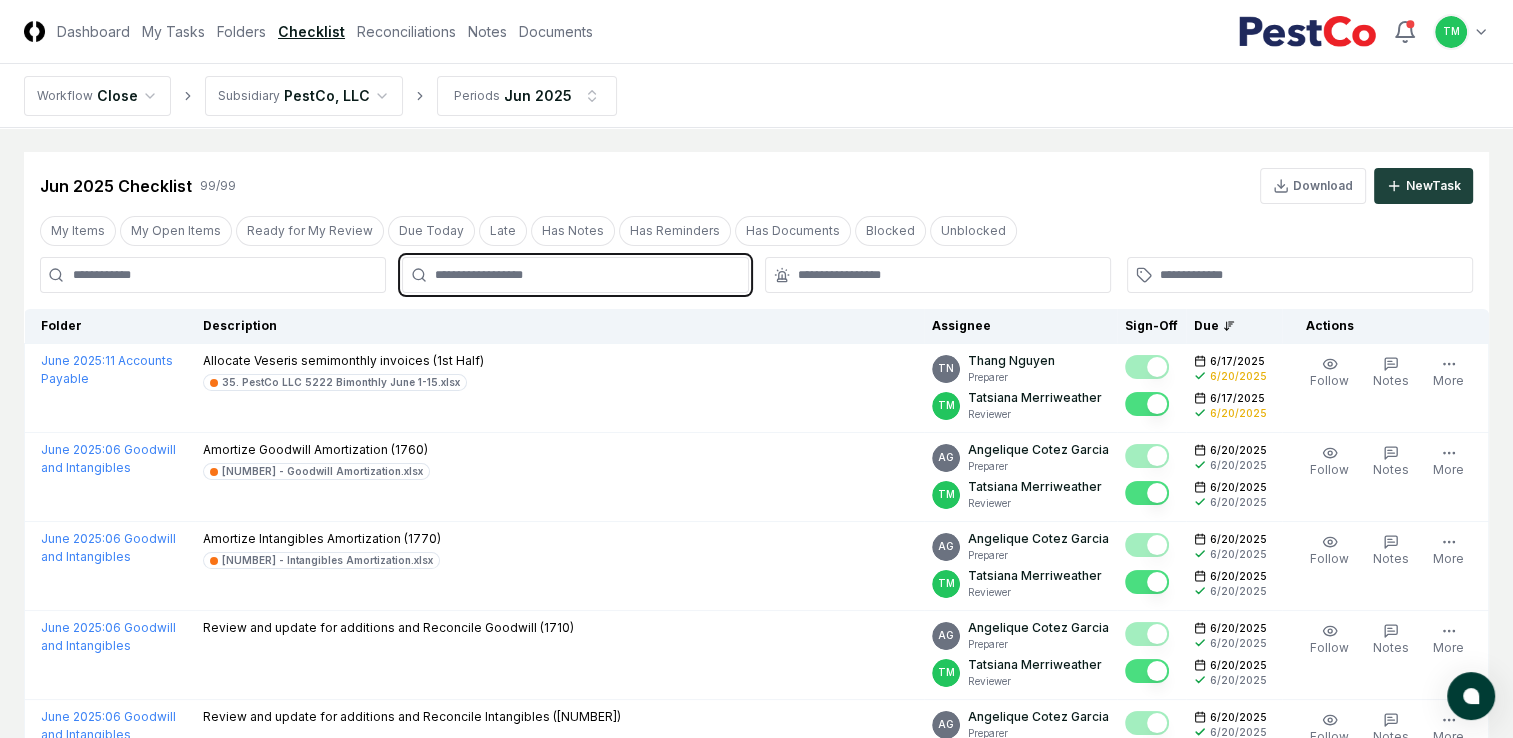 click at bounding box center (585, 275) 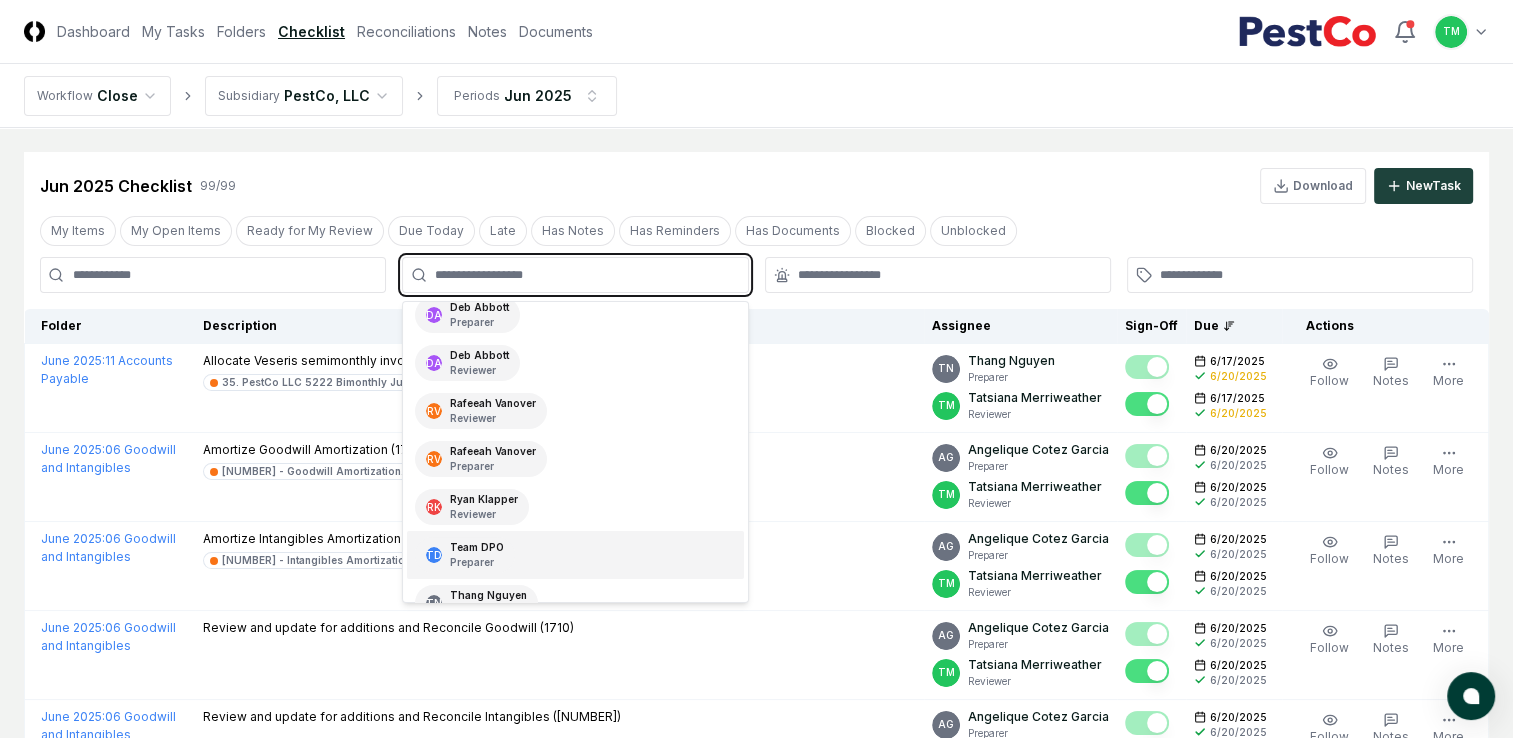 scroll, scrollTop: 300, scrollLeft: 0, axis: vertical 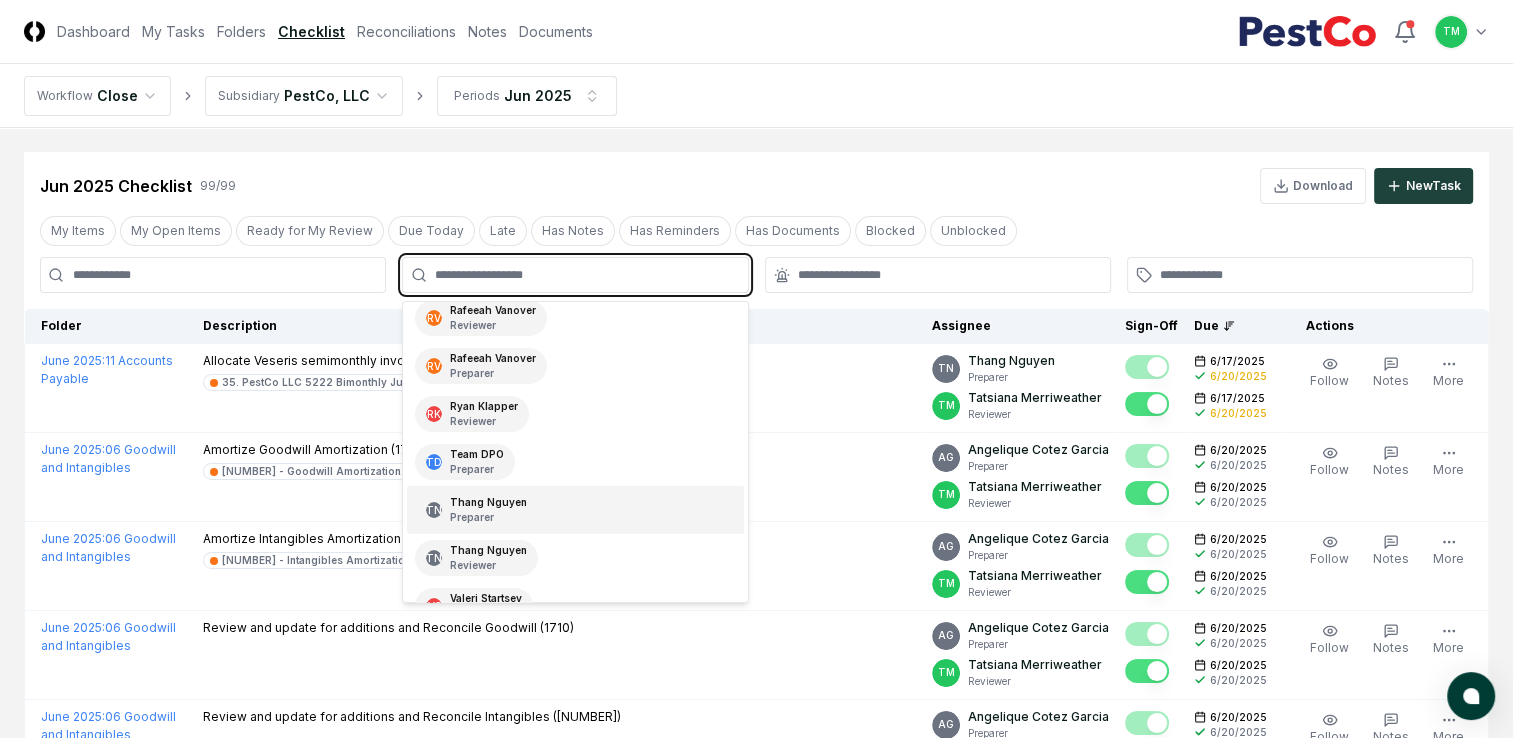 click on "[FIRST] [LAST] Preparer" at bounding box center (575, 510) 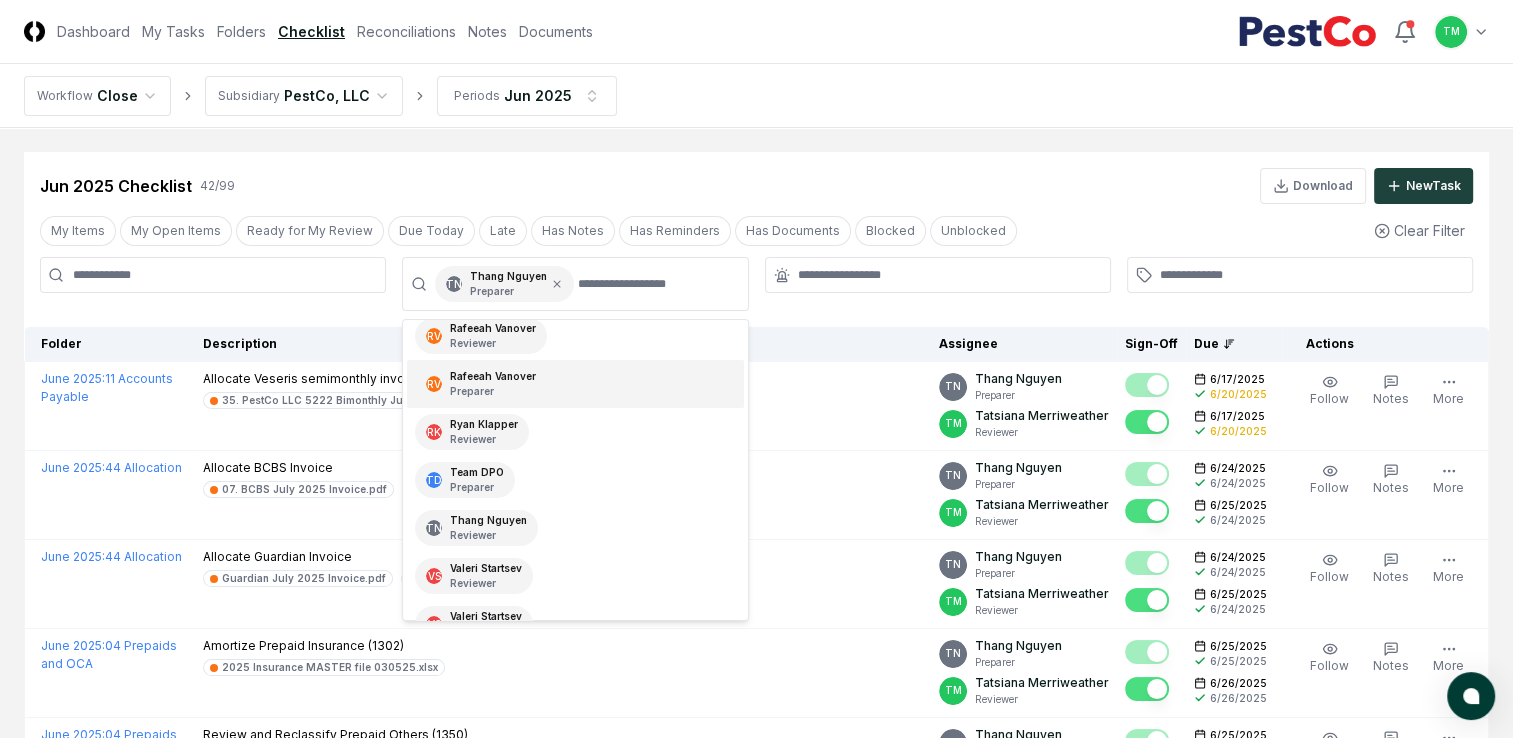 click on "CloseCore Dashboard My Tasks Folders Checklist Reconciliations Notes Documents Toggle navigation menu TM Toggle user menu Workflow Close Subsidiary PestCo, LLC Periods [MONTH] [YEAR] Cancel Reassign [MONTH] [YEAR] Checklist [NUMBER] / [NUMBER] Download New Task My Items My Open Items Ready for My Review Due Today Late Has Notes Has Reminders Has Documents Blocked Unblocked Clear Filter TN Thang Nguyen Preparer TM Tatsiana Merriweather Preparer TM Tatsiana Merriweather Reviewer AS Aaron Steele Preparer AG Angelique Cotez Garcia Preparer DA Deb Abbott Preparer DA Deb Abbott Reviewer RV Rafeeah Vanover Reviewer RV Rafeeah Vanover Preparer RK Ryan Klapper Reviewer TD Team DPO Preparer TN Thang Nguyen Reviewer VS Valeri Startsev Reviewer VS Valeri Startsev Preparer Folder Description Assignee Sign-Off Due Actions [MONTH] [YEAR] : 11 Accounts Payable Allocate Veseris semimonthly invoices (1st Half) 35. PestCo LLC 5222 Bimonthly [MONTH] [DAY]-[DAY].xlsx TN Thang Nguyen Preparer TM Tatsiana Merriweather Reviewer [MONTH]/[DAY]/[YEAR] [MONTH]/[DAY]/[YEAR] [MONTH]/[DAY]/[YEAR]" at bounding box center [756, 2130] 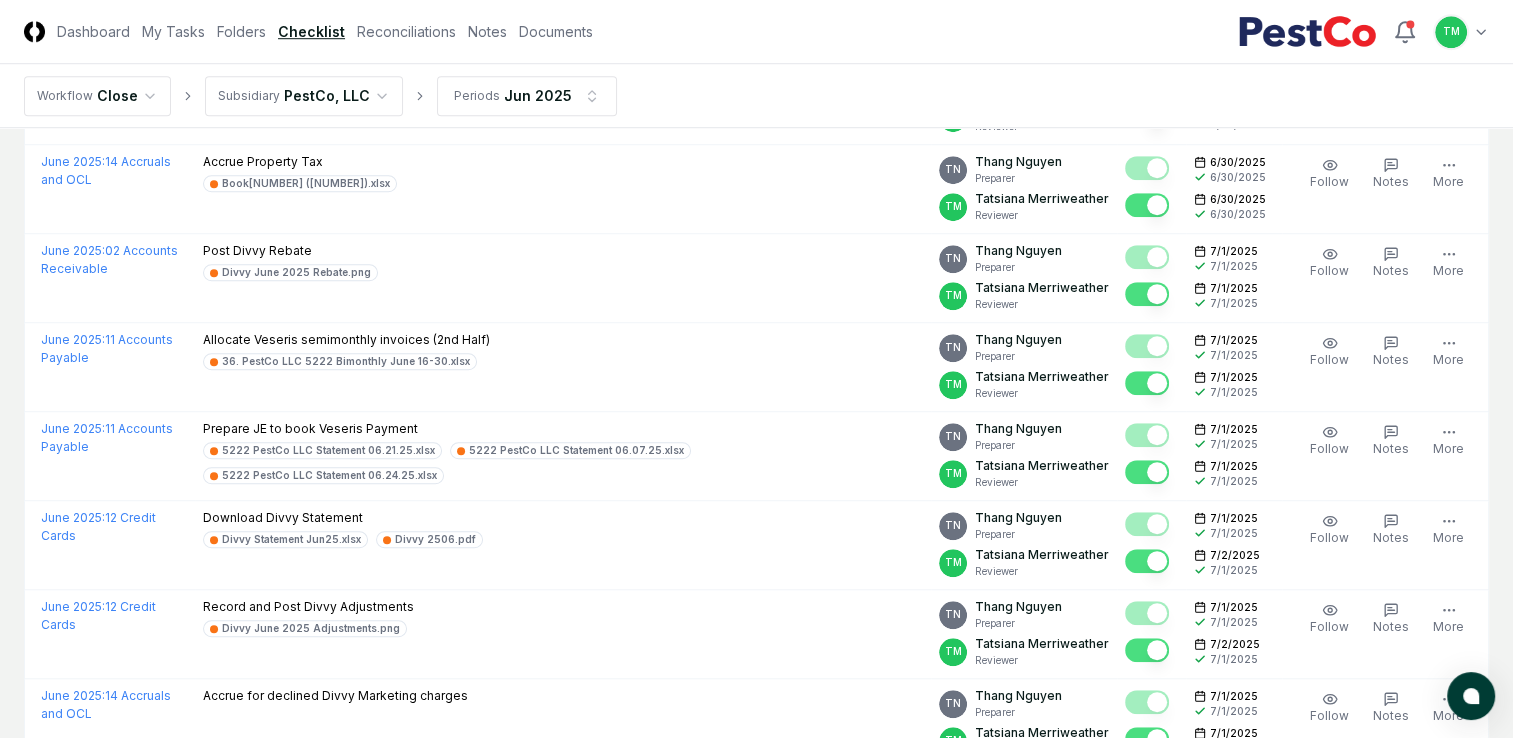scroll, scrollTop: 1600, scrollLeft: 0, axis: vertical 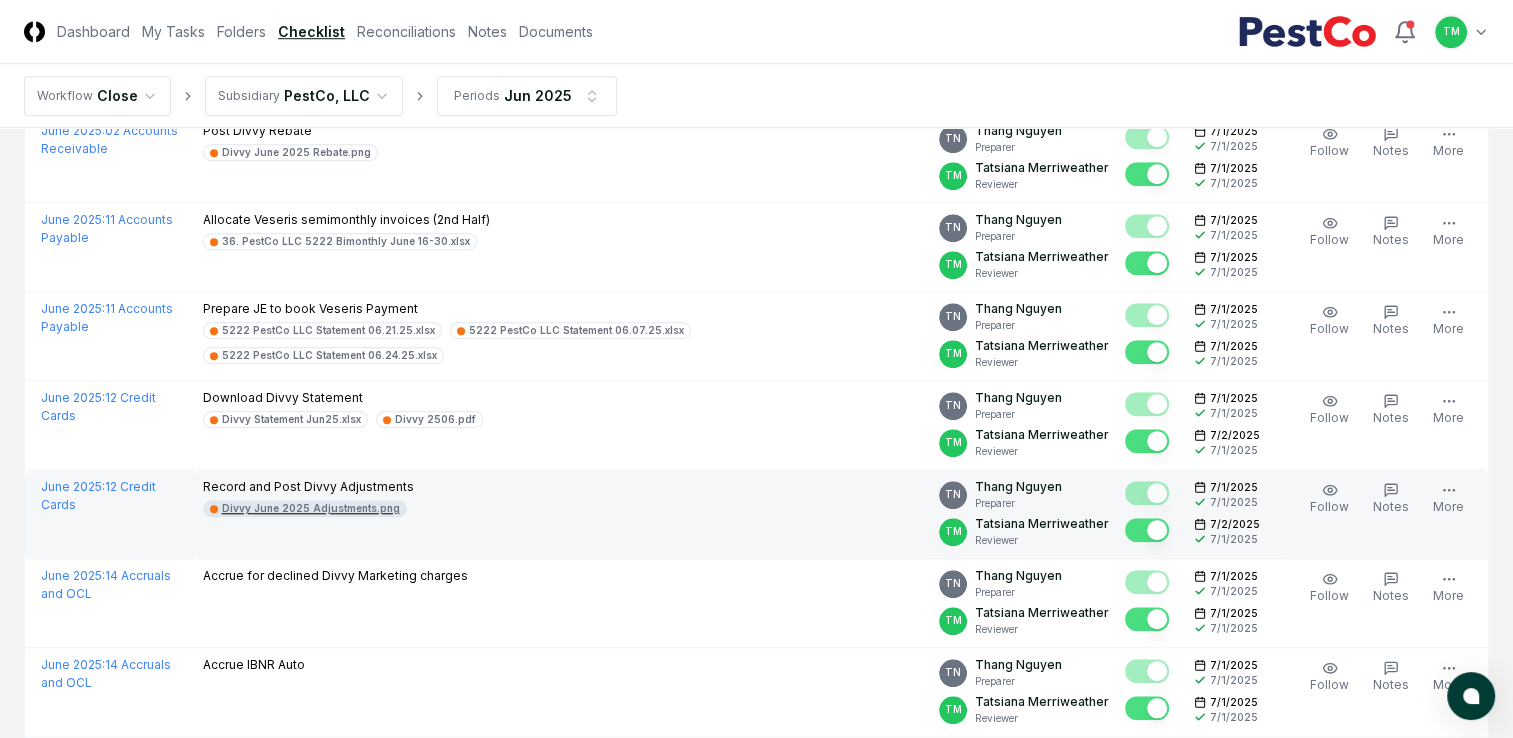 click on "Divvy June 2025 Adjustments.png" at bounding box center [311, 508] 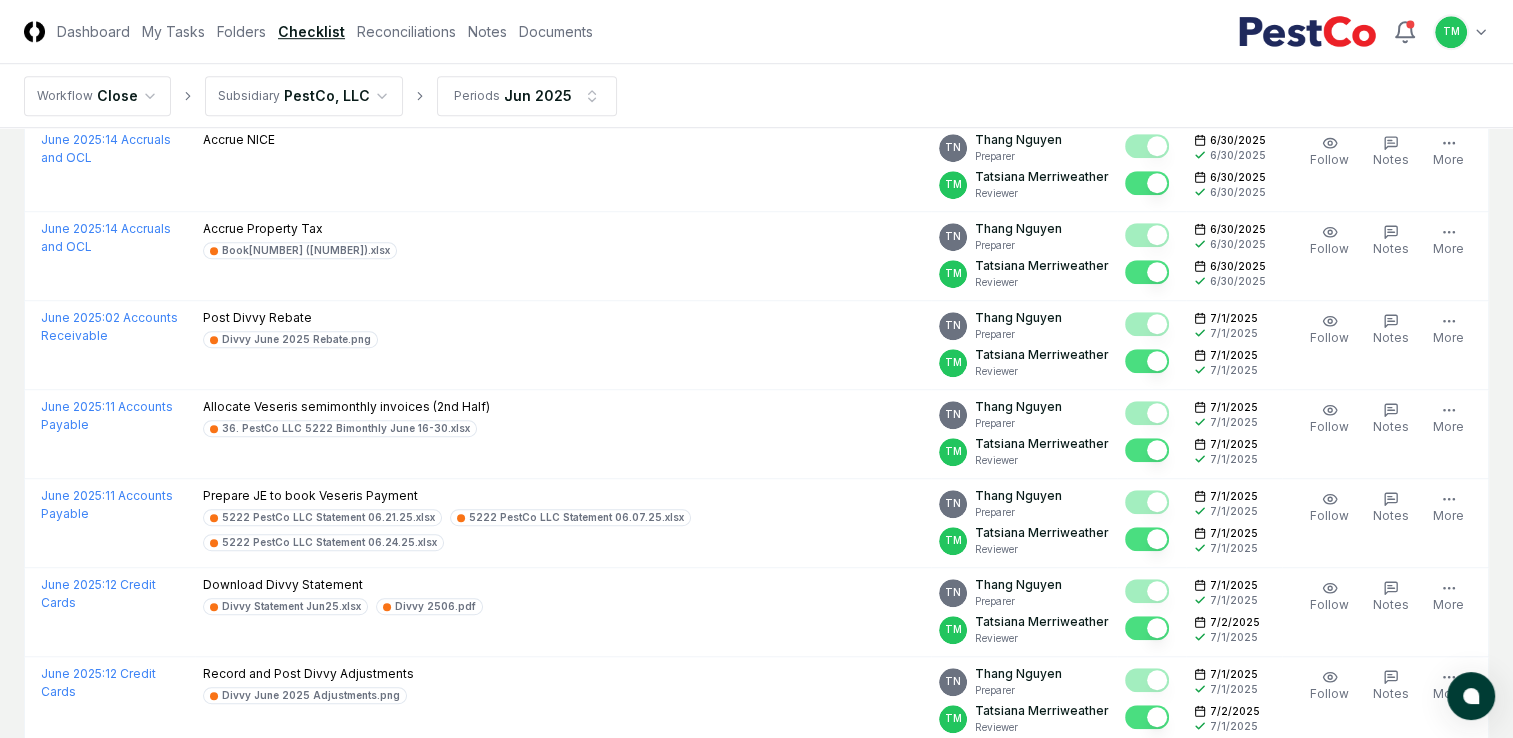 scroll, scrollTop: 1300, scrollLeft: 0, axis: vertical 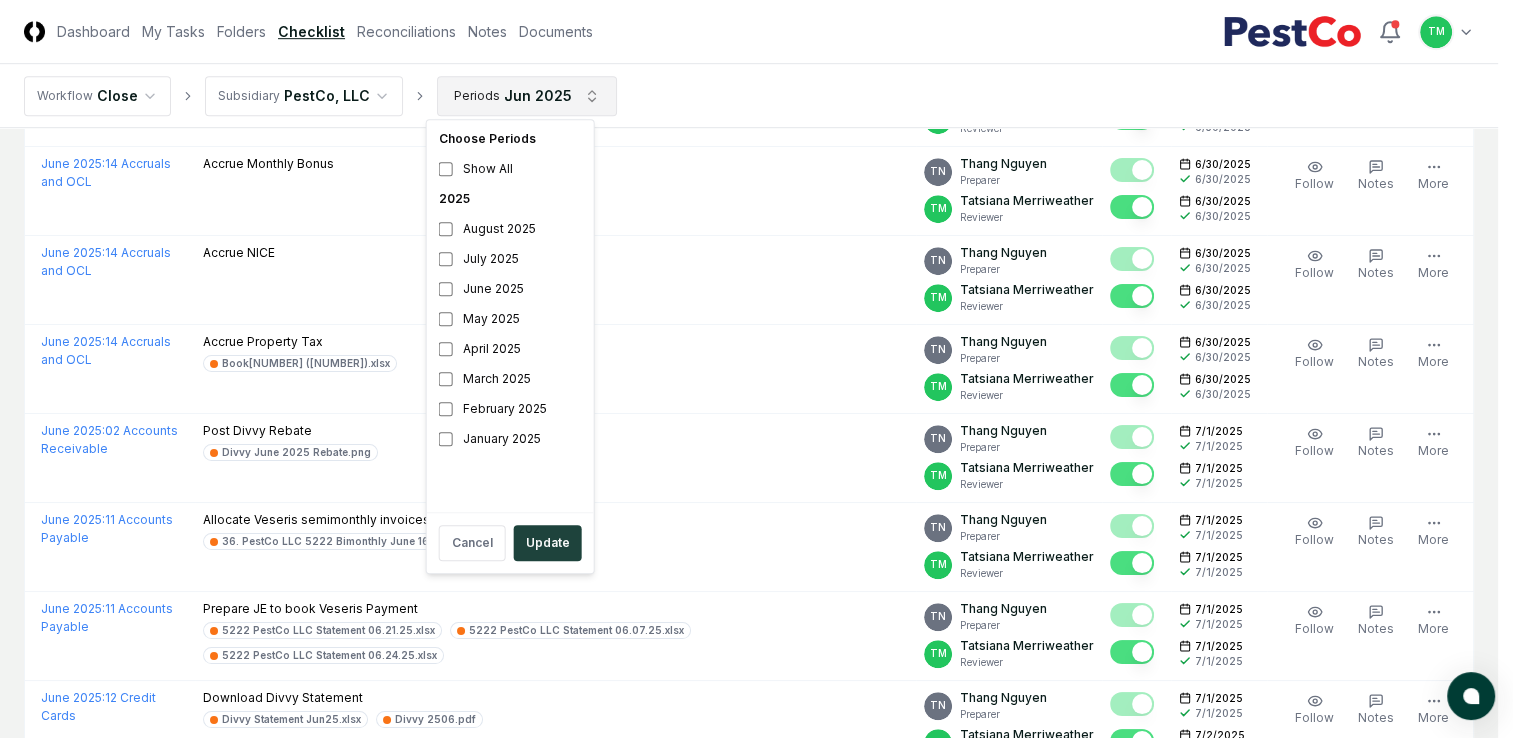 click on "CloseCore Dashboard My Tasks Folders Checklist Reconciliations Notes Documents Toggle navigation menu TM Toggle user menu Workflow Close Subsidiary PestCo, LLC Periods [MONTH] [YEAR] Cancel Reassign [MONTH] [YEAR] Checklist [NUMBER] / [NUMBER] Download New Task My Items My Open Items Ready for My Review Due Today Late Has Notes Has Reminders Has Documents Blocked Unblocked Clear Filter TN Thang Nguyen Preparer TM Tatsiana Merriweather Reviewer [MONTH]/[DAY]/[YEAR] [MONTH]/[DAY]/[YEAR] [MONTH]/[DAY]/[YEAR] [MONTH]/[DAY]/[YEAR] Follow Notes Upload Reminder Duplicate Edit Task More [MONTH] [YEAR] : 11 Accounts Payable Allocate Veseris semimonthly invoices (1st Half) 35. PestCo LLC 5222 Bimonthly [MONTH] [DAY]-[DAY].xlsx TN Thang Nguyen Preparer TM Tatsiana Merriweather Reviewer [MONTH]/[DAY]/[YEAR] [MONTH]/[DAY]/[YEAR] [MONTH]/[DAY]/[YEAR] [MONTH]/[DAY]/[YEAR] Follow Notes Upload Reminder Duplicate Edit Task More [MONTH] [YEAR] : 44 Allocation Allocate BCBS Invoice 07. BCBS [MONTH] [YEAR] Invoice.pdf 07. BCBS [MONTH] [YEAR] Invoice.xlsx TN Thang Nguyen Preparer TM Tatsiana Merriweather Reviewer [MONTH]/[DAY]/[YEAR] [MONTH]/[DAY]/[YEAR] [MONTH]/[DAY]/[YEAR] [MONTH]/[DAY]/[YEAR] Order Follow Notes Upload Reminder Duplicate Edit Task More [MONTH] [YEAR] : TN TM [NUMBER] [NUMBER]" at bounding box center [756, 830] 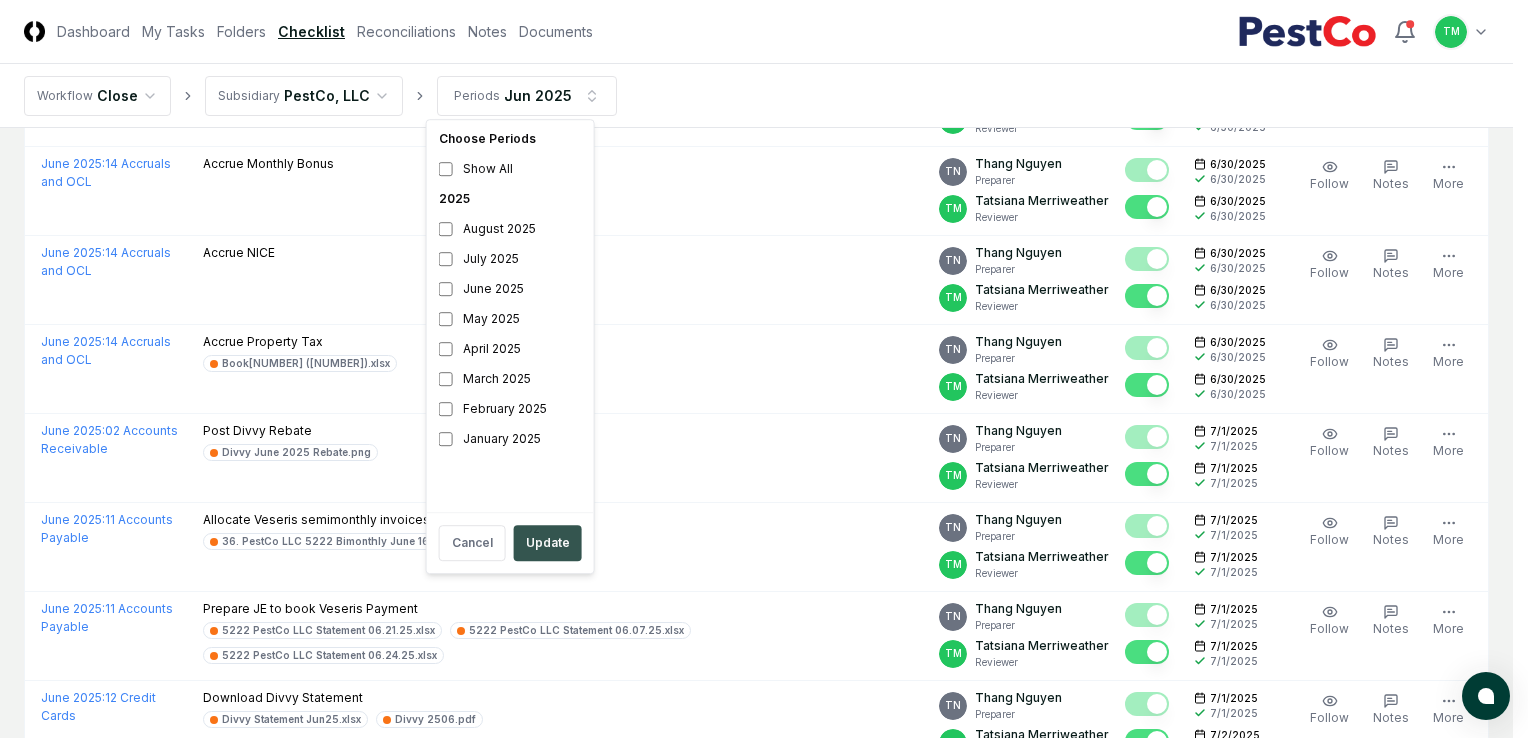 click on "Update" at bounding box center [548, 543] 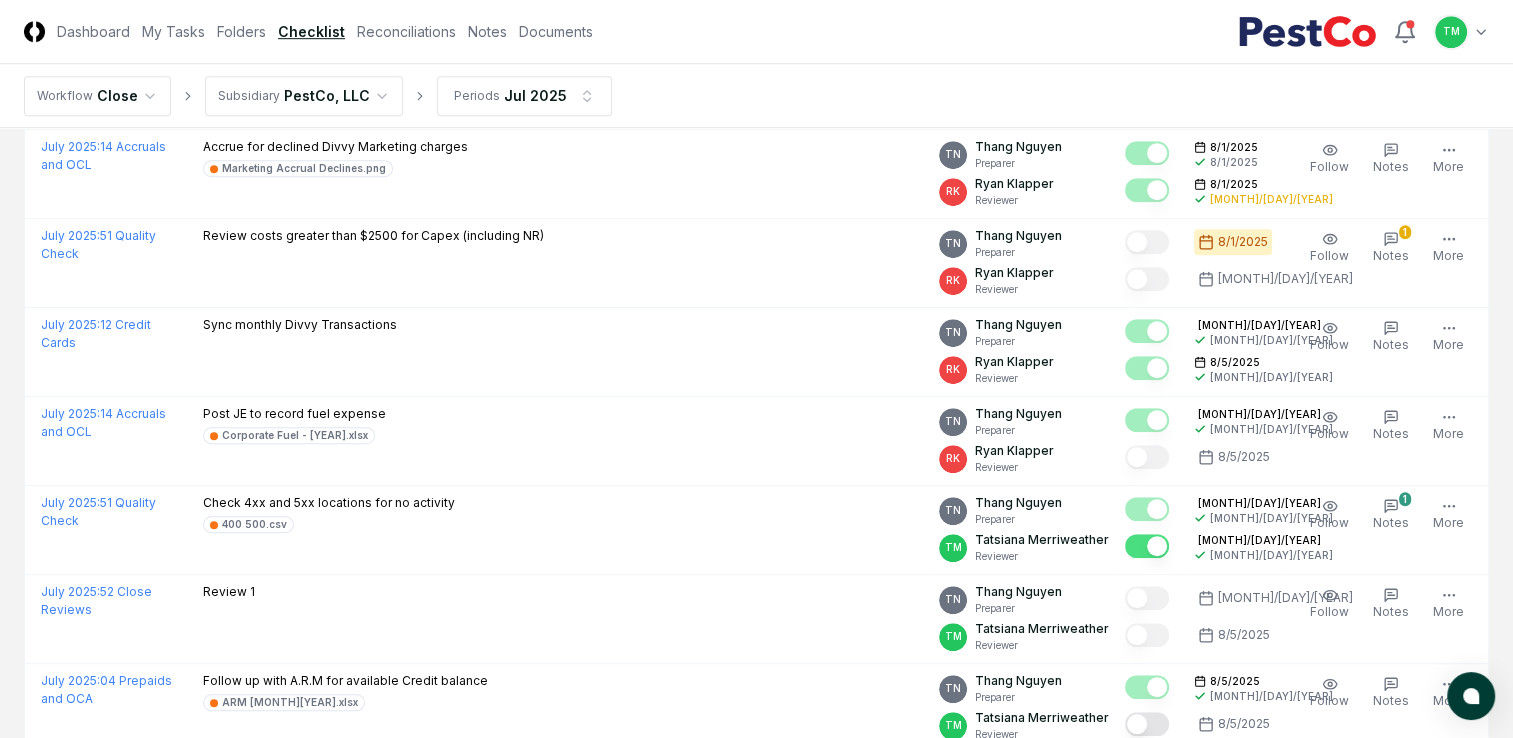 scroll, scrollTop: 0, scrollLeft: 0, axis: both 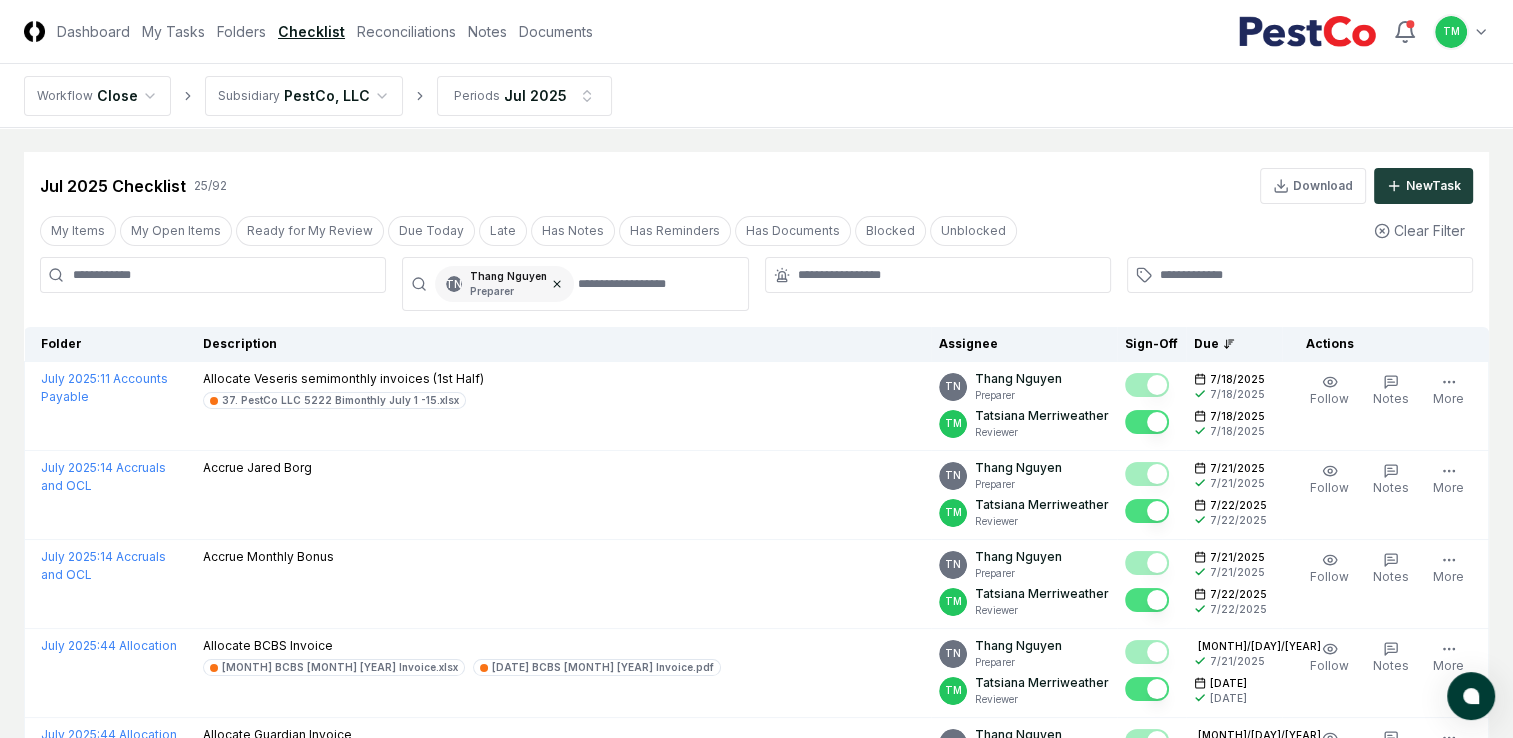 click 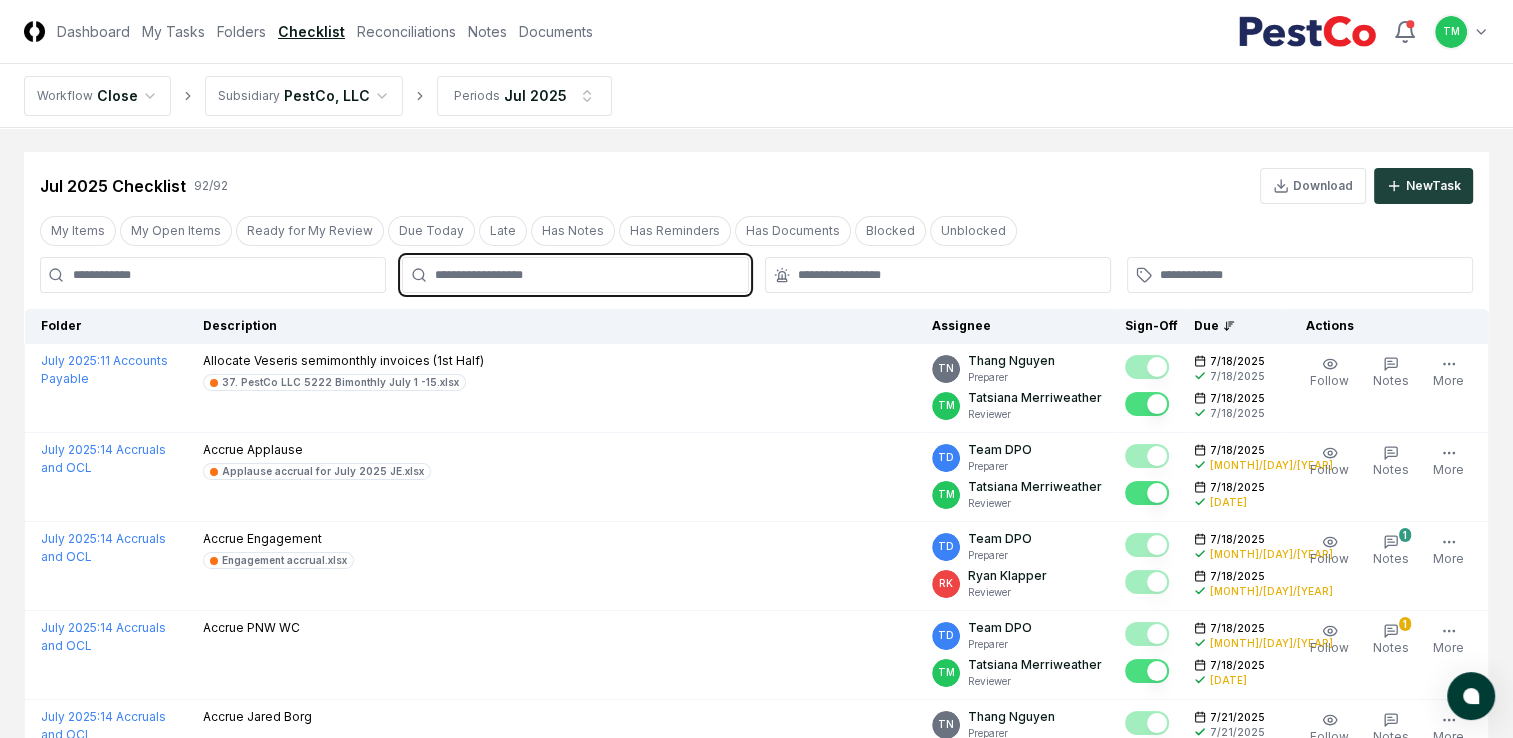 click at bounding box center (585, 275) 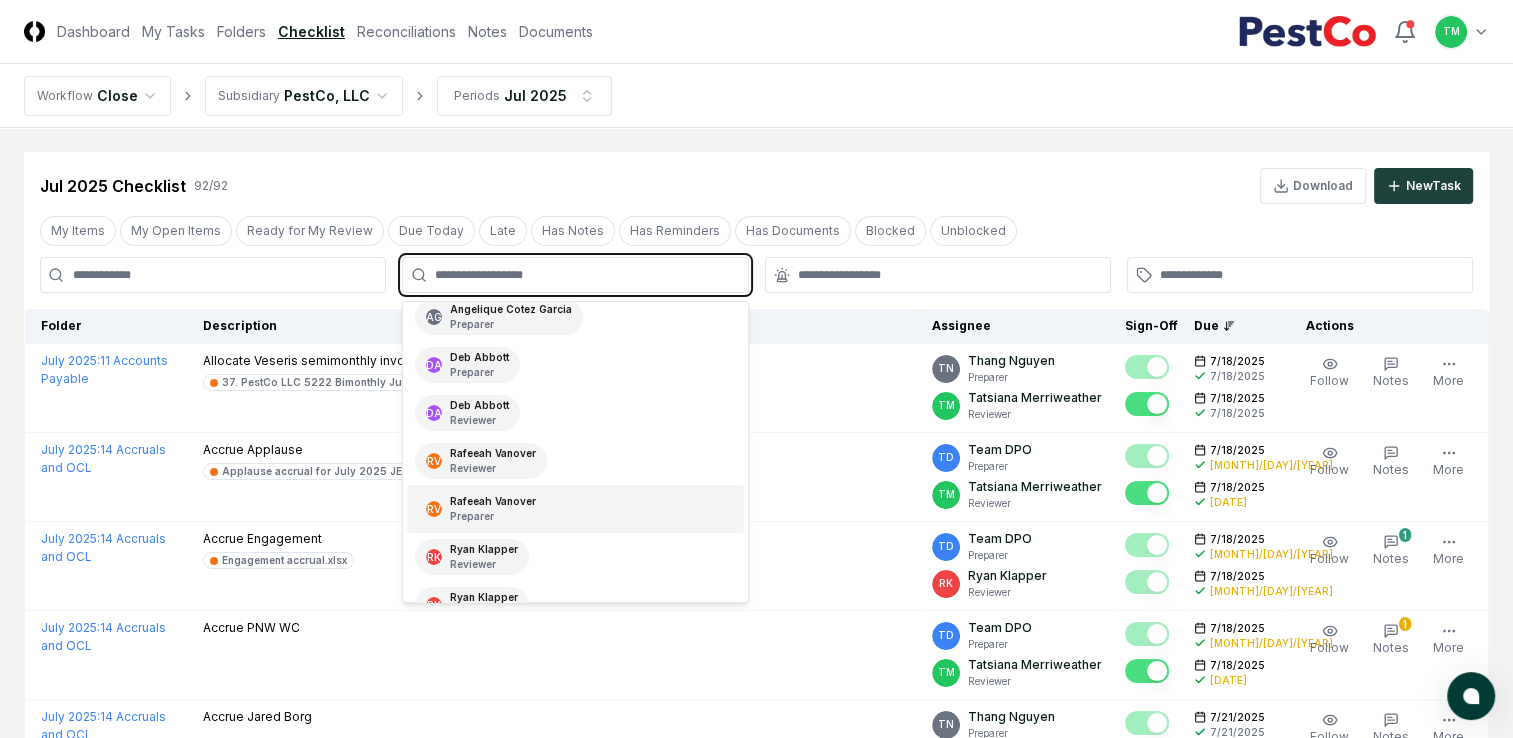 scroll, scrollTop: 200, scrollLeft: 0, axis: vertical 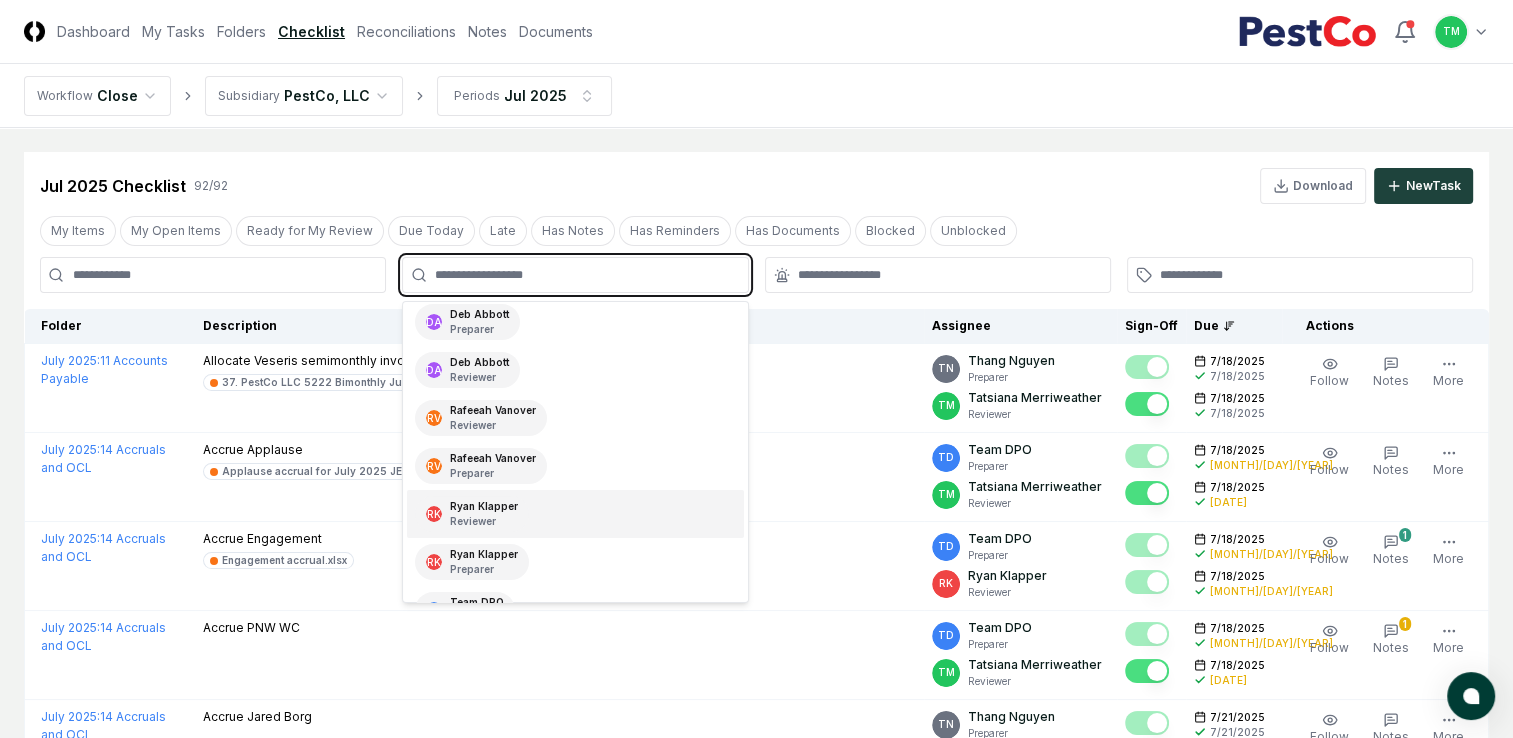 click on "Reviewer" at bounding box center (484, 521) 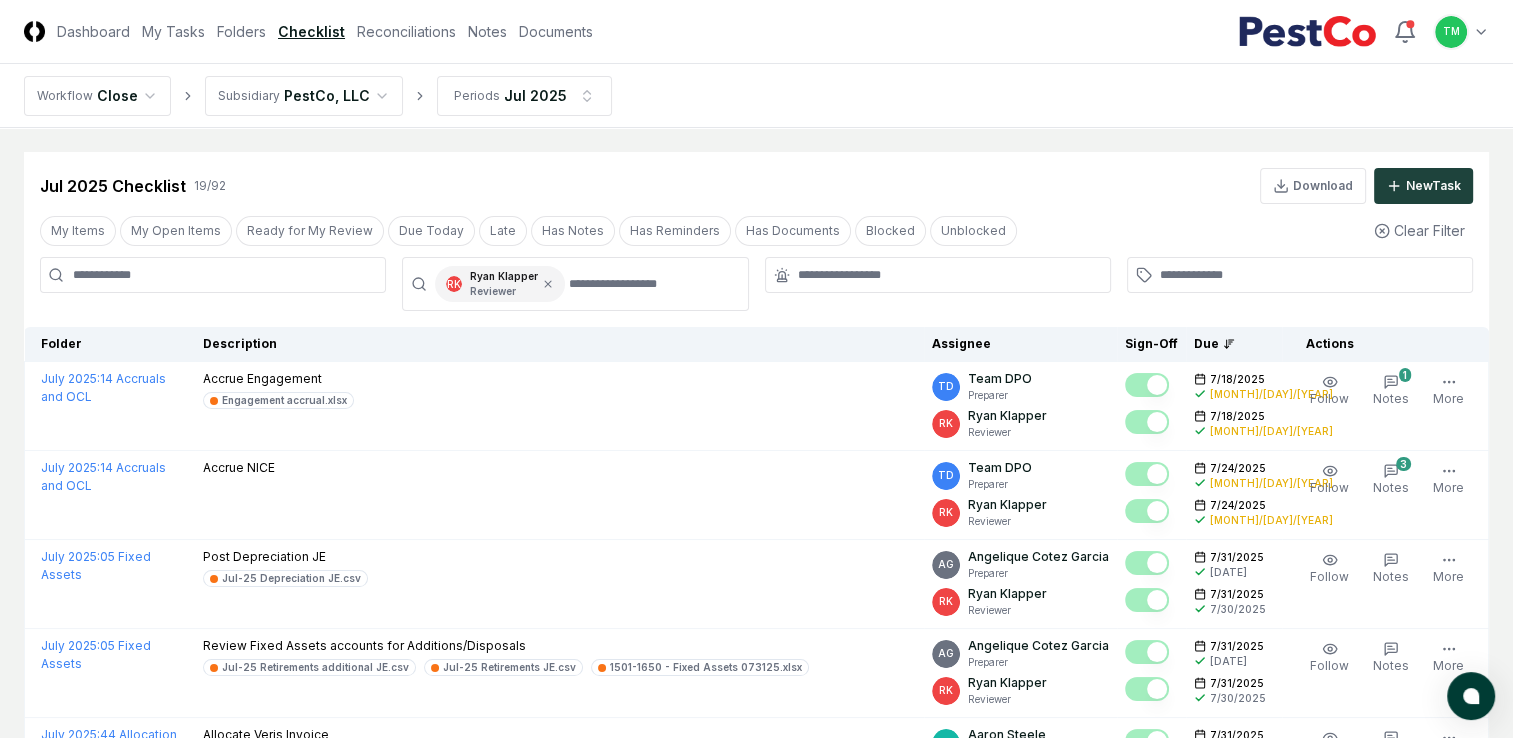 click on "CloseCore Dashboard My Tasks Folders Checklist Reconciliations Notes Documents Toggle navigation menu TM Toggle user menu Workflow Close Subsidiary PestCo, LLC Periods [MONTH] [YEAR] Cancel Reassign [MONTH] [YEAR] Checklist [NUMBER] / [NUMBER] Download New Task My Items My Open Items Ready for My Review Due Today Late Has Notes Has Reminders Has Documents Blocked Unblocked Clear Filter RK Ryan Klapper Reviewer Folder Description Assignee Sign-Off Due Actions [MONTH] [YEAR] : 14 Accruals and OCL Accrue Engagement Engagement accrual.xlsx TD Team DPO Preparer RK Ryan Klapper Reviewer [MONTH]/[DAY]/[YEAR] [MONTH]/[DAY]/[YEAR] [MONTH]/[DAY]/[YEAR] [MONTH]/[DAY]/[YEAR] Follow Notes Upload Reminder Duplicate Edit Task More [MONTH] [YEAR] : 14 Accruals and OCL Accrue NICE TD Team DPO Preparer RK Ryan Klapper Reviewer [MONTH]/[DAY]/[YEAR] [MONTH]/[DAY]/[YEAR] [MONTH]/[DAY]/[YEAR] [MONTH]/[DAY]/[YEAR] Follow Notes Upload Reminder Duplicate Edit Task More [MONTH] [YEAR] : 05 Fixed Assets Post Depreciation JE [MONTH]-[YEAR] Depreciation JE.csv AG Angelique Cotez Garcia Preparer RK Ryan Klapper Reviewer [MONTH]/[DAY]/[YEAR] [MONTH]/[DAY]/[YEAR] [MONTH]/[DAY]/[YEAR] AG" at bounding box center (756, 1098) 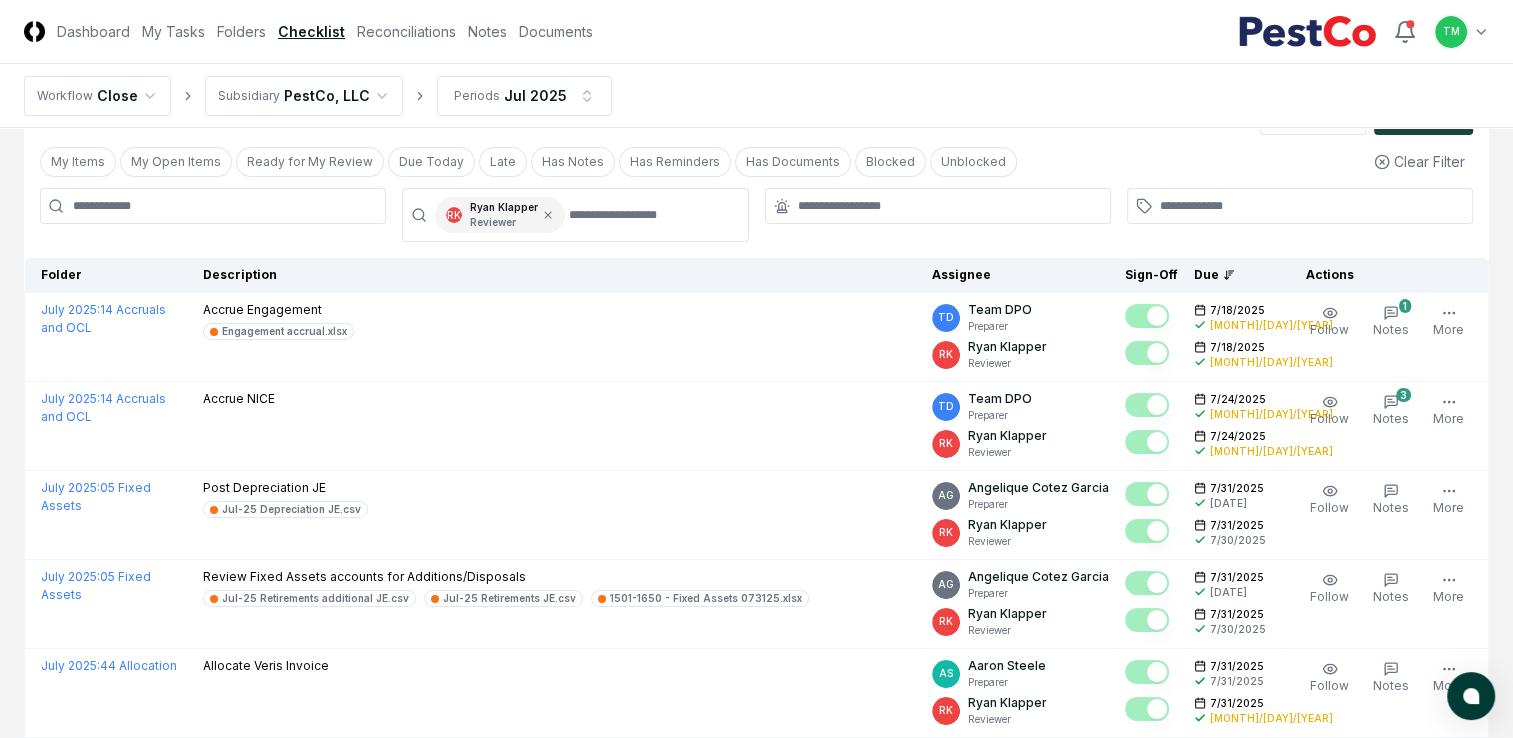 scroll, scrollTop: 0, scrollLeft: 0, axis: both 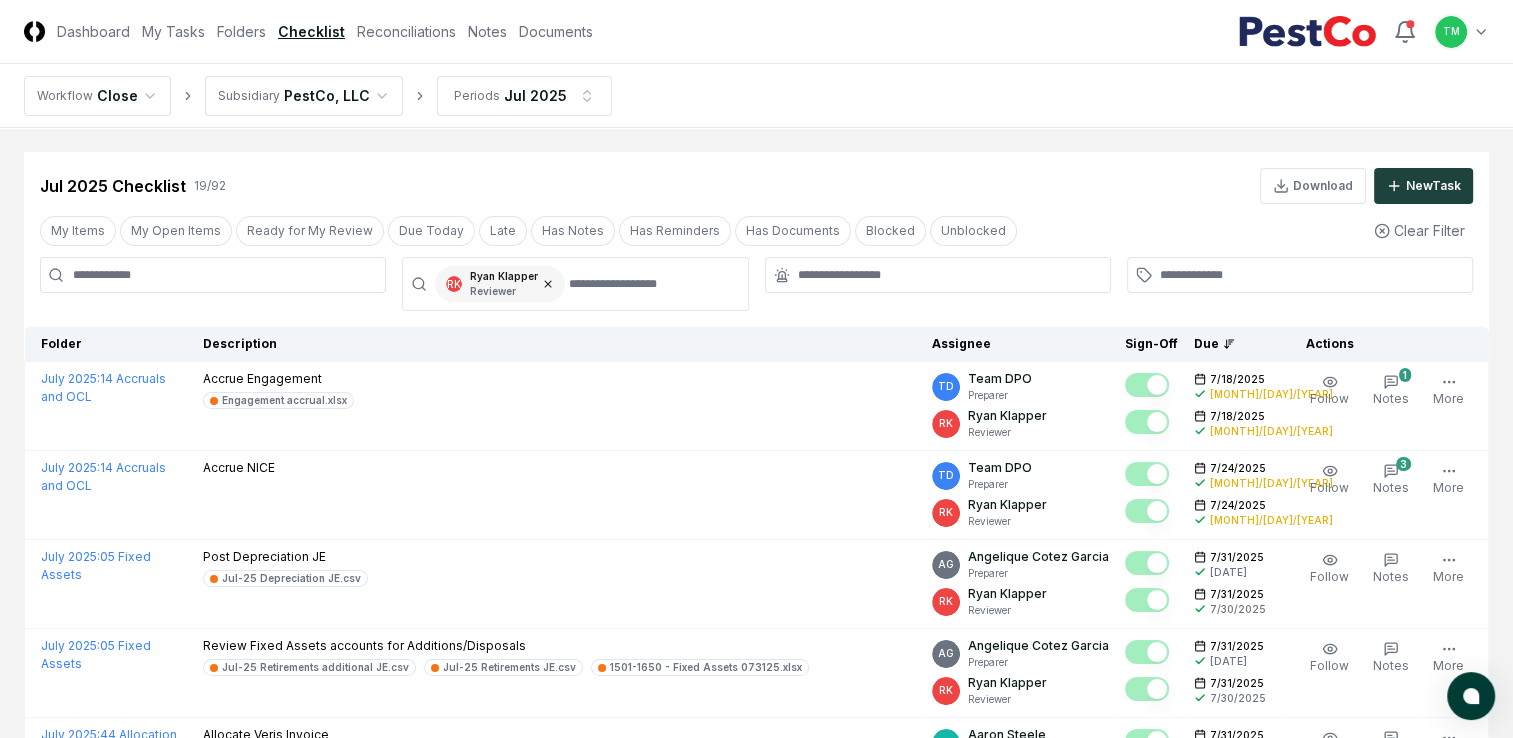 click 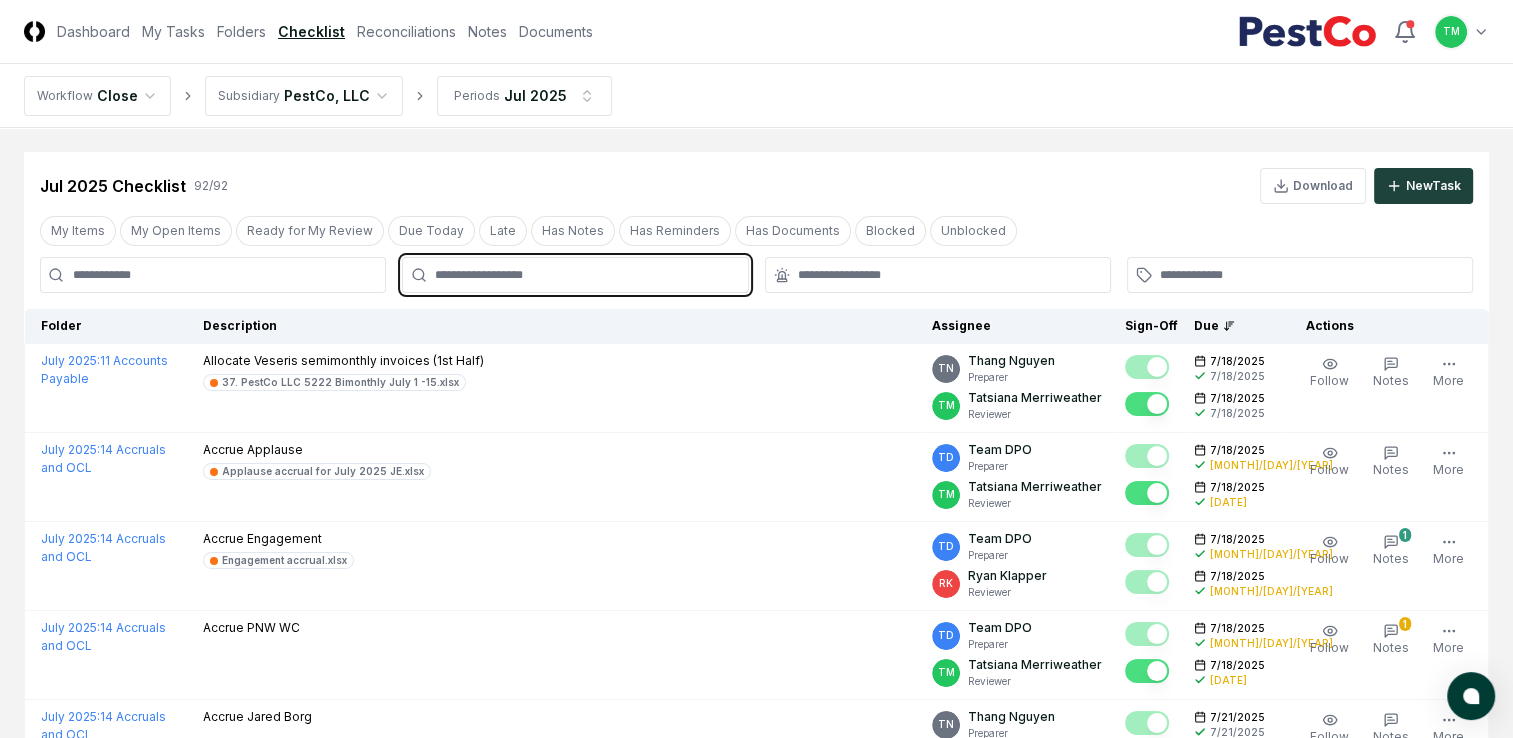 click at bounding box center [585, 275] 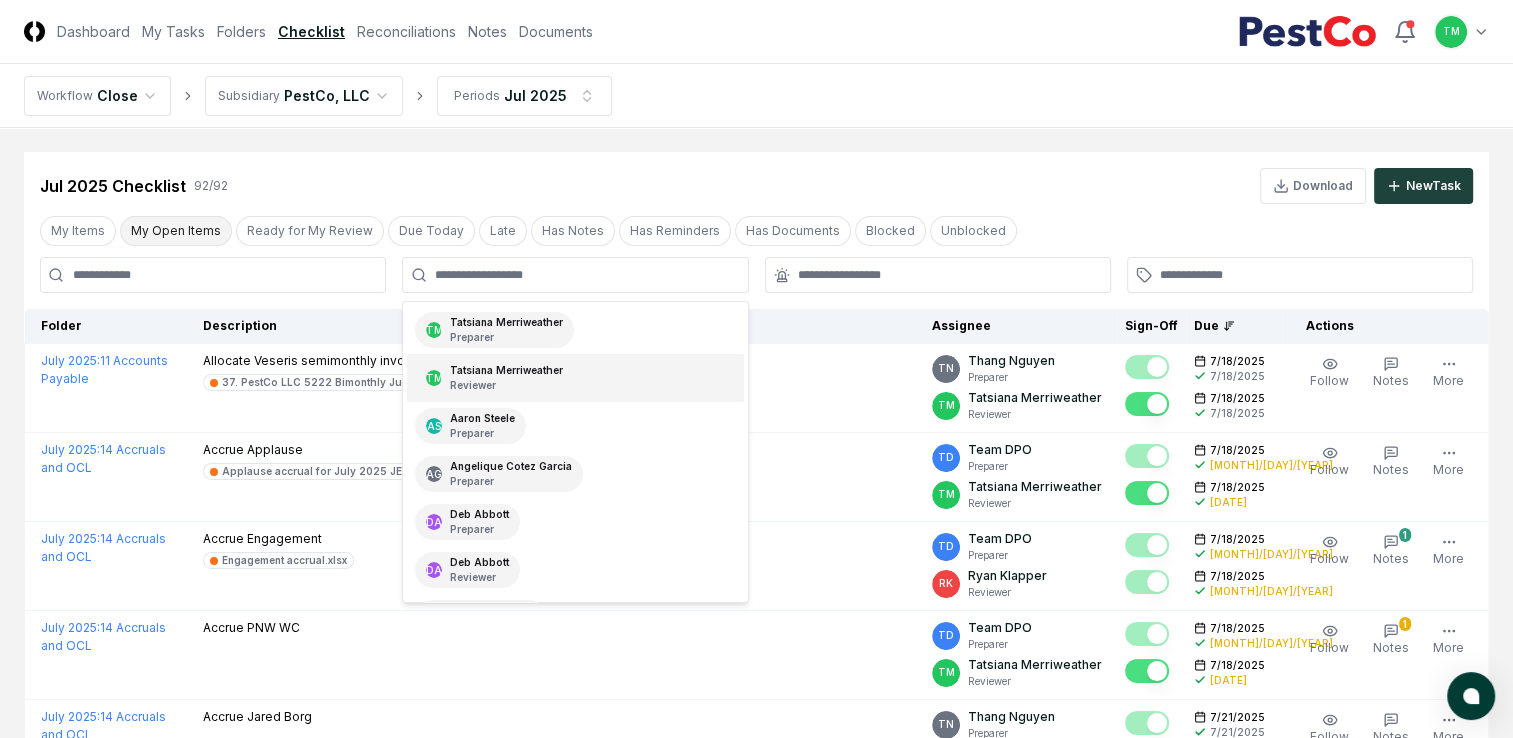 click on "My Open Items" at bounding box center (176, 231) 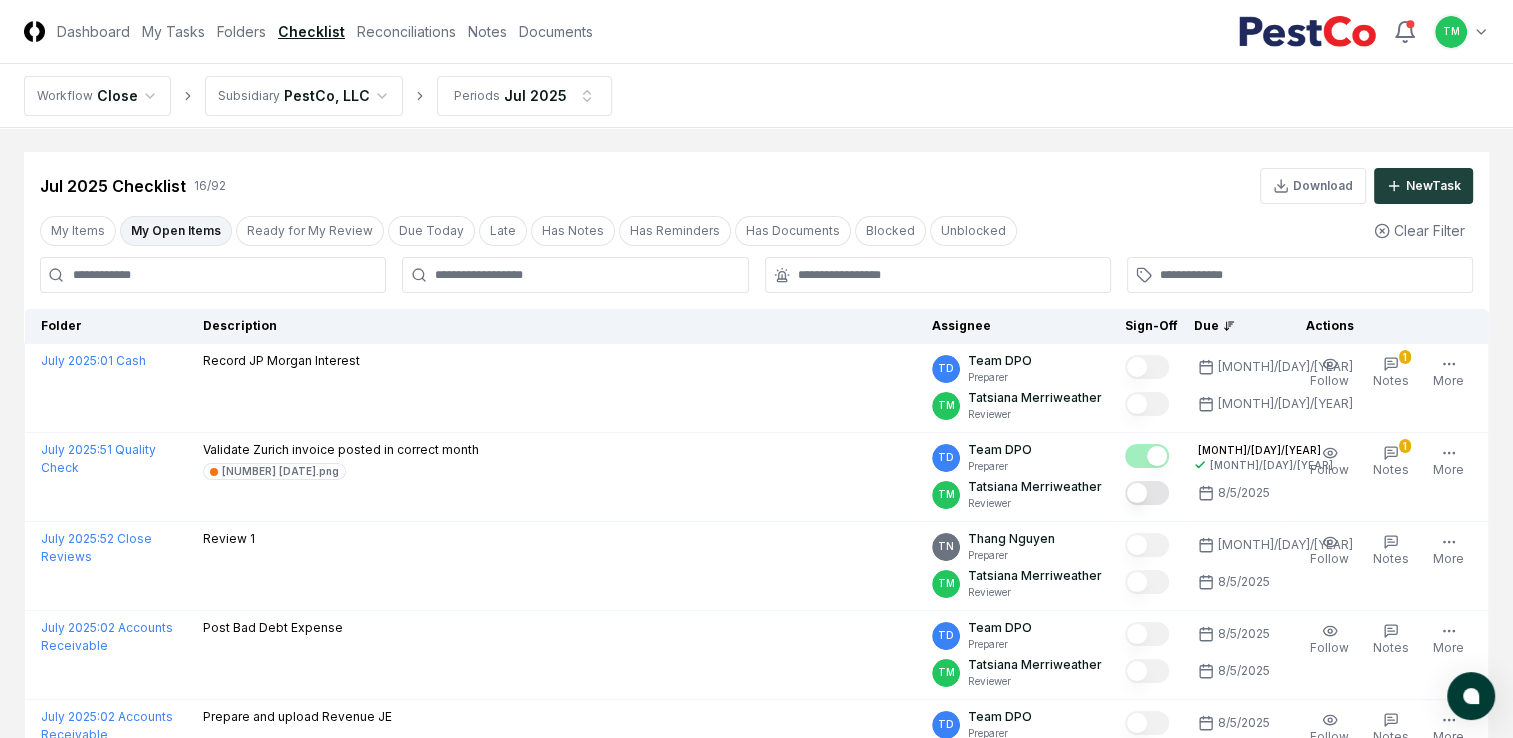 click at bounding box center [213, 275] 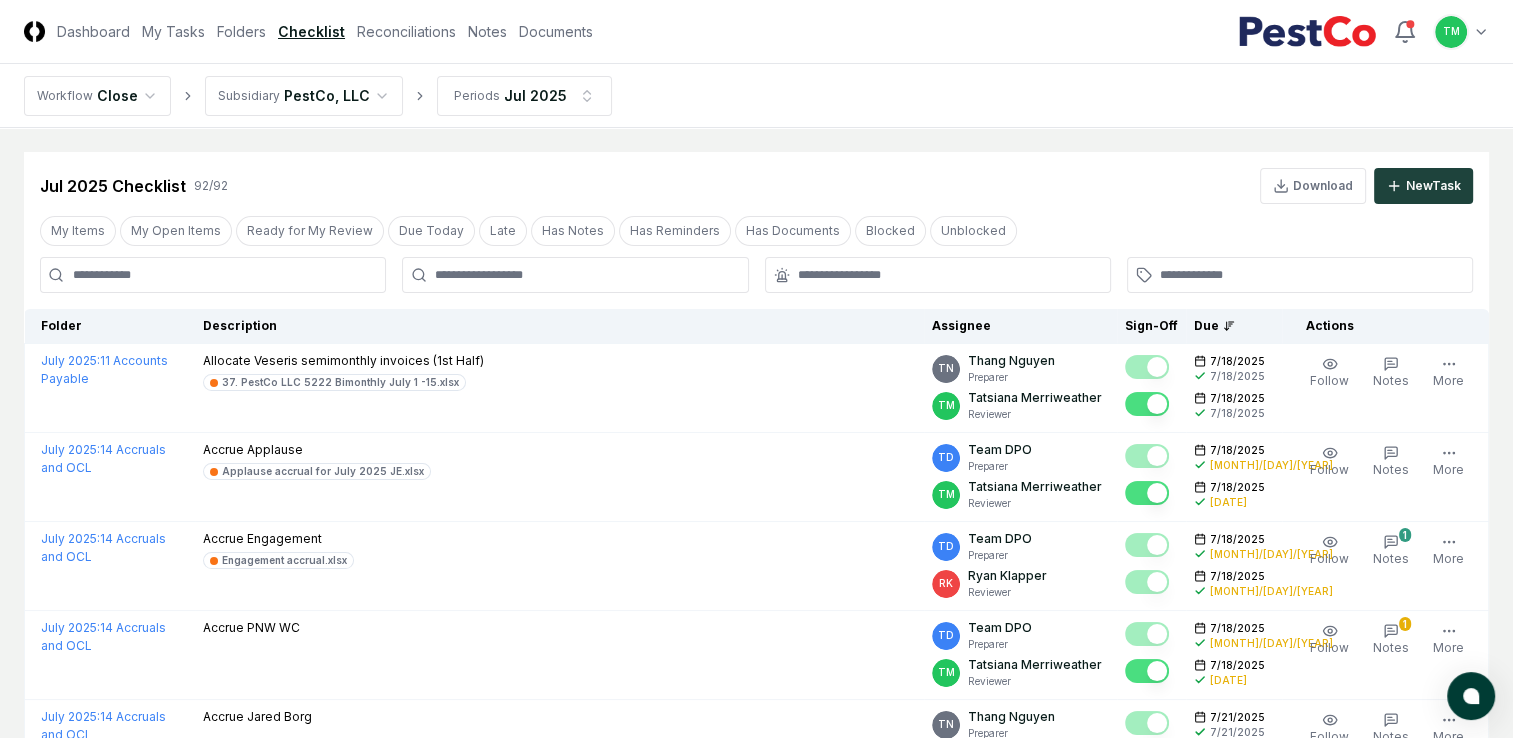 click at bounding box center (213, 275) 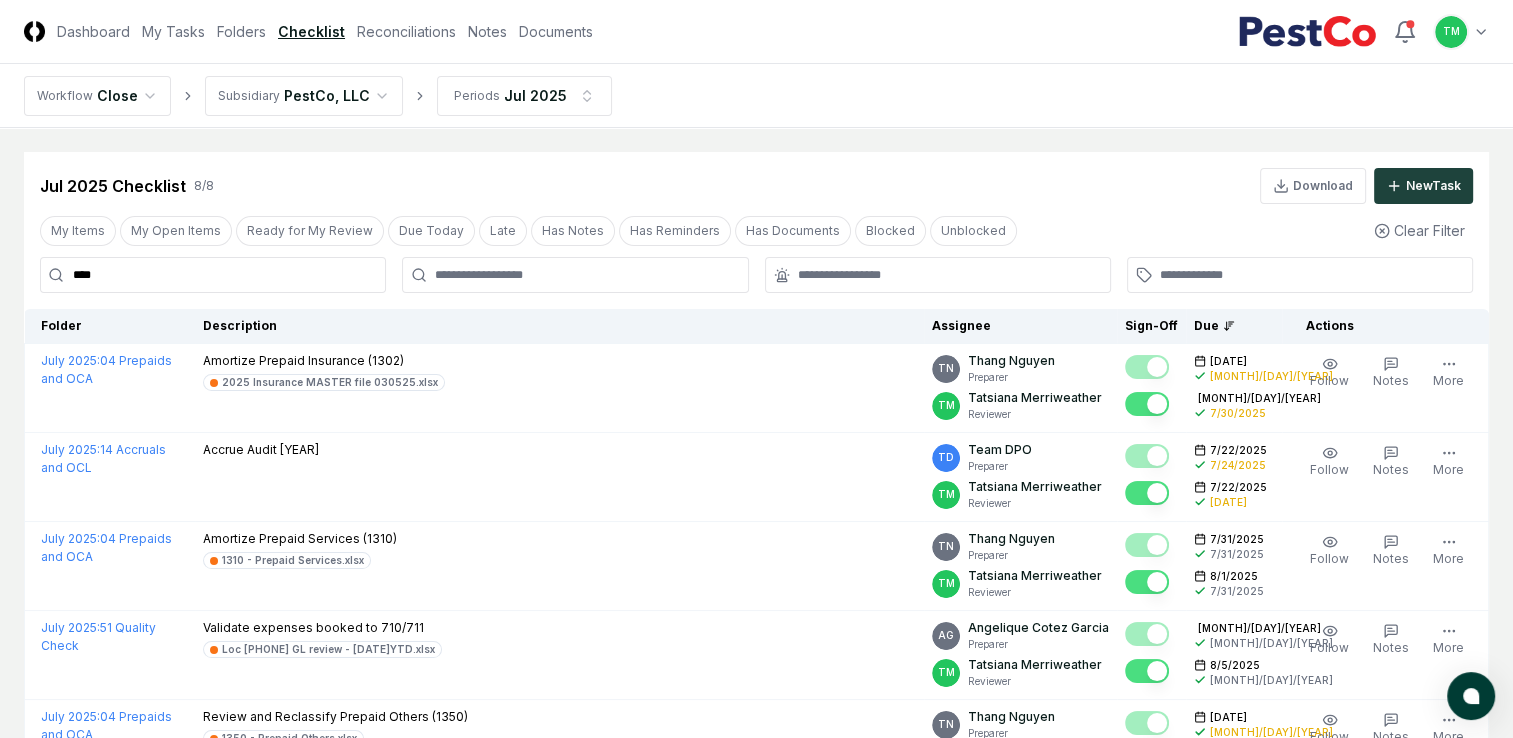 type on "****" 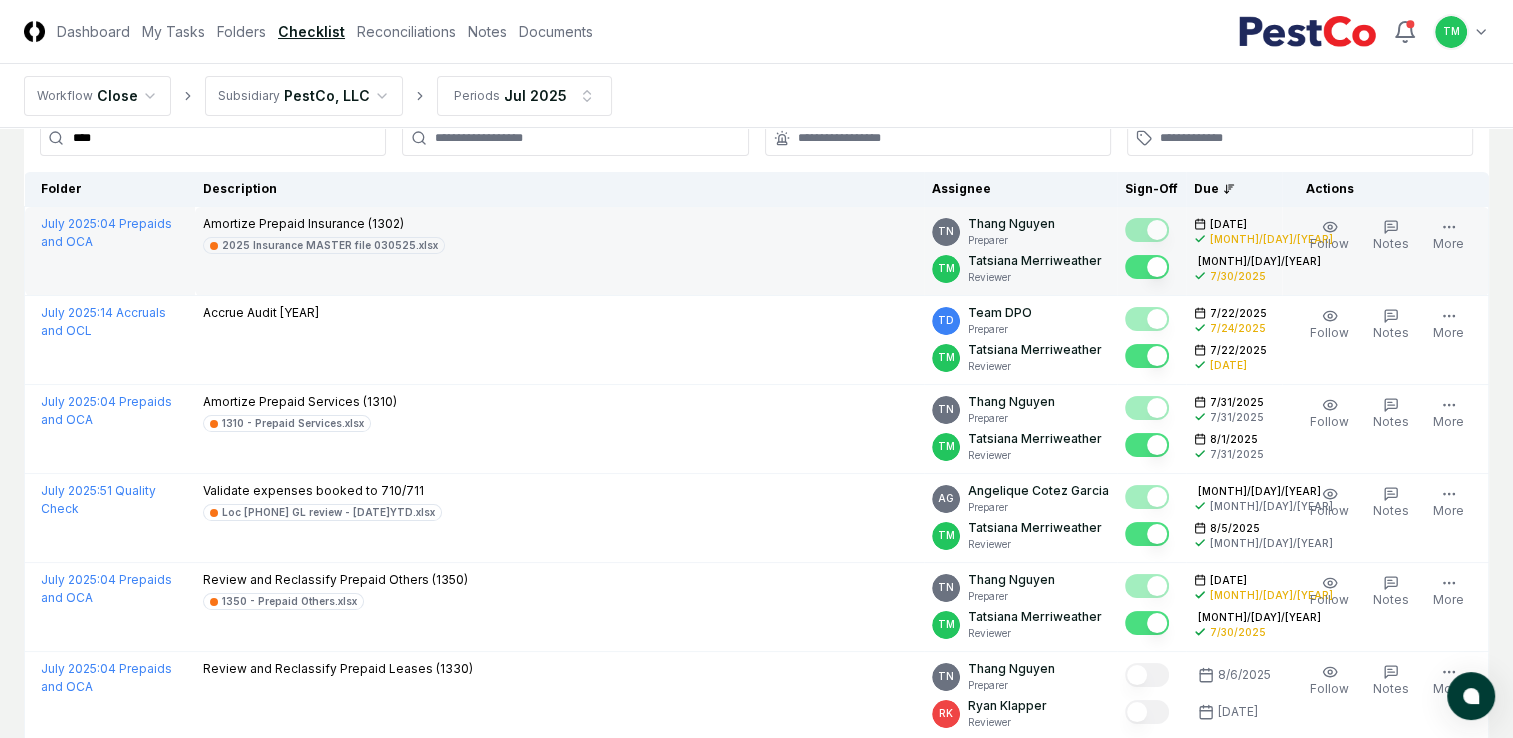 scroll, scrollTop: 0, scrollLeft: 0, axis: both 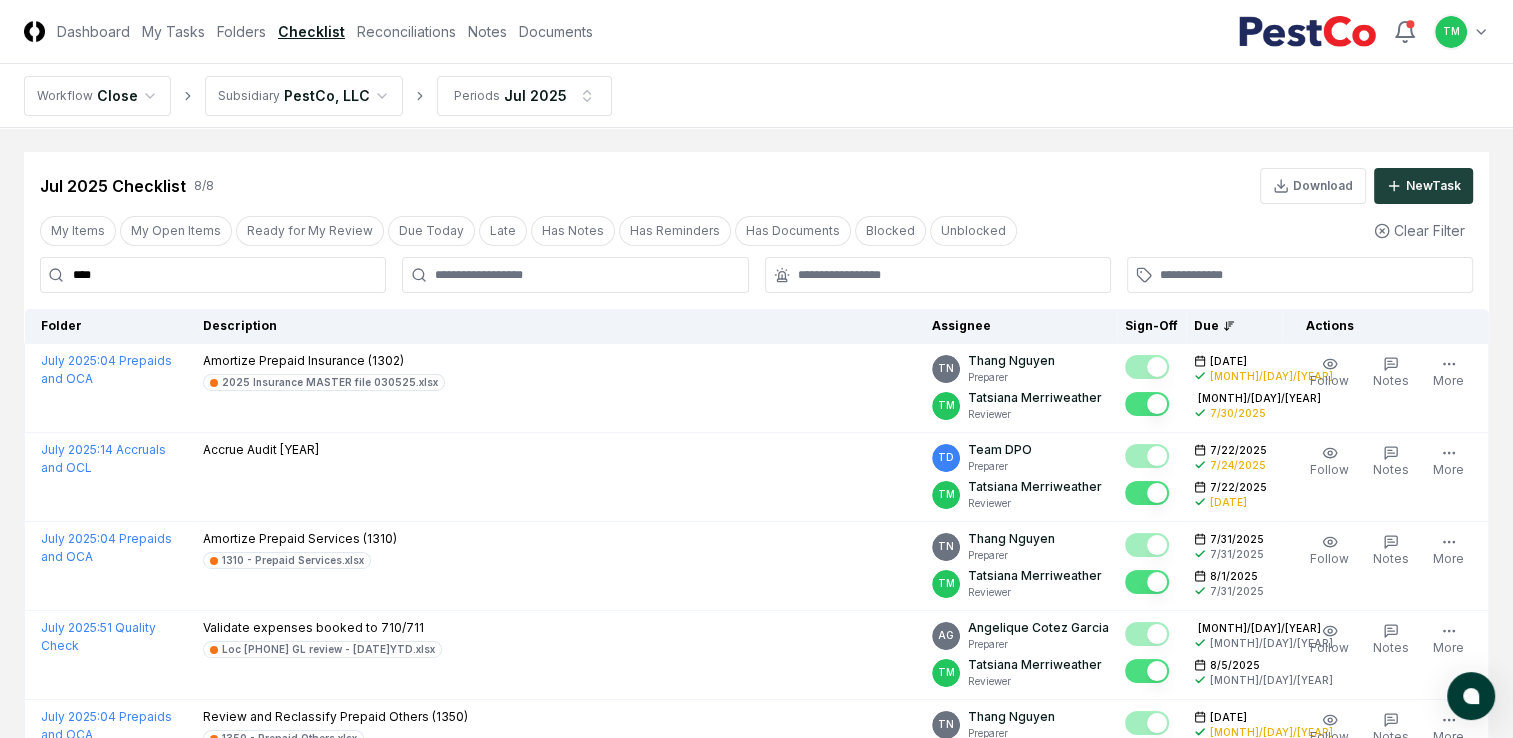 click on "Checklist" at bounding box center [311, 31] 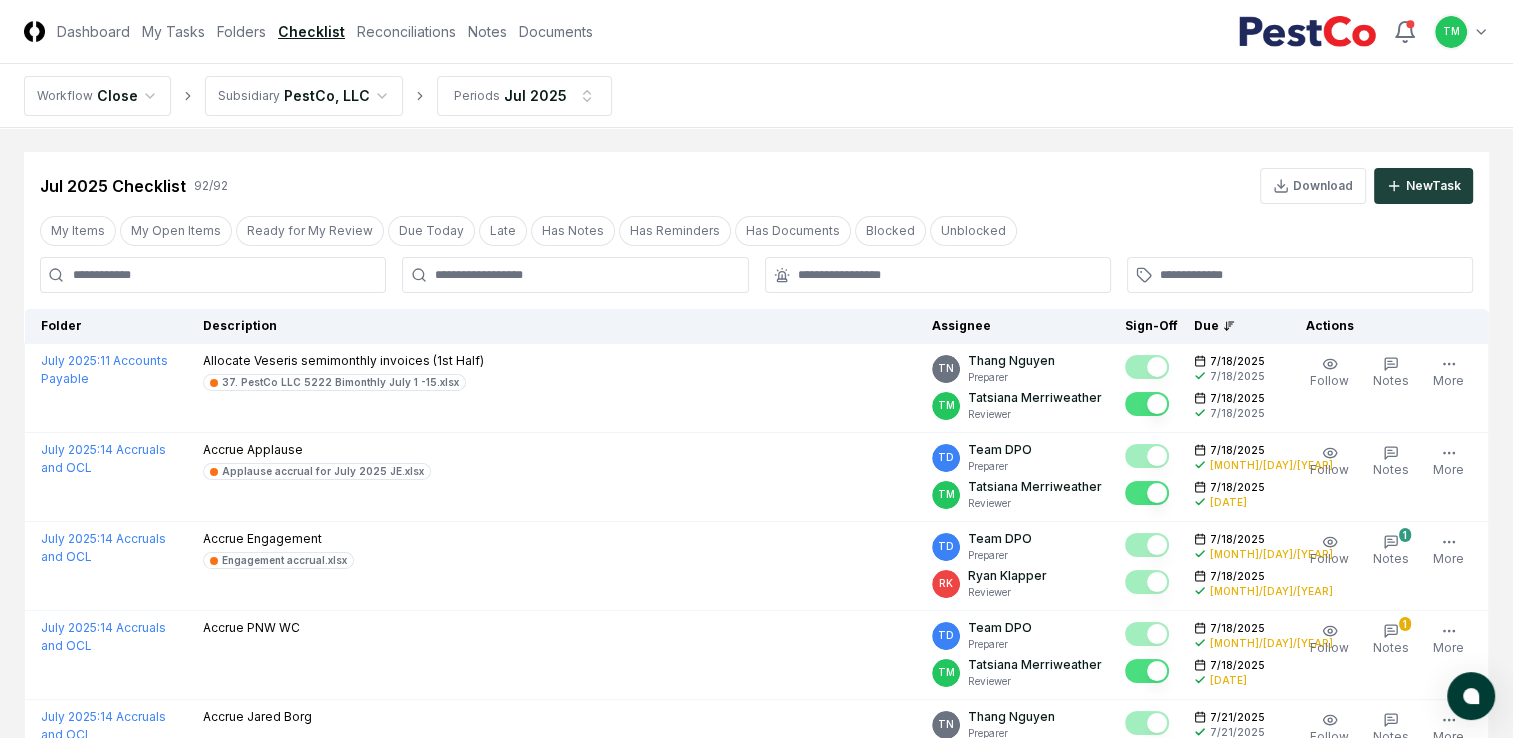 click at bounding box center (213, 275) 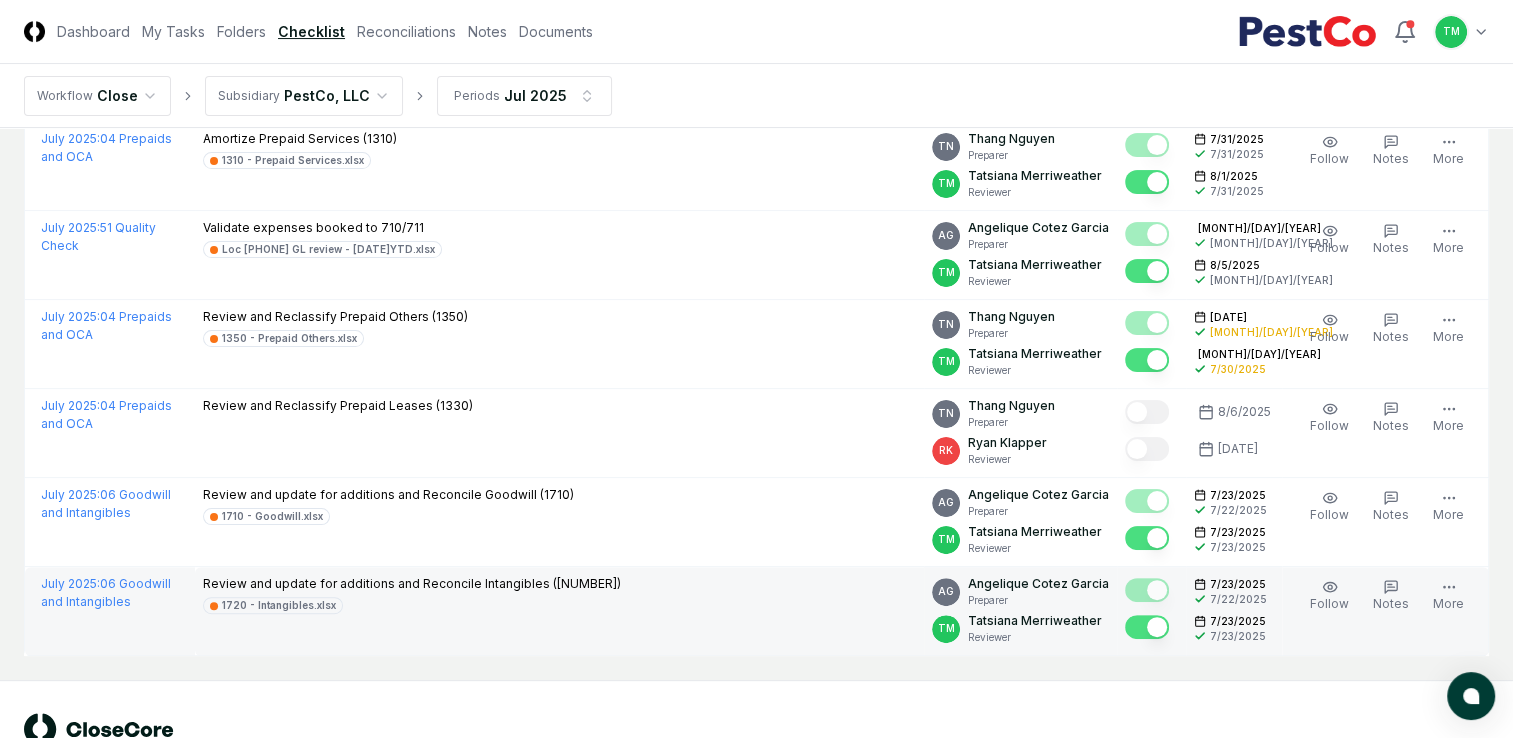 scroll, scrollTop: 0, scrollLeft: 0, axis: both 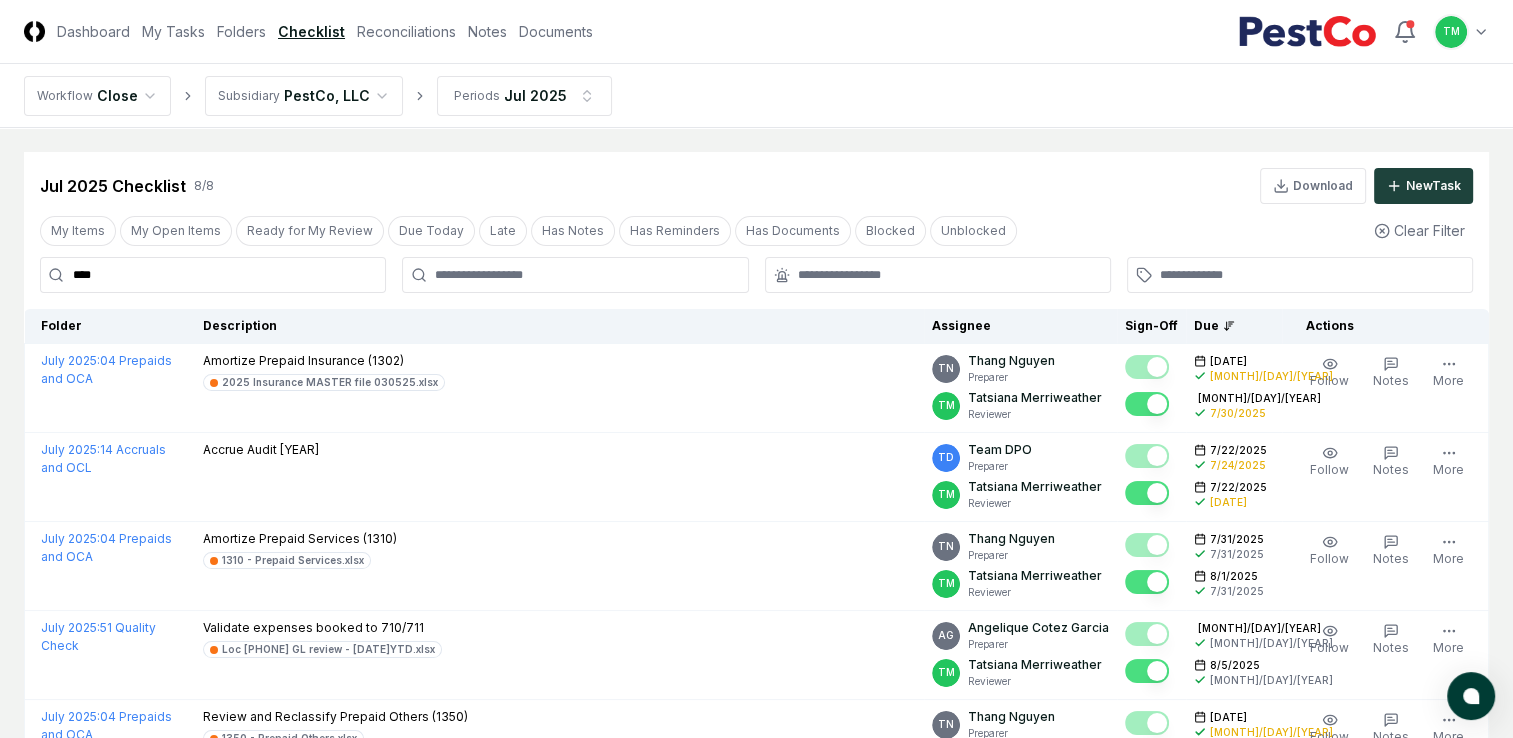 type on "****" 